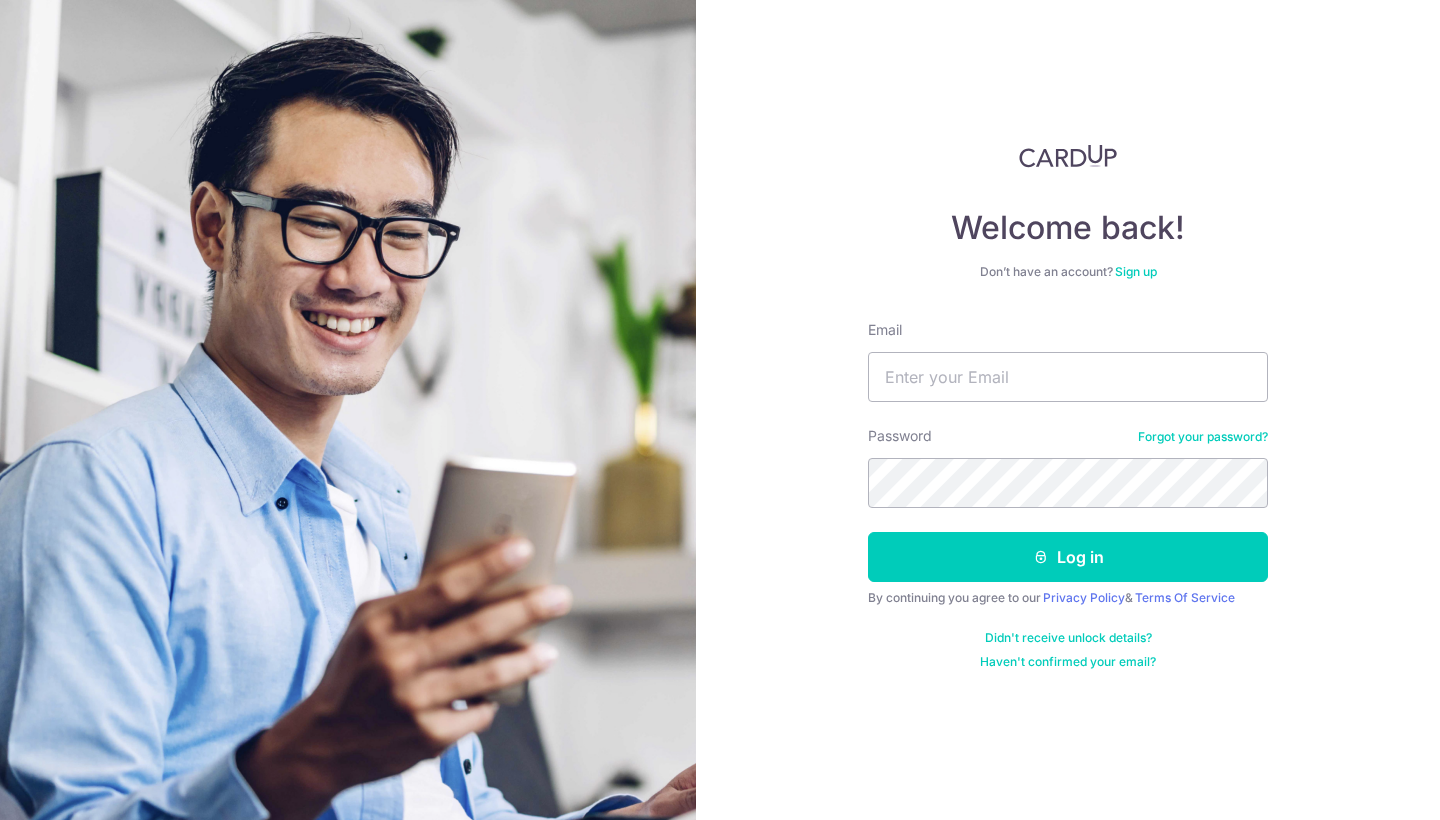 scroll, scrollTop: 0, scrollLeft: 0, axis: both 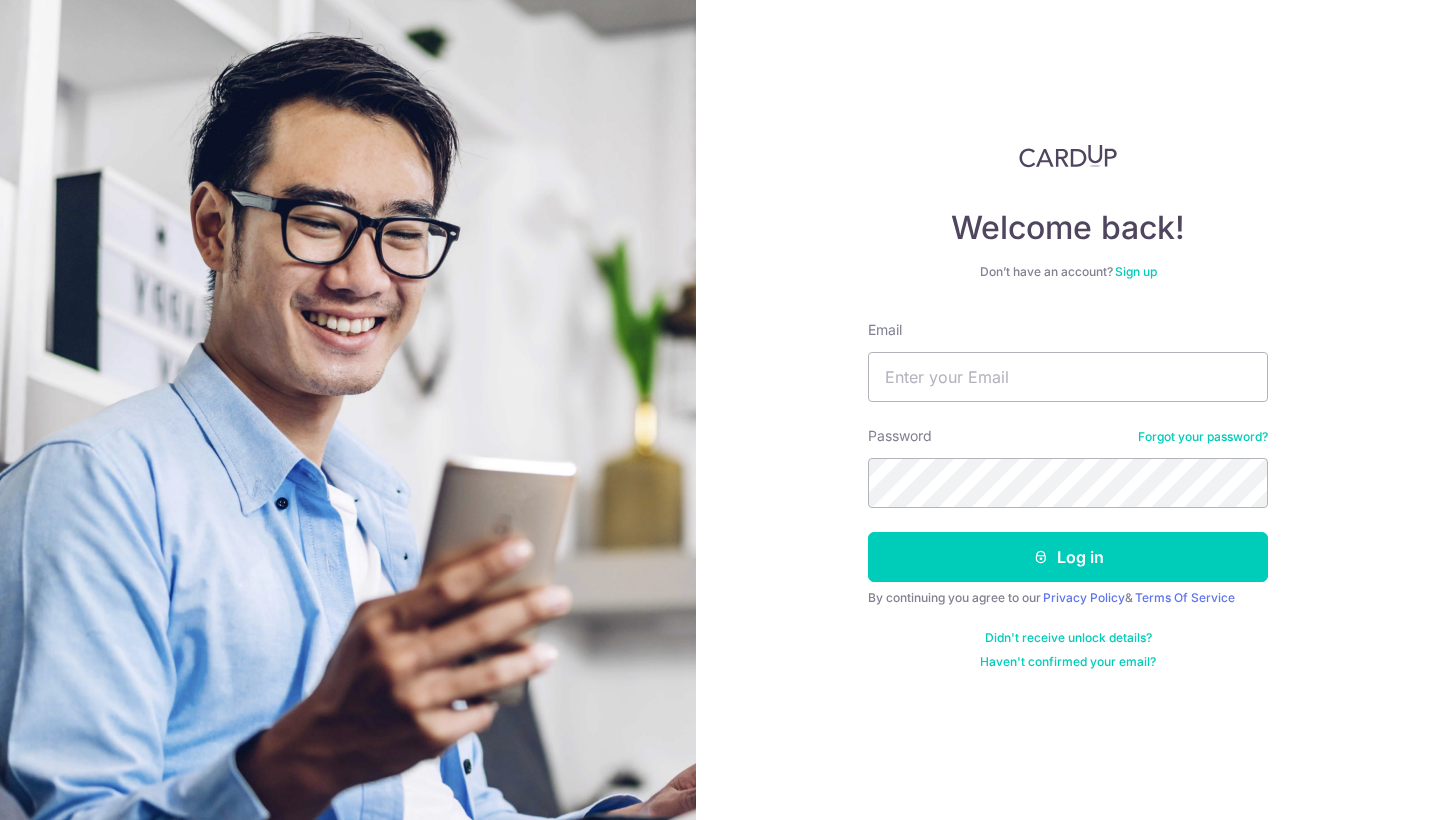click on "Welcome back!
Don’t have an account?  Sign up
Email
Password
Forgot your password?
Log in
By continuing you agree to our
Privacy Policy
&  Terms Of Service
Didn't receive unlock details?
Haven't confirmed your email?" at bounding box center [1068, 407] 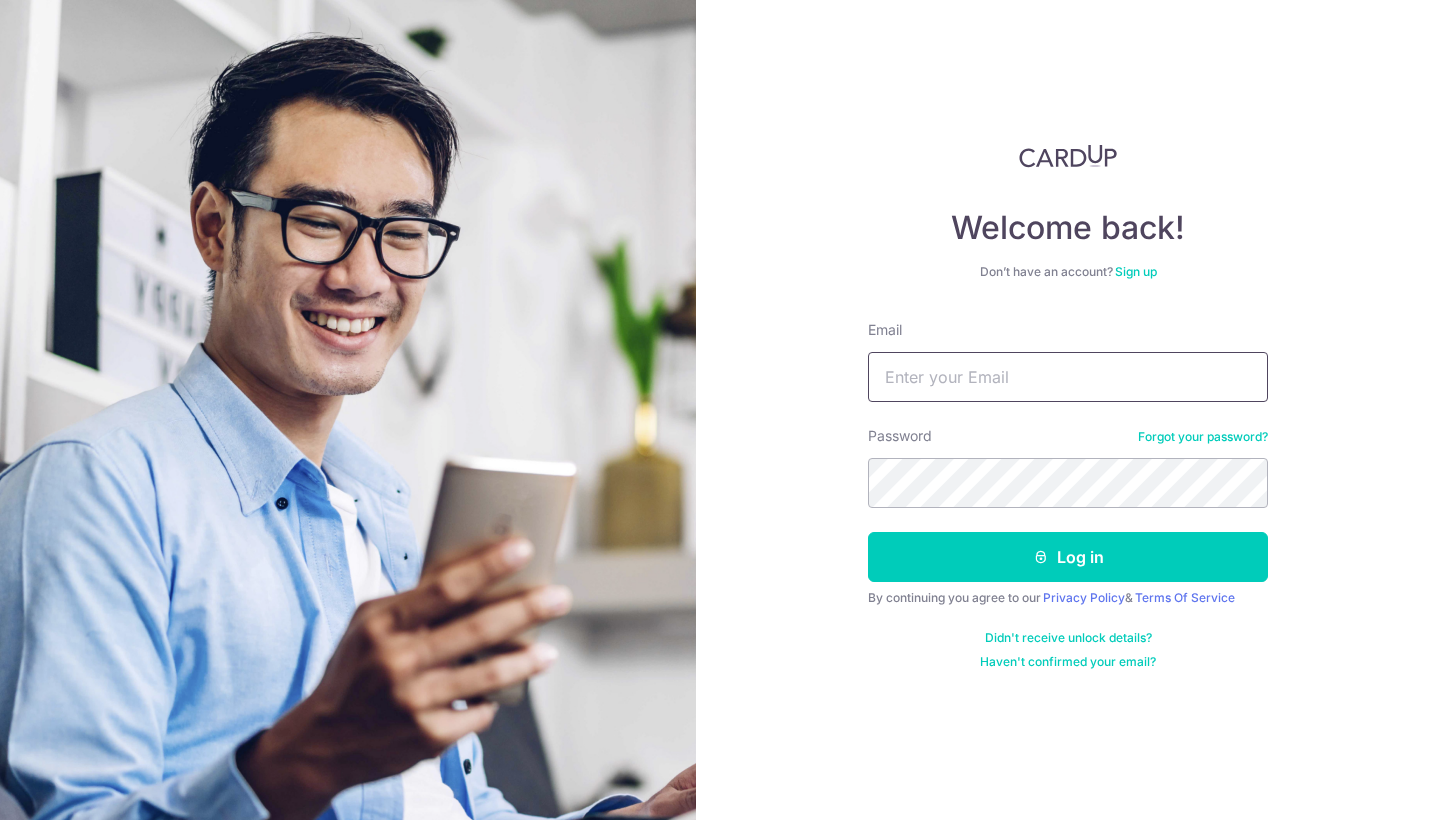 click on "Email" at bounding box center [1068, 377] 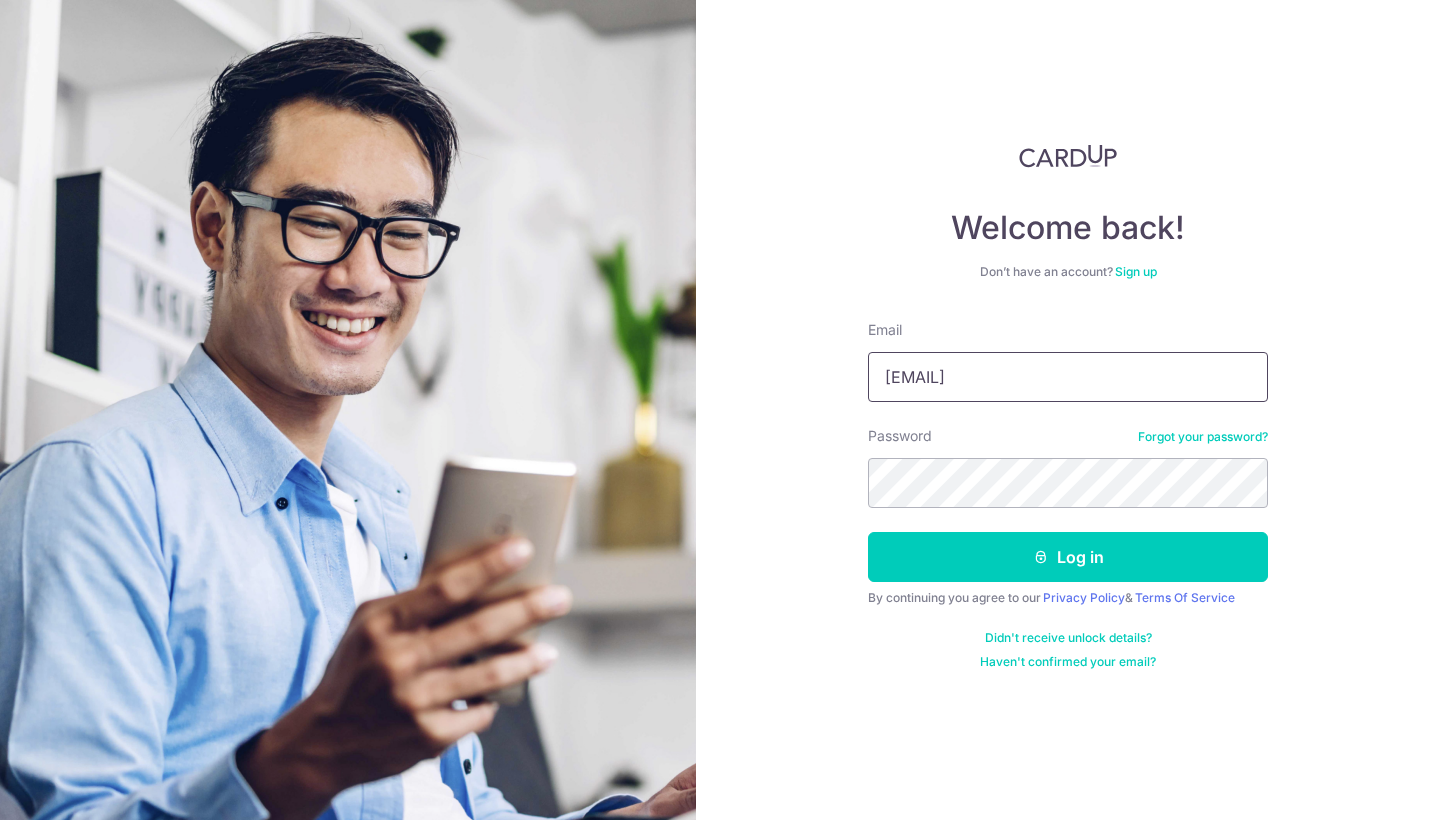 type on "tanyapillay15@gmail.com" 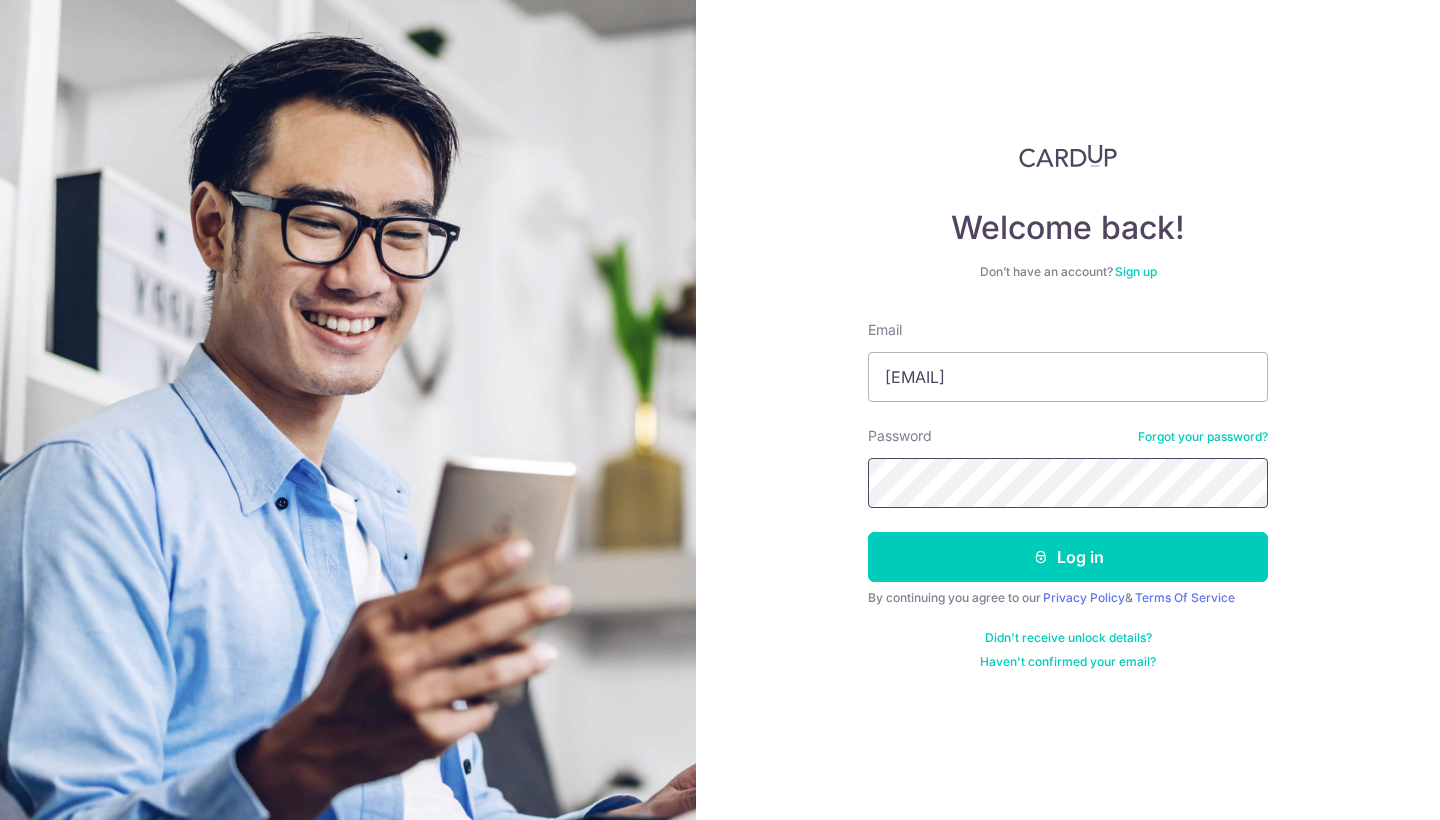 click on "Log in" at bounding box center (1068, 557) 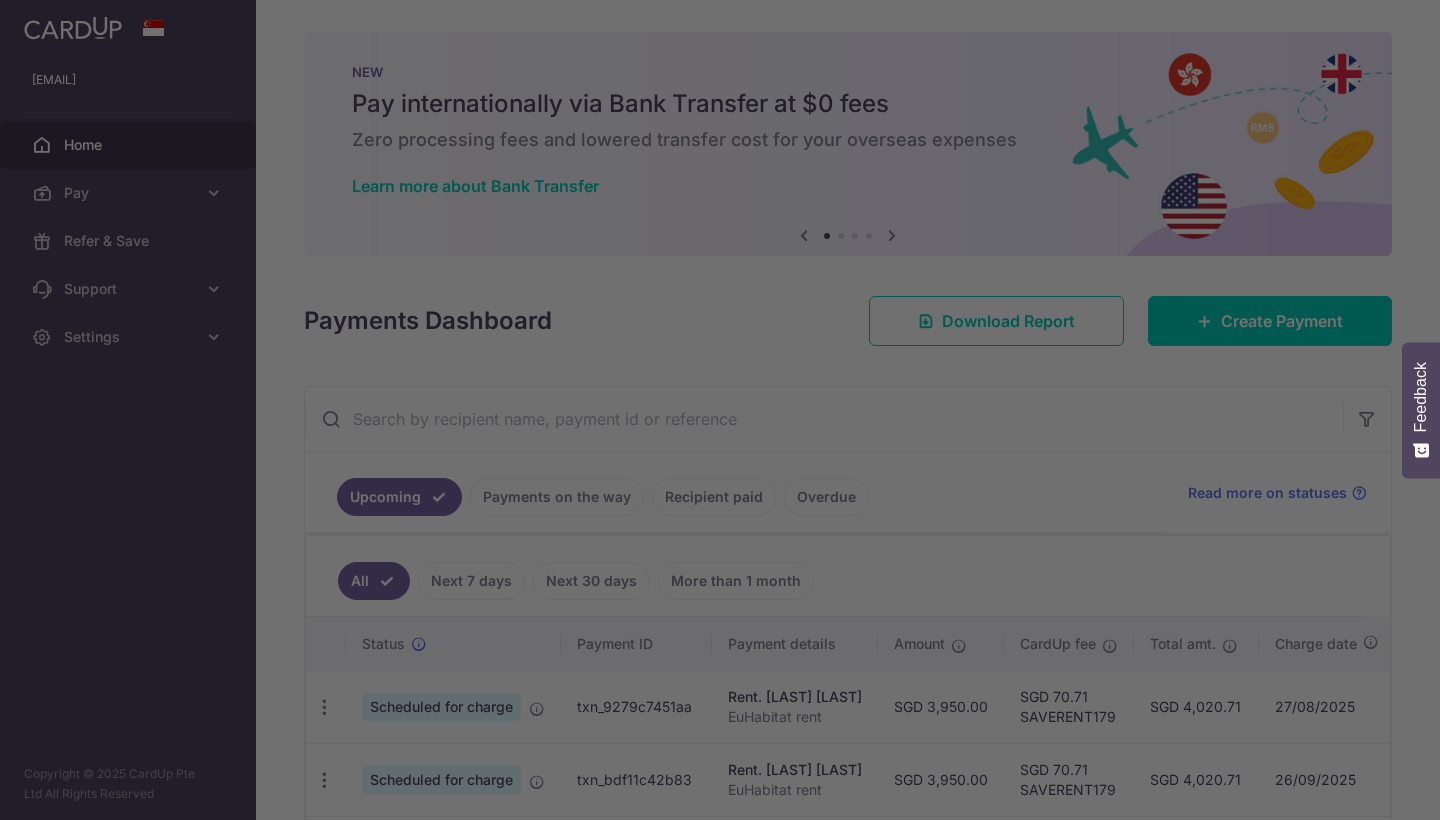 scroll, scrollTop: 0, scrollLeft: 0, axis: both 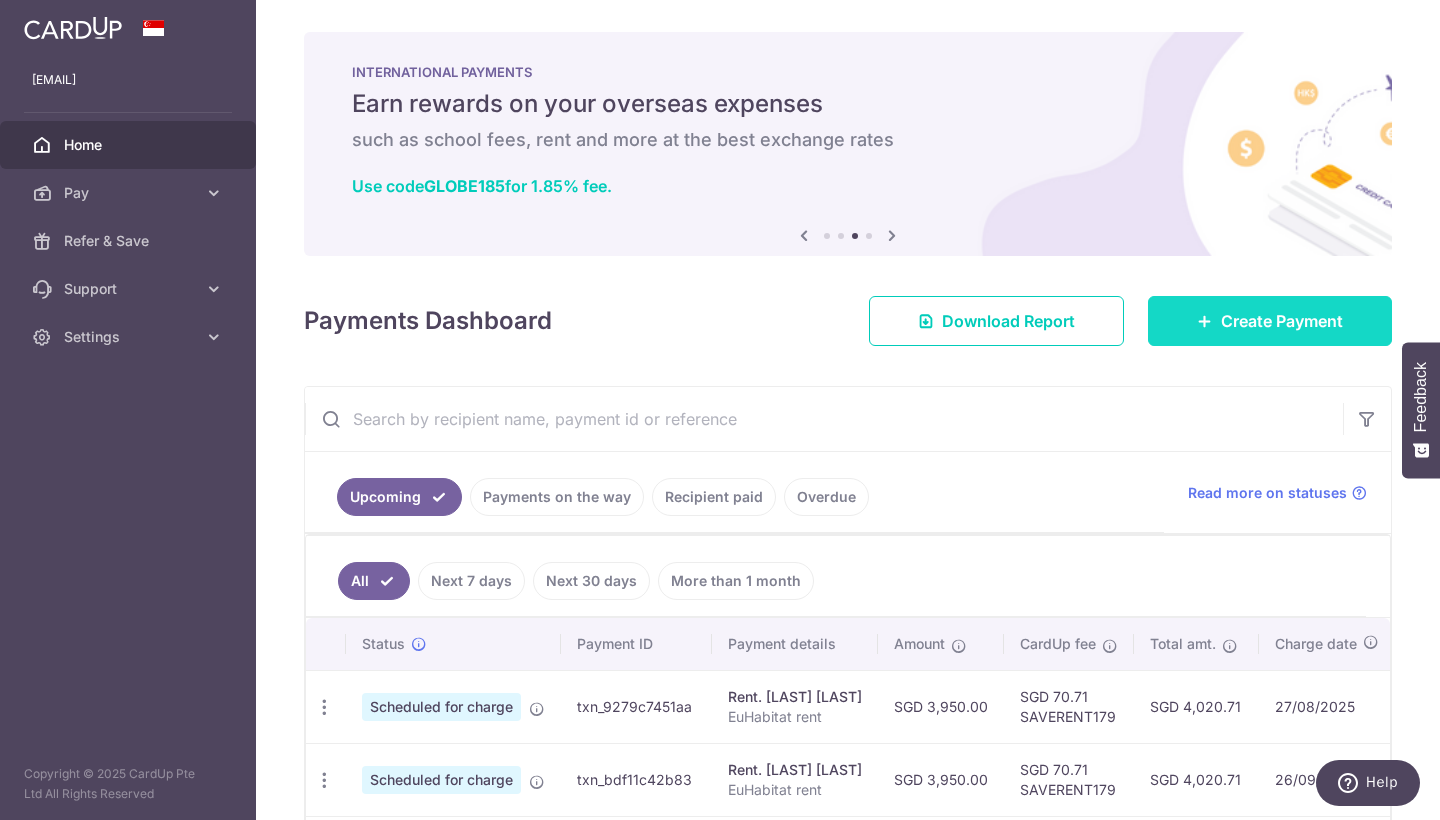 click on "Create Payment" at bounding box center (1282, 321) 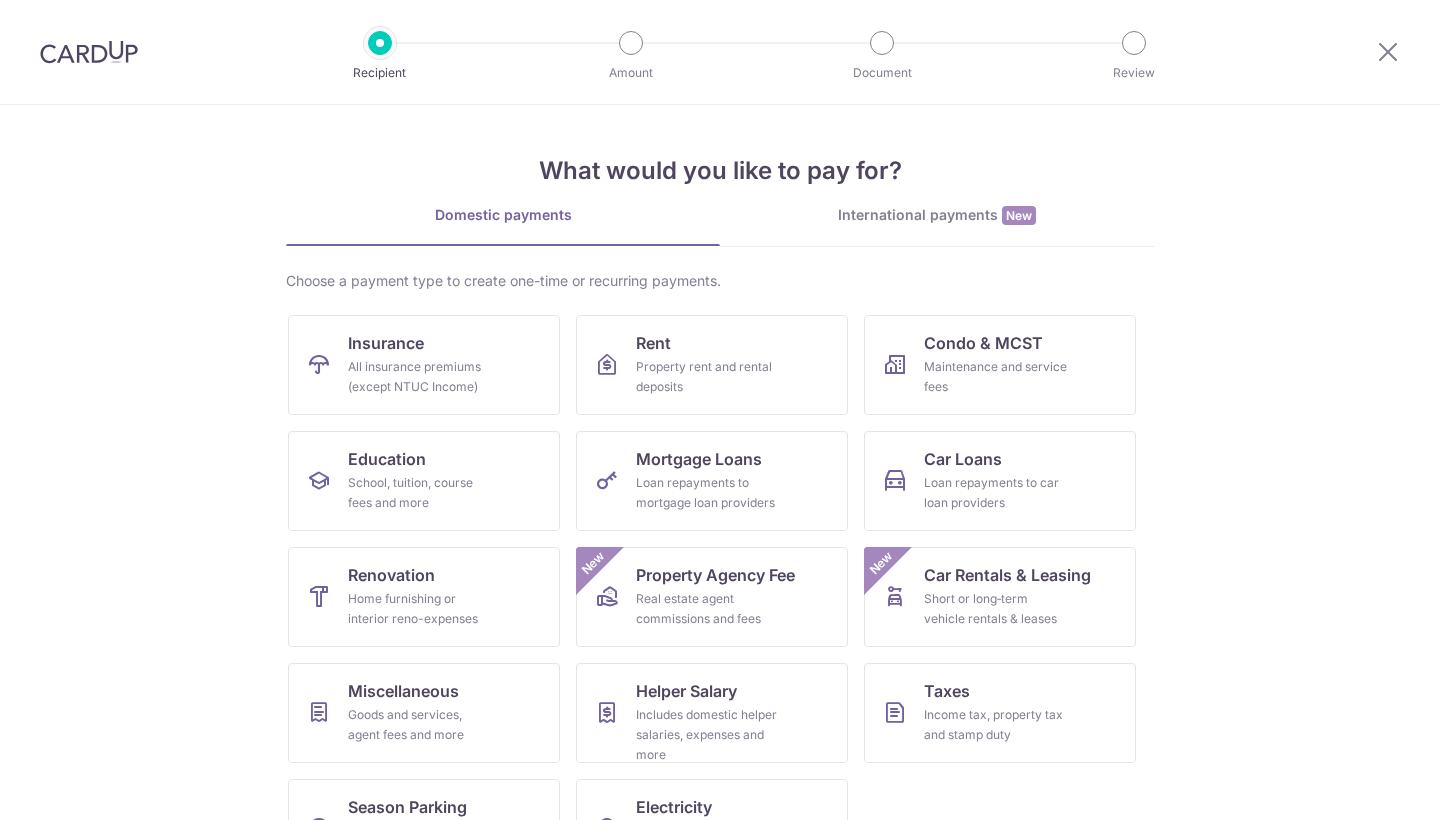 scroll, scrollTop: 0, scrollLeft: 0, axis: both 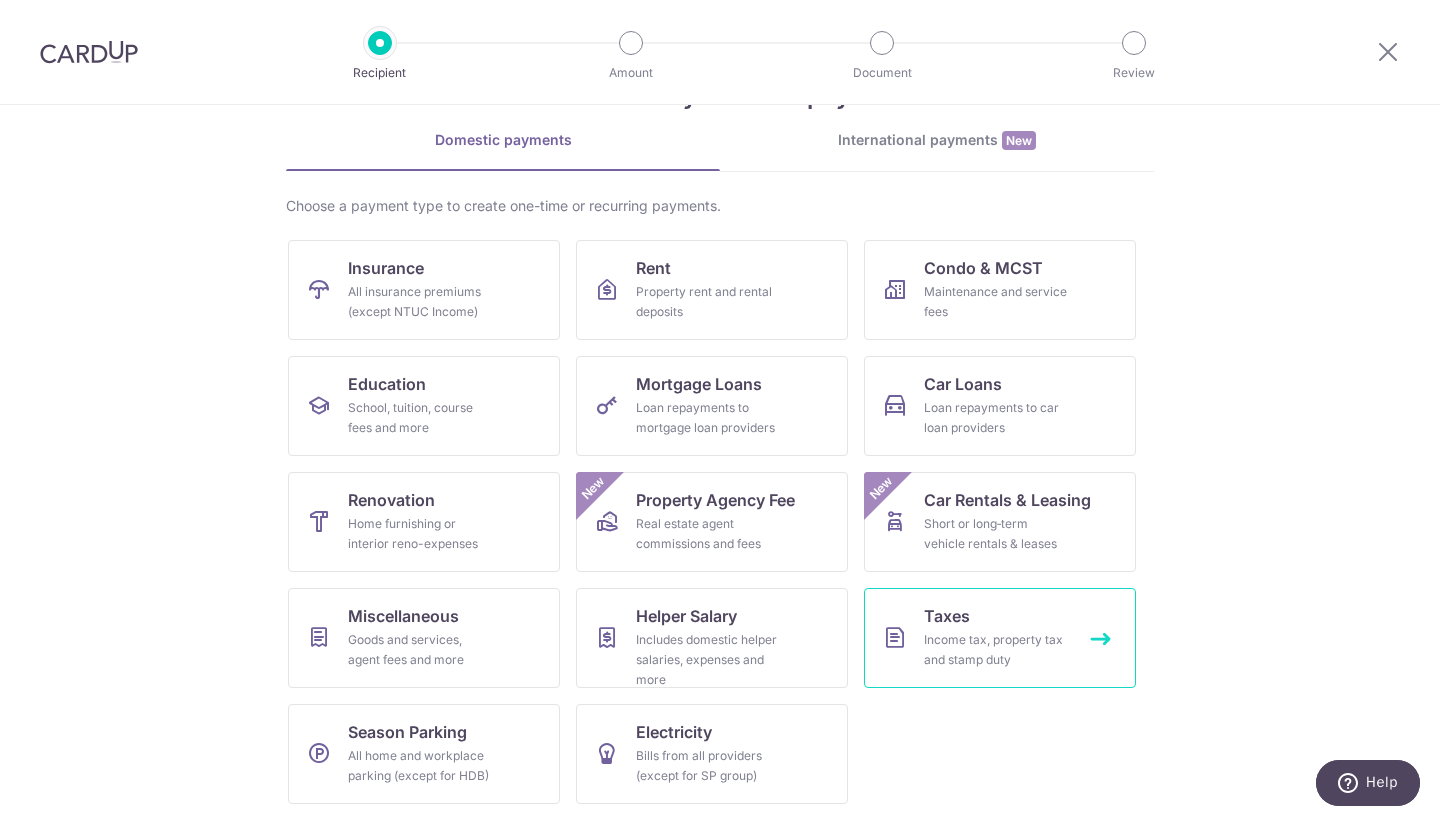 click on "Income tax, property tax and stamp duty" at bounding box center [996, 650] 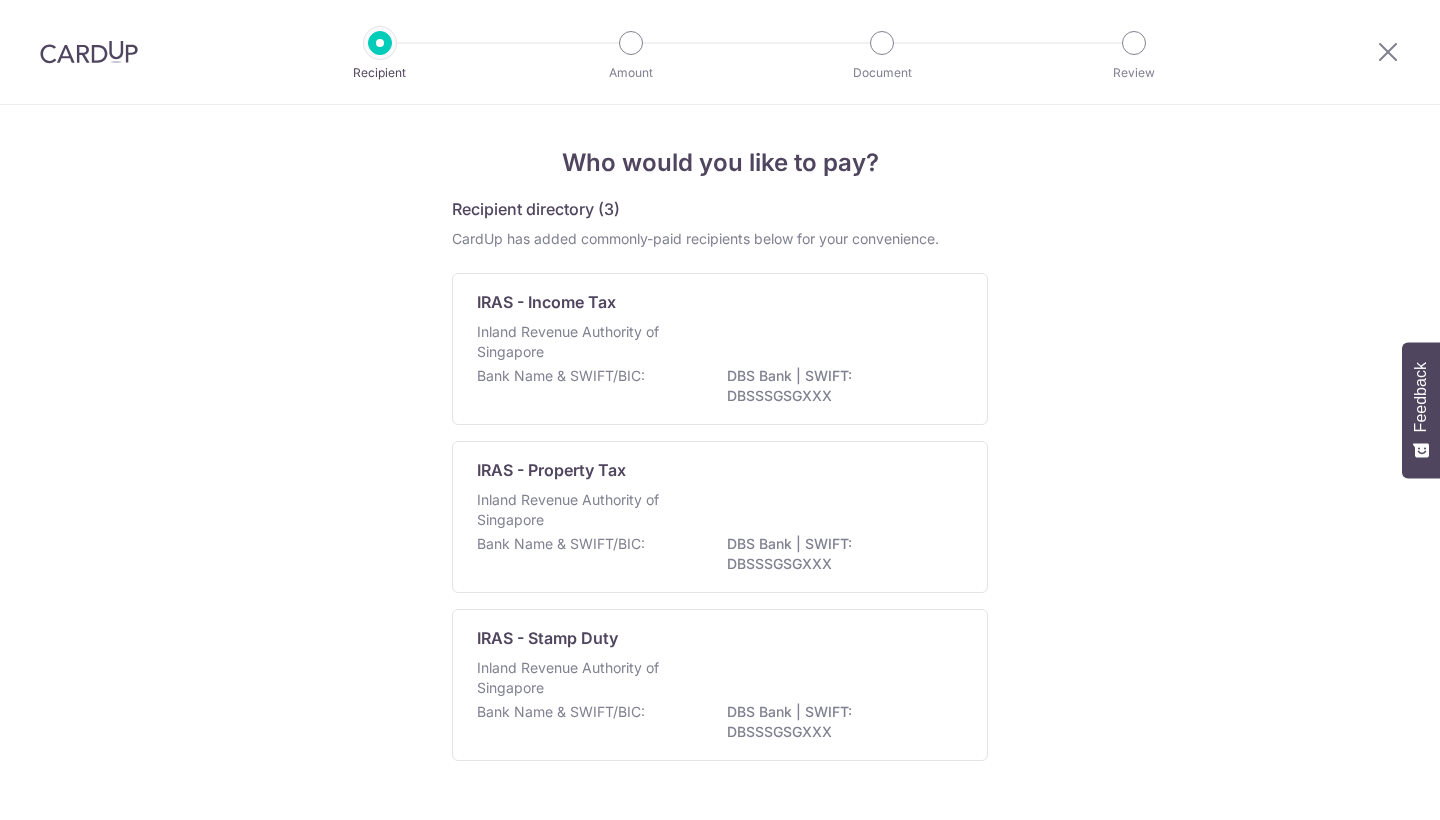 scroll, scrollTop: 0, scrollLeft: 0, axis: both 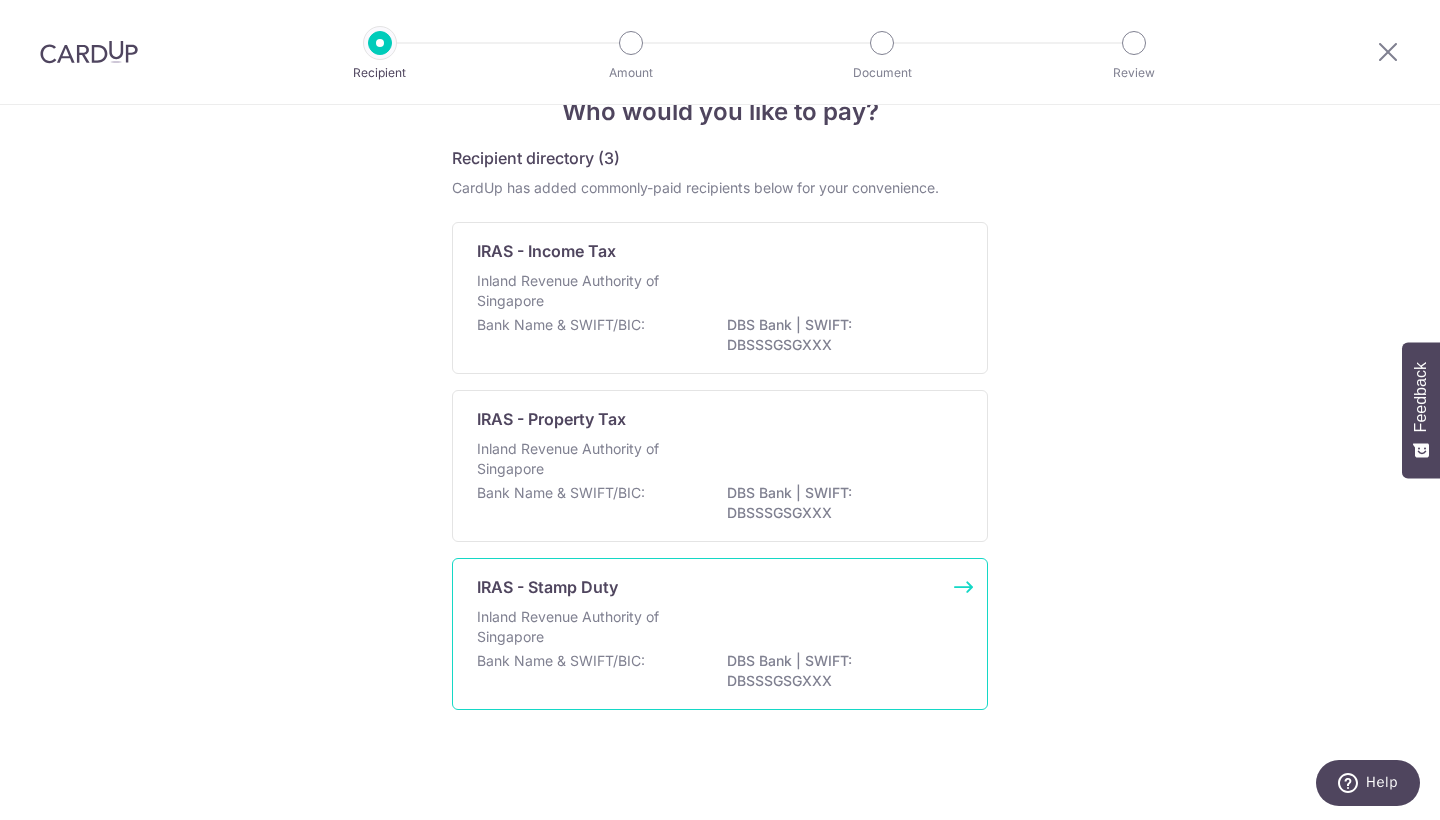 click on "IRAS - Stamp Duty
Inland Revenue Authority of Singapore
Bank Name & SWIFT/BIC:
DBS Bank | SWIFT: DBSSSGSGXXX" at bounding box center [720, 634] 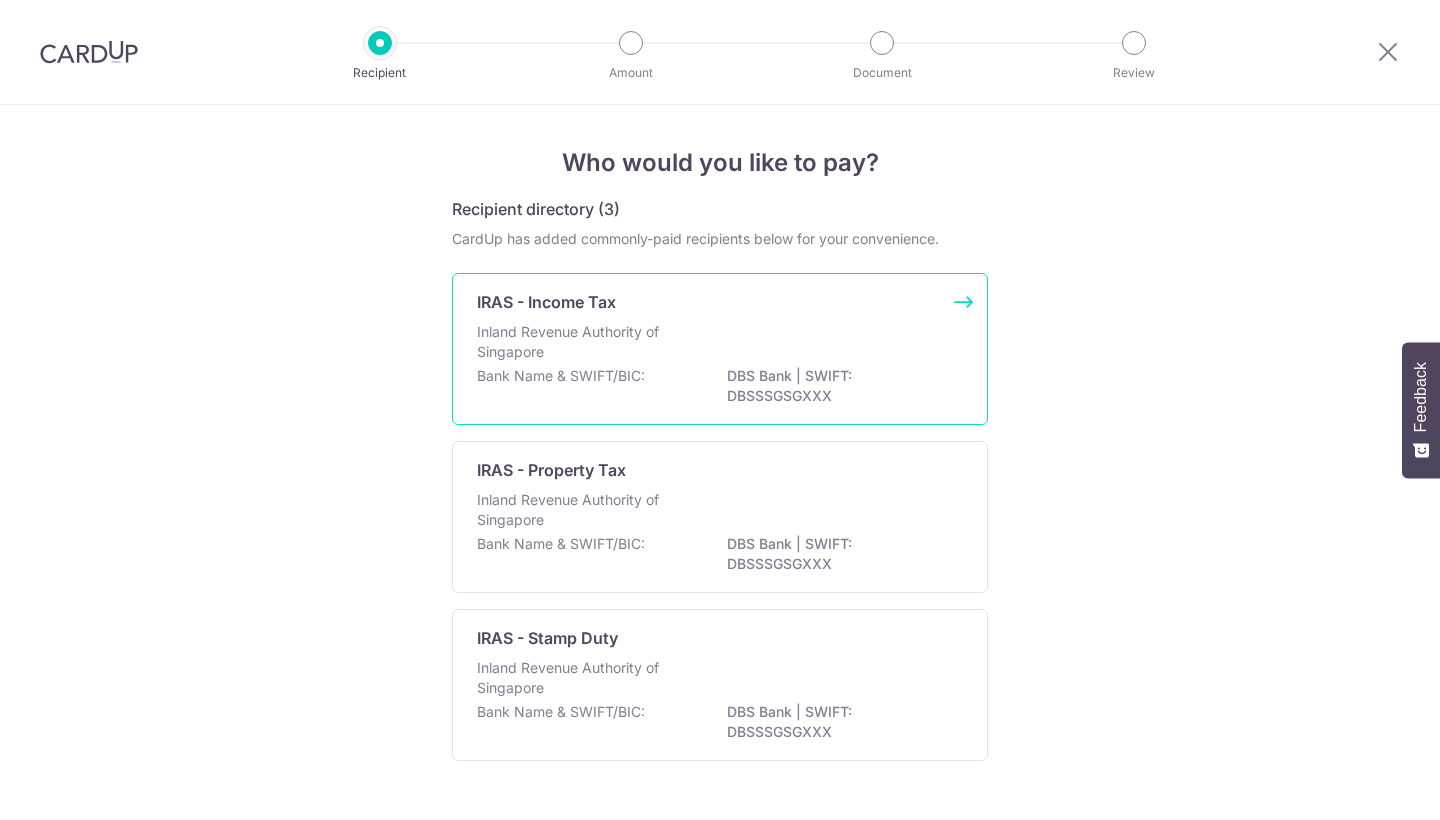 scroll, scrollTop: 0, scrollLeft: 0, axis: both 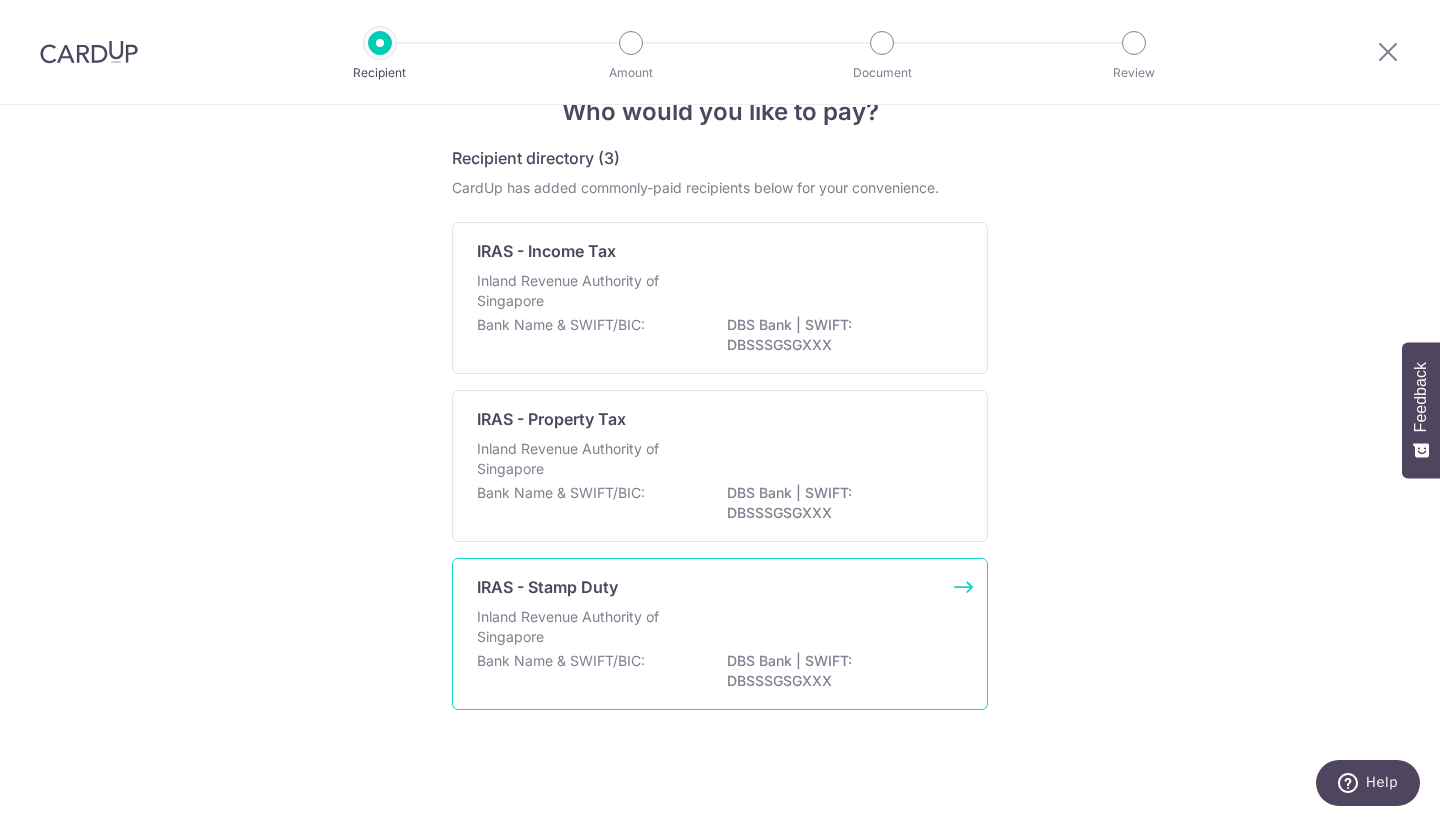 click on "Bank Name & SWIFT/BIC:
DBS Bank | SWIFT: DBSSSGSGXXX" at bounding box center (720, 672) 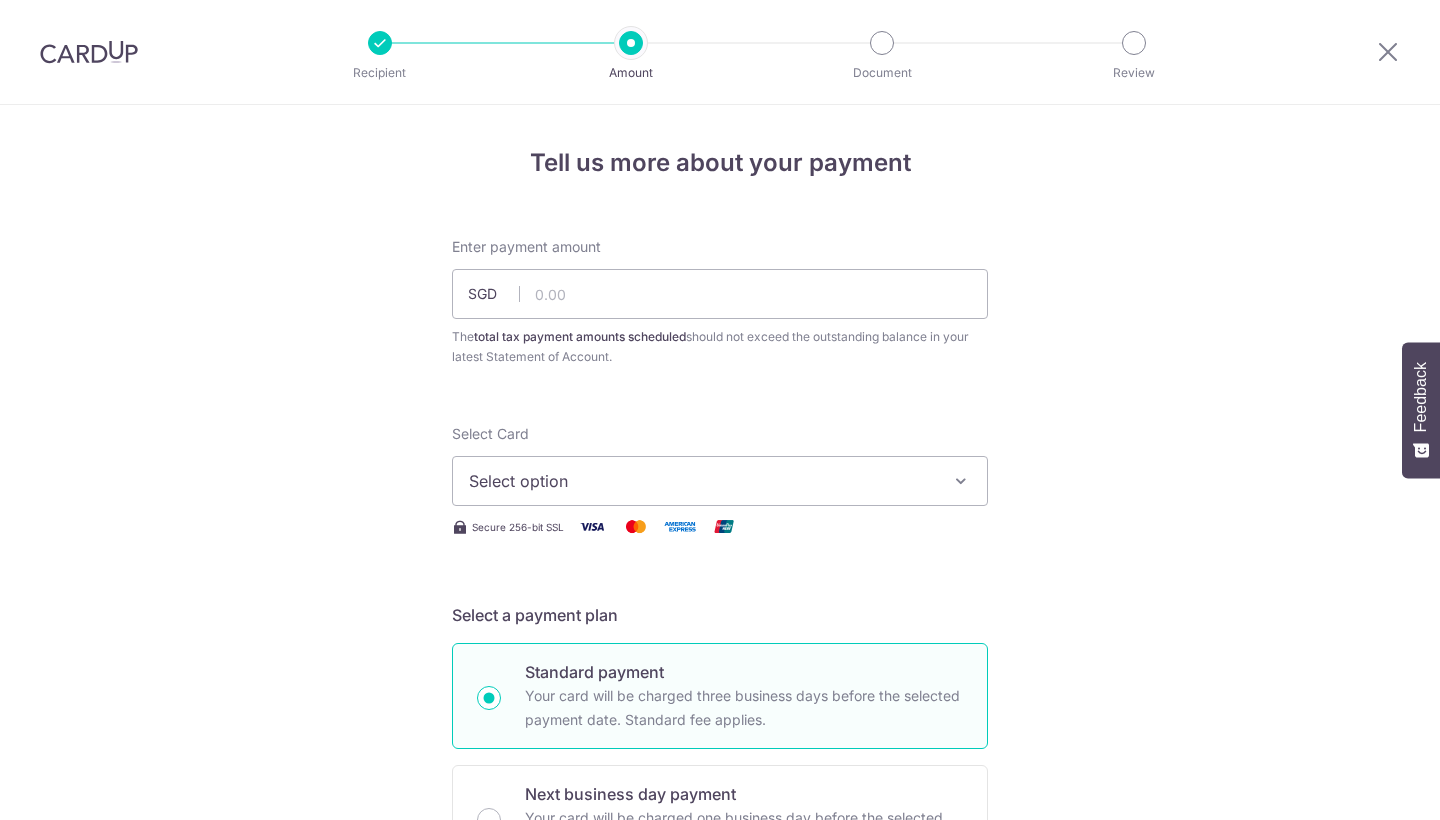 scroll, scrollTop: 0, scrollLeft: 0, axis: both 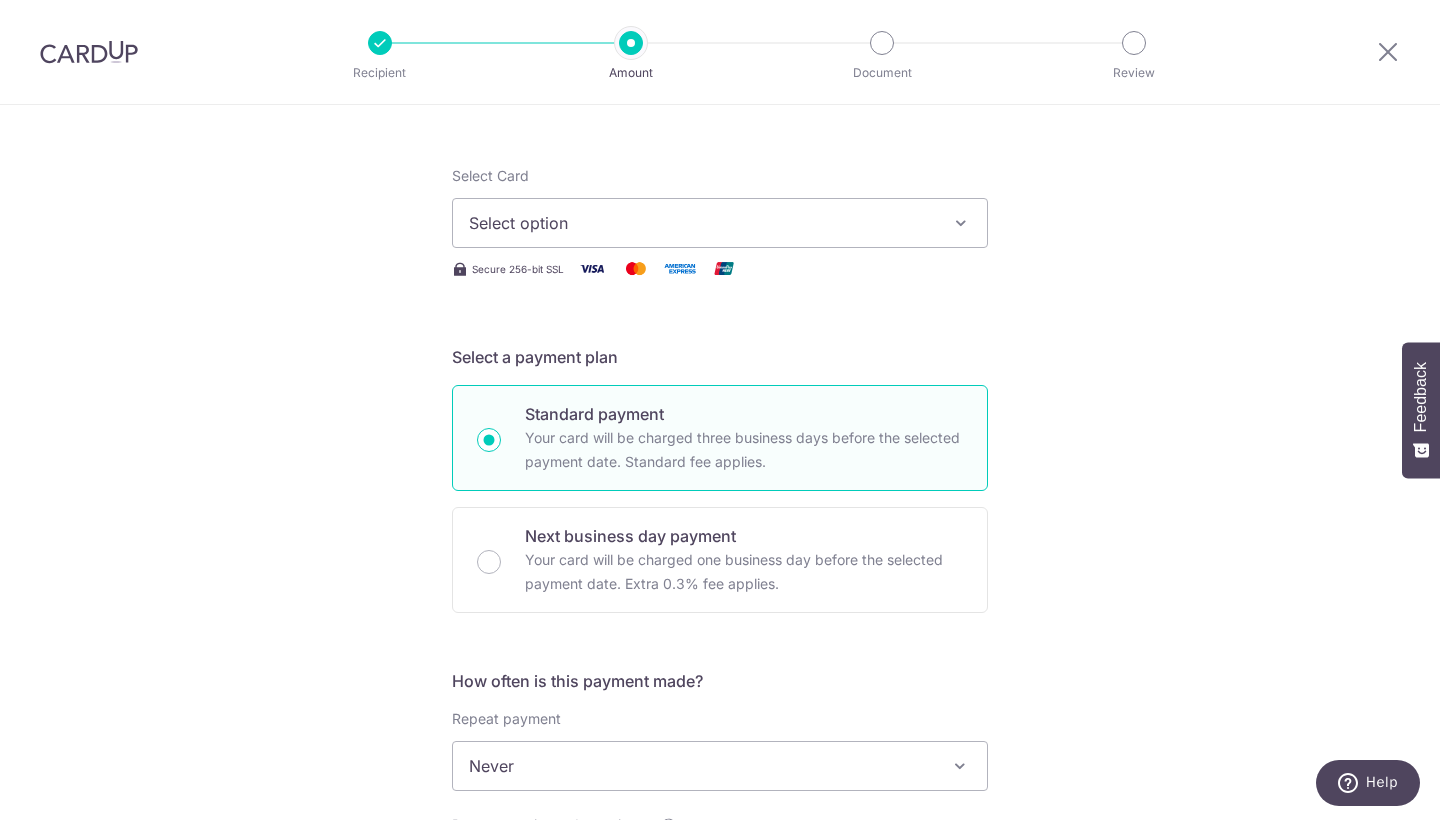 click on "Select option" at bounding box center (702, 223) 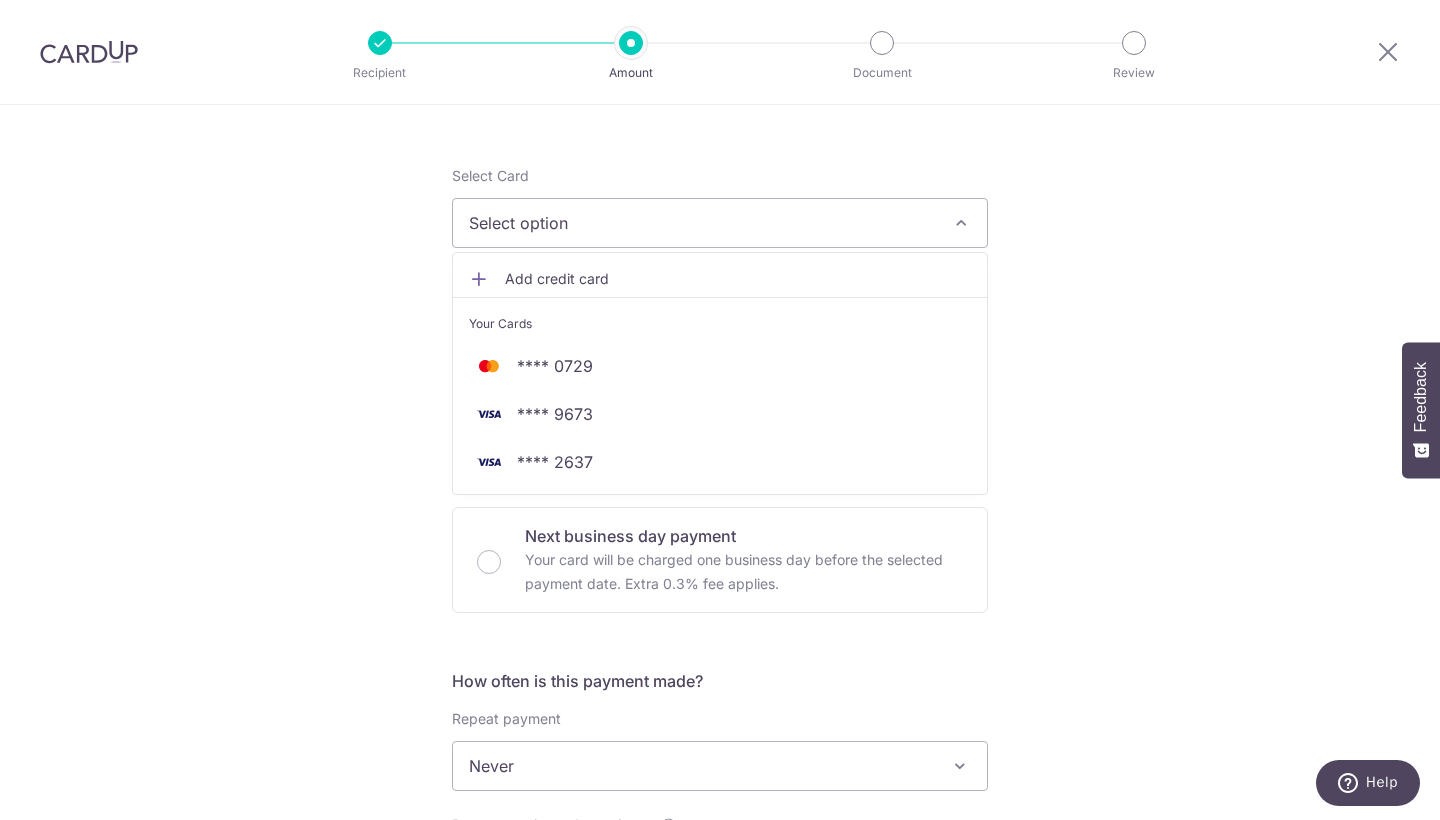 click on "Tell us more about your payment
Enter payment amount
SGD
The  total tax payment amounts scheduled  should not exceed the outstanding balance in your latest Statement of Account.
Select Card
Select option
Add credit card
Your Cards
**** 0729
**** 9673
**** 2637
Secure 256-bit SSL
Text" at bounding box center [720, 775] 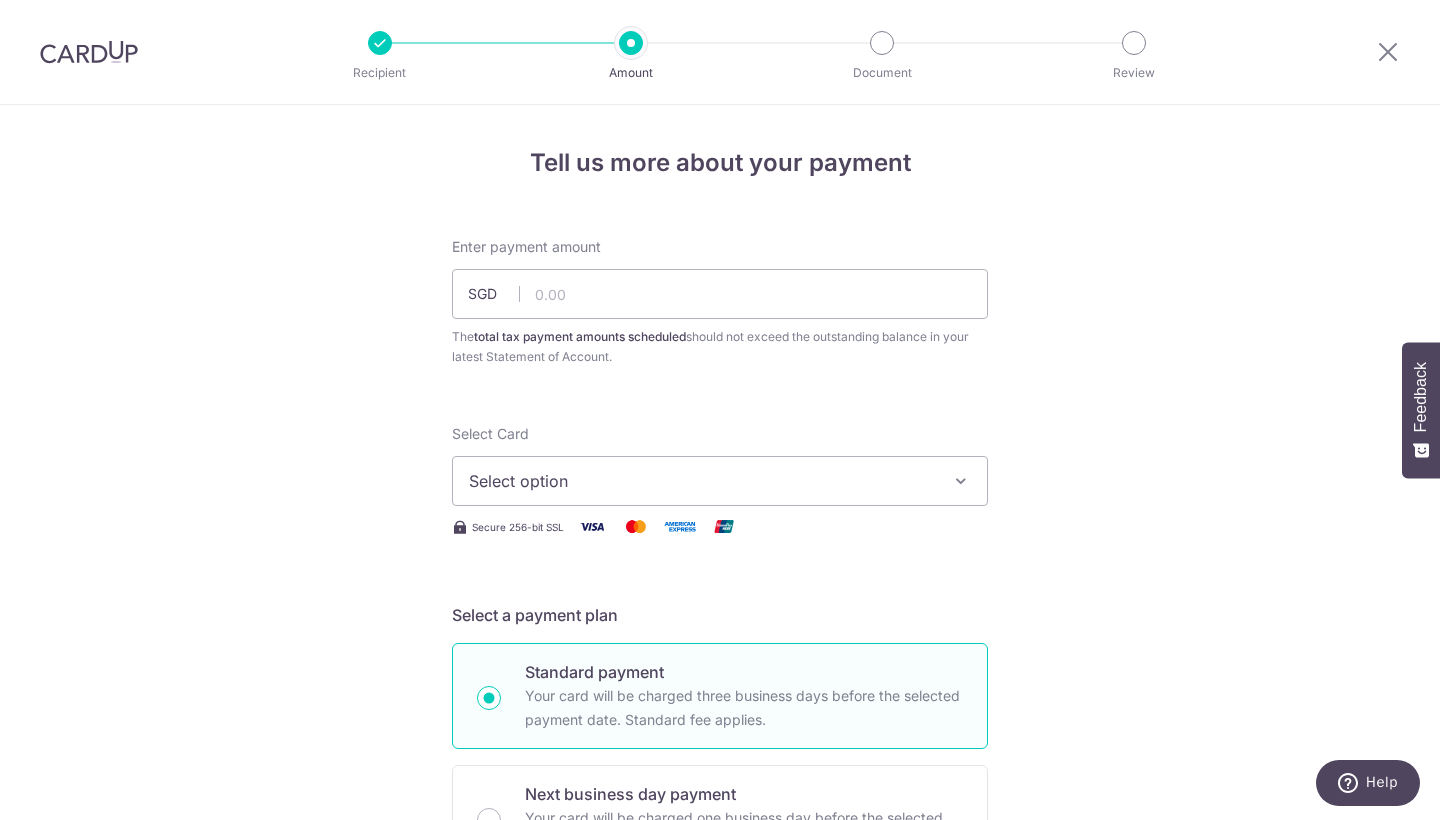 scroll, scrollTop: 0, scrollLeft: 0, axis: both 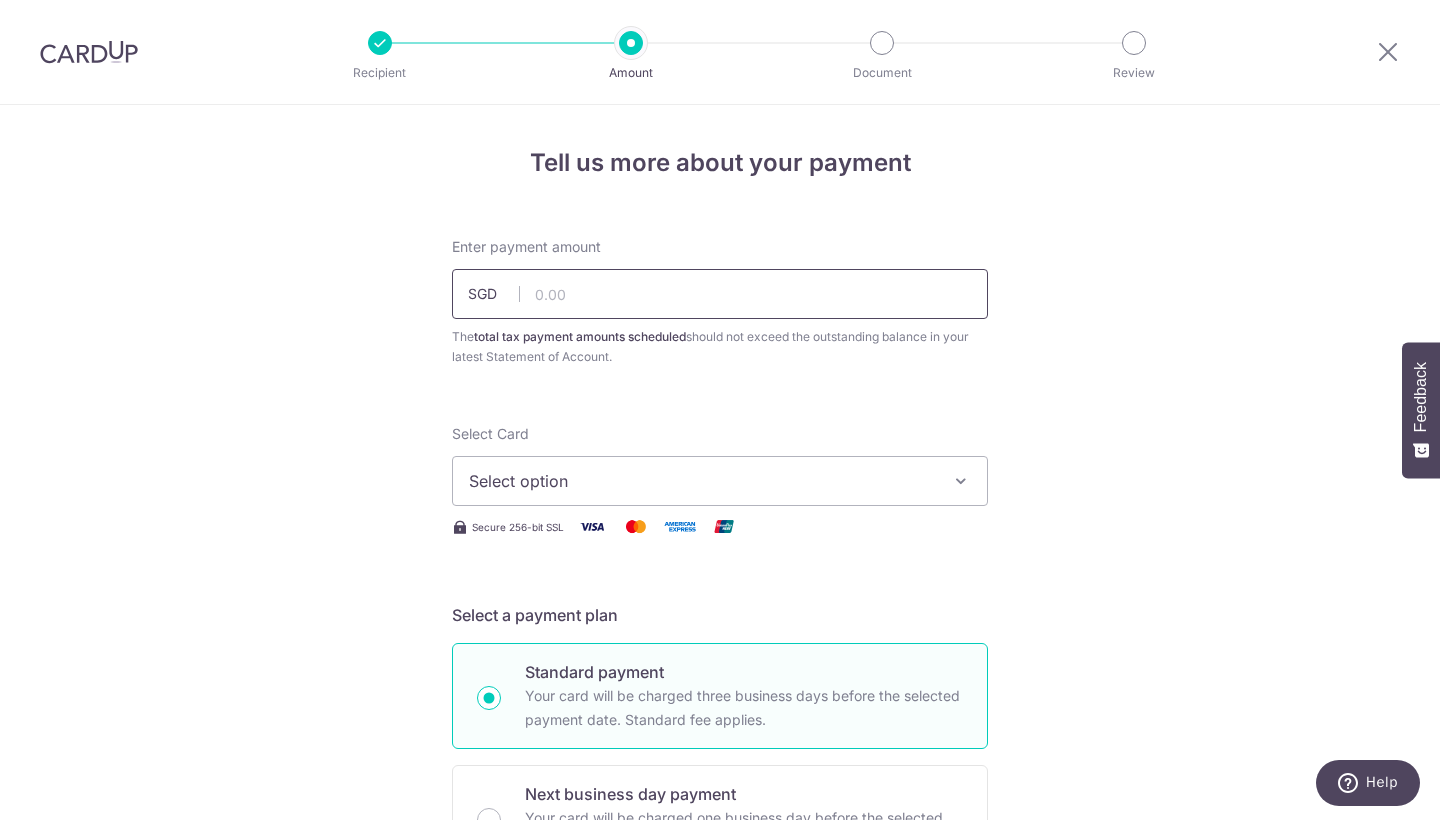 click at bounding box center (720, 294) 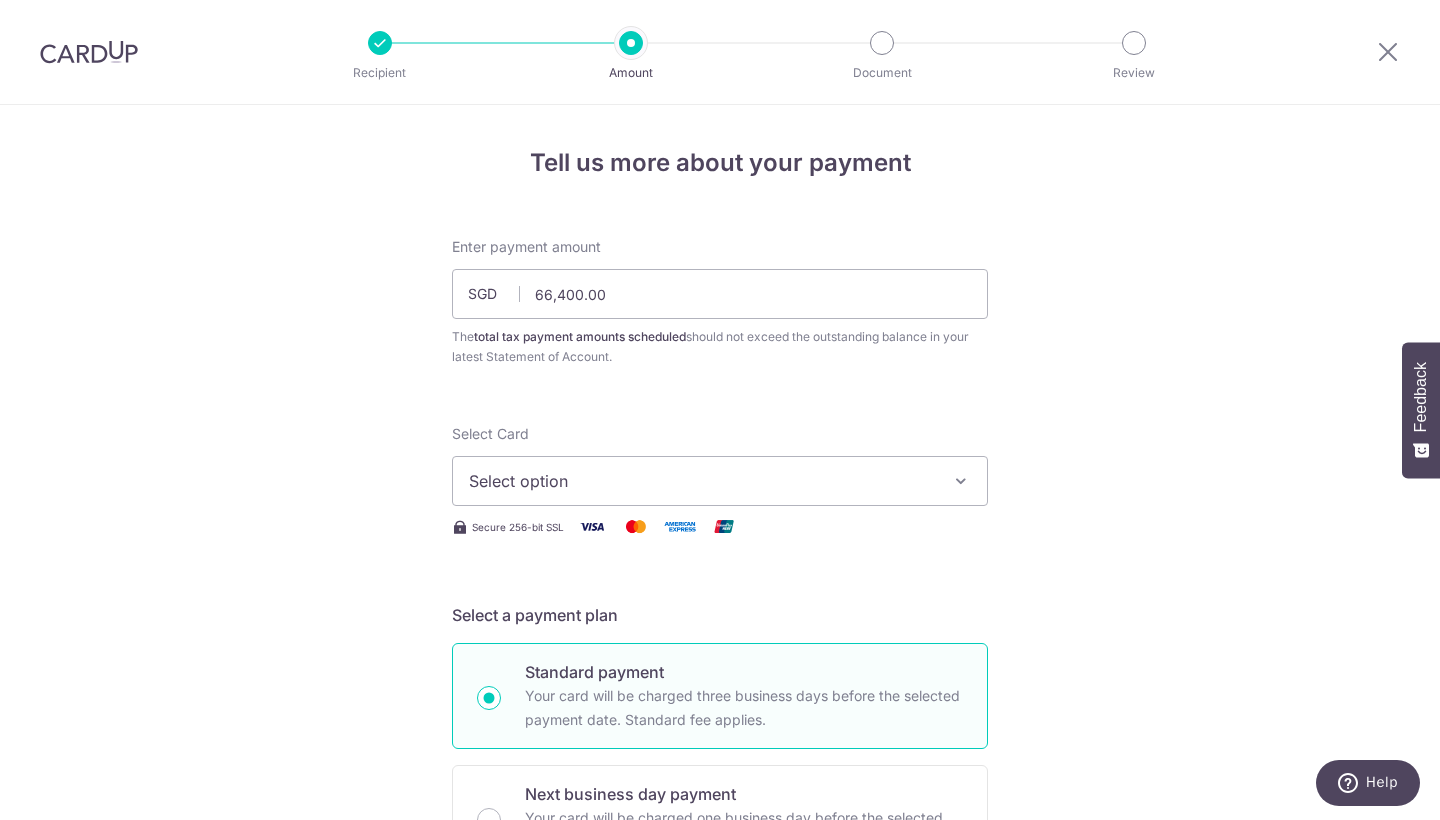 type on "66,400.00" 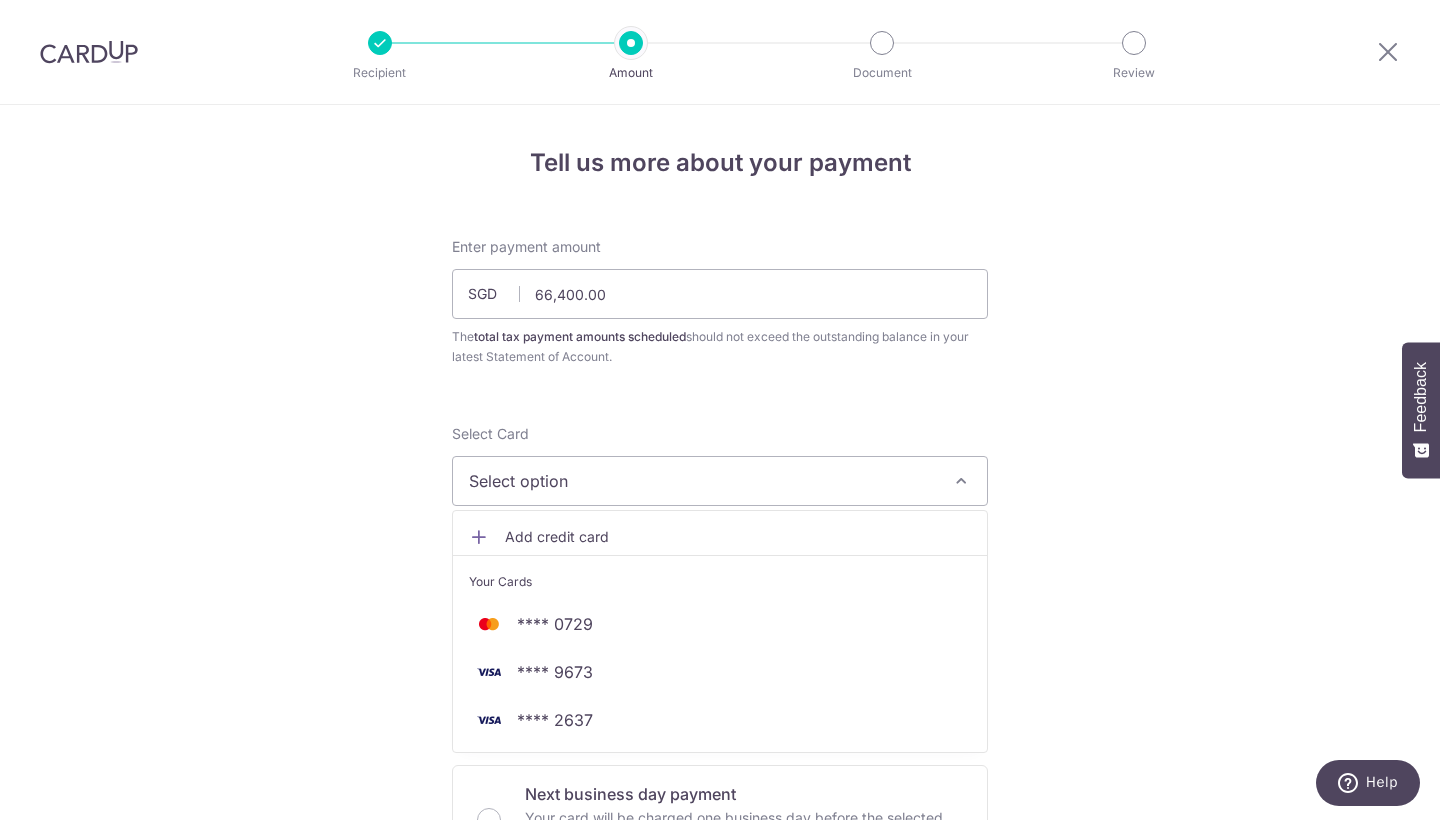 click on "Add credit card" at bounding box center (738, 537) 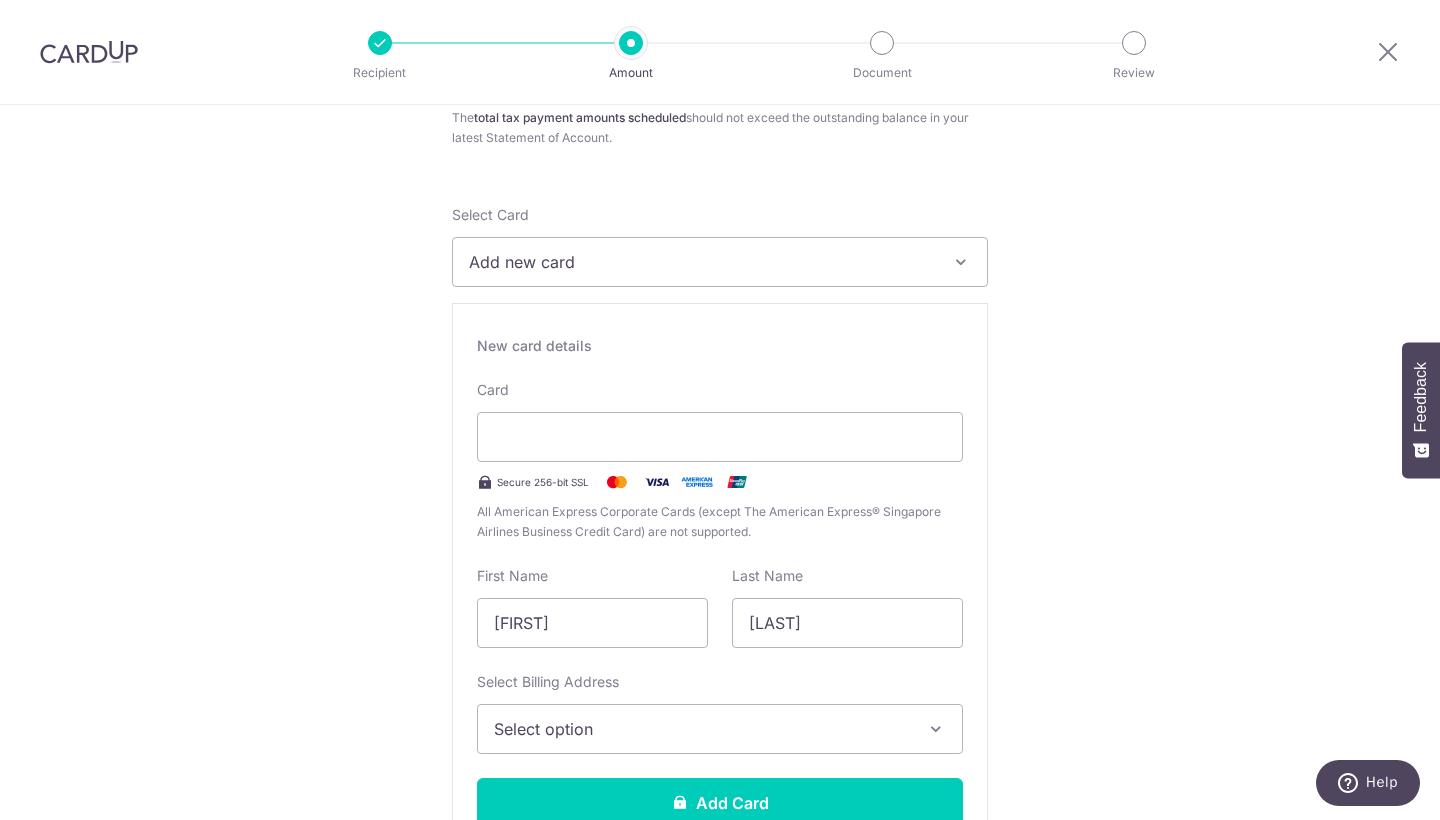 scroll, scrollTop: 352, scrollLeft: 0, axis: vertical 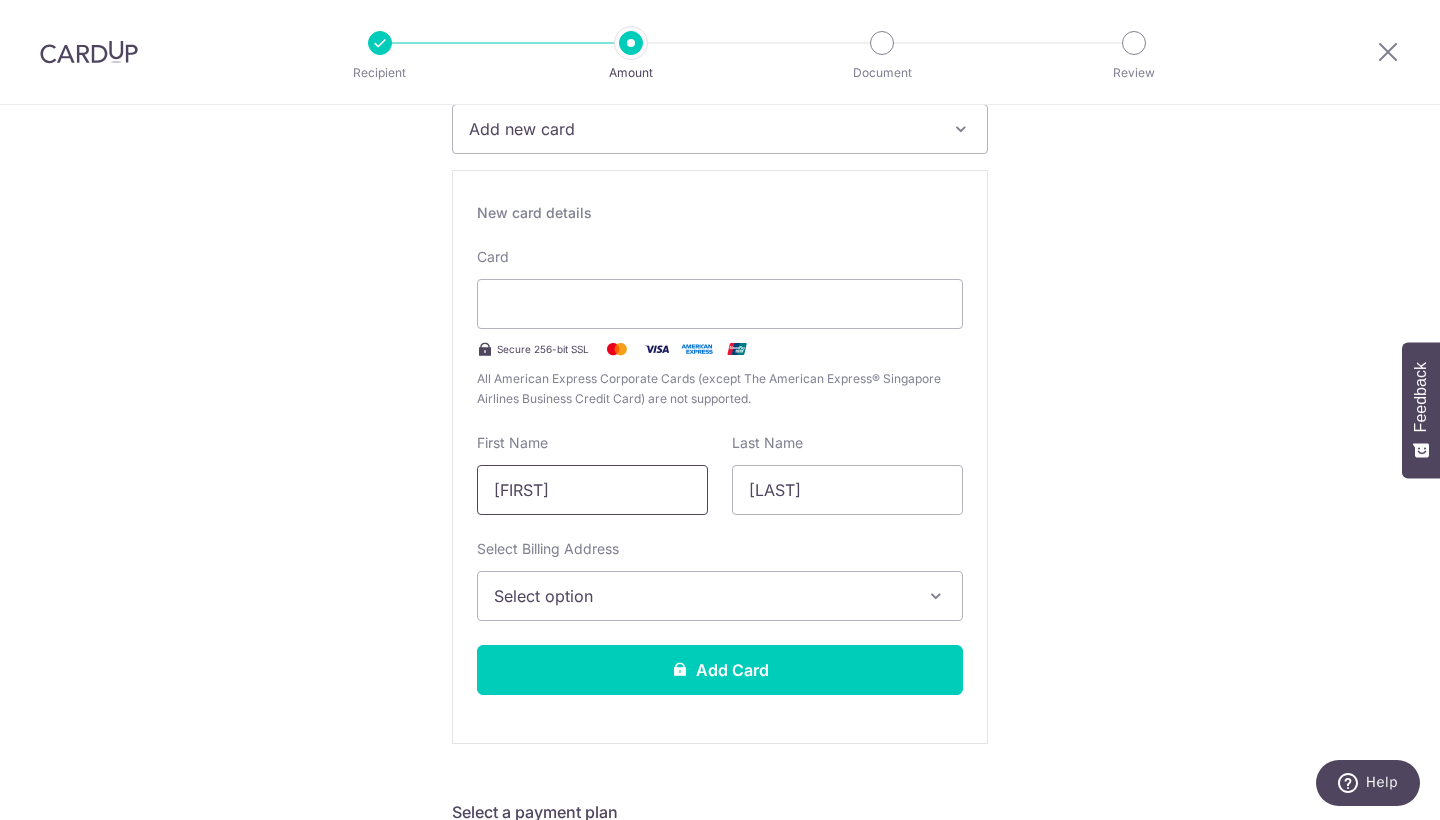drag, startPoint x: 642, startPoint y: 502, endPoint x: 285, endPoint y: 497, distance: 357.035 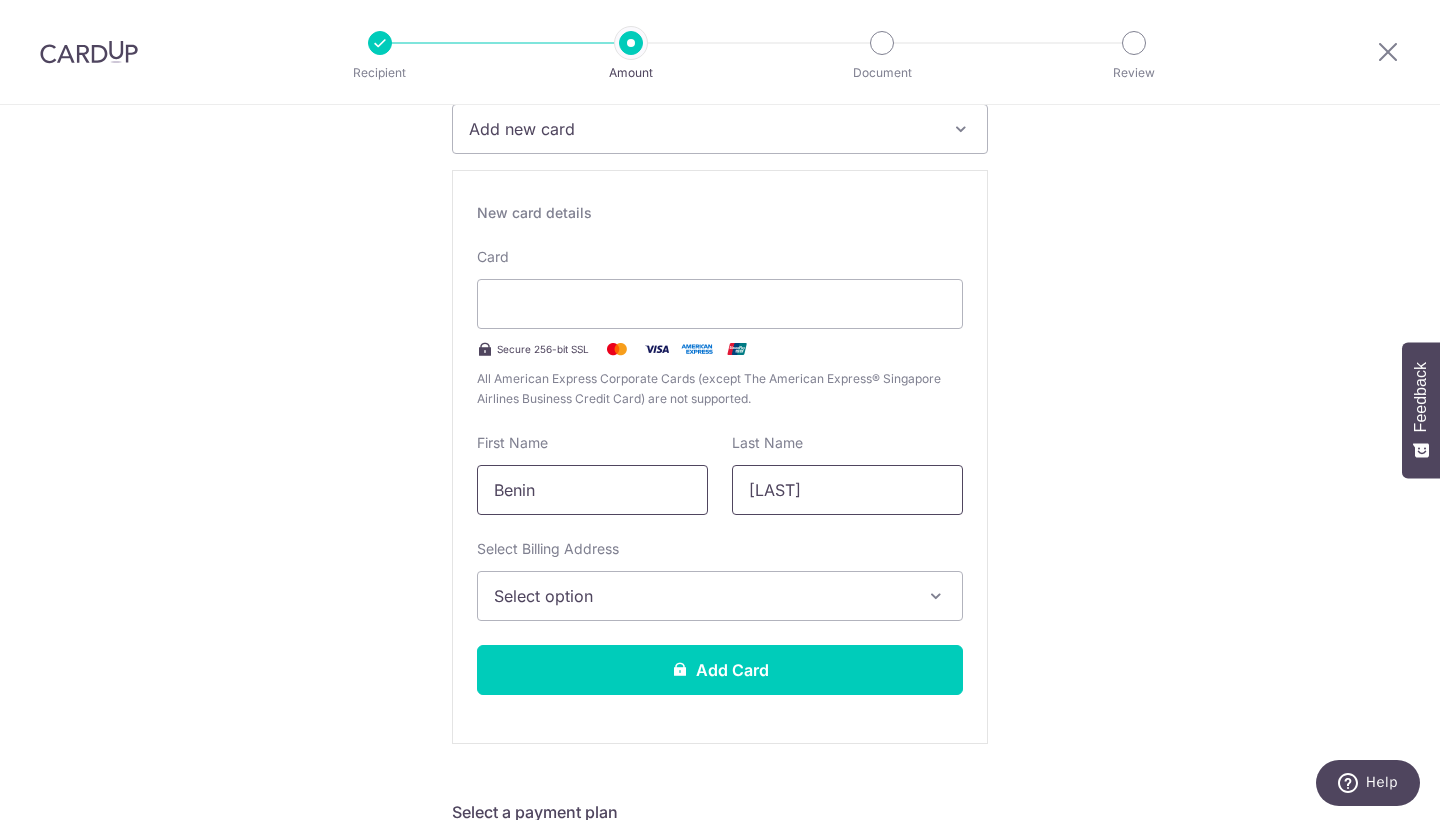 type on "Benin" 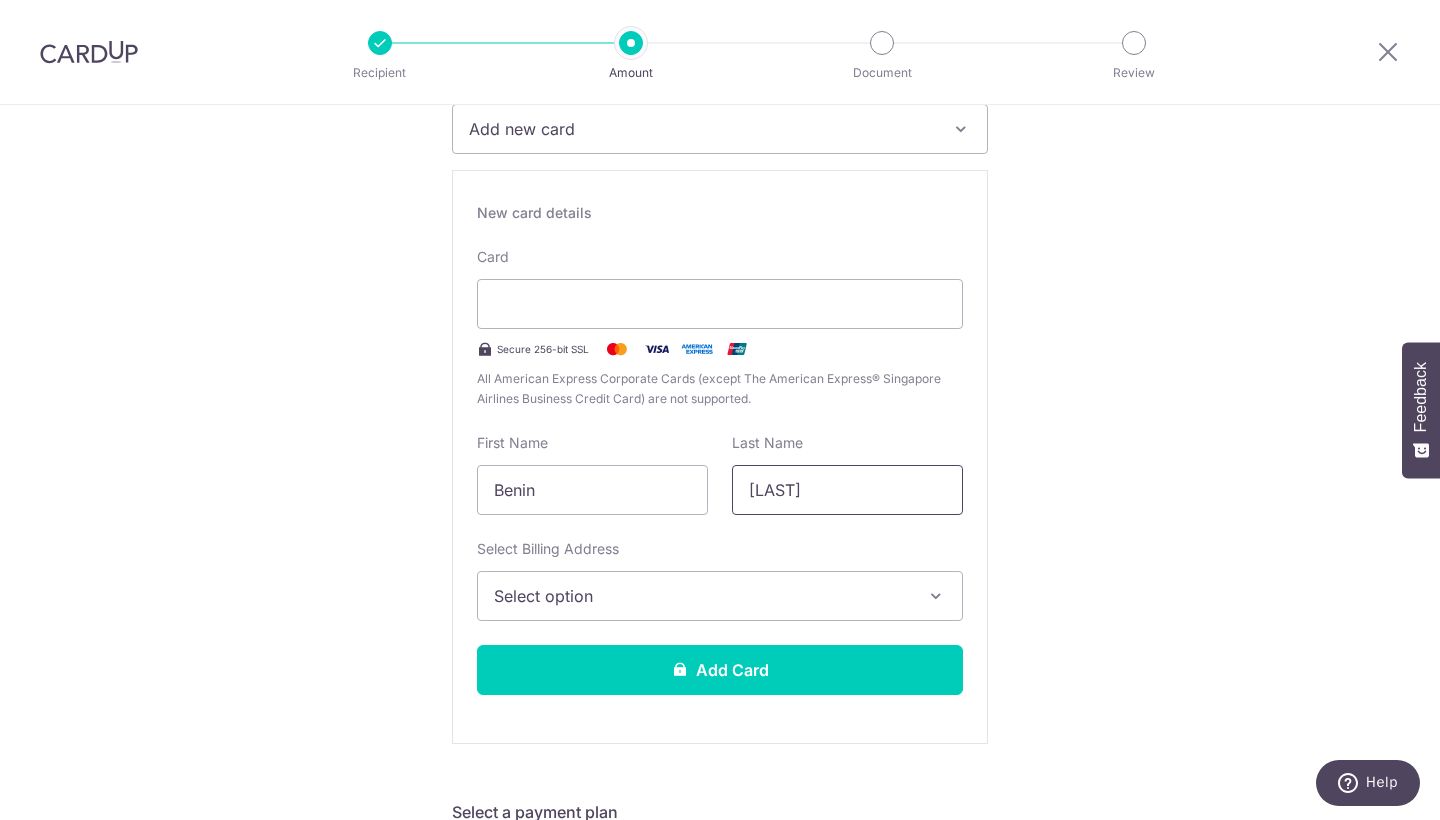 drag, startPoint x: 813, startPoint y: 491, endPoint x: 407, endPoint y: 431, distance: 410.40955 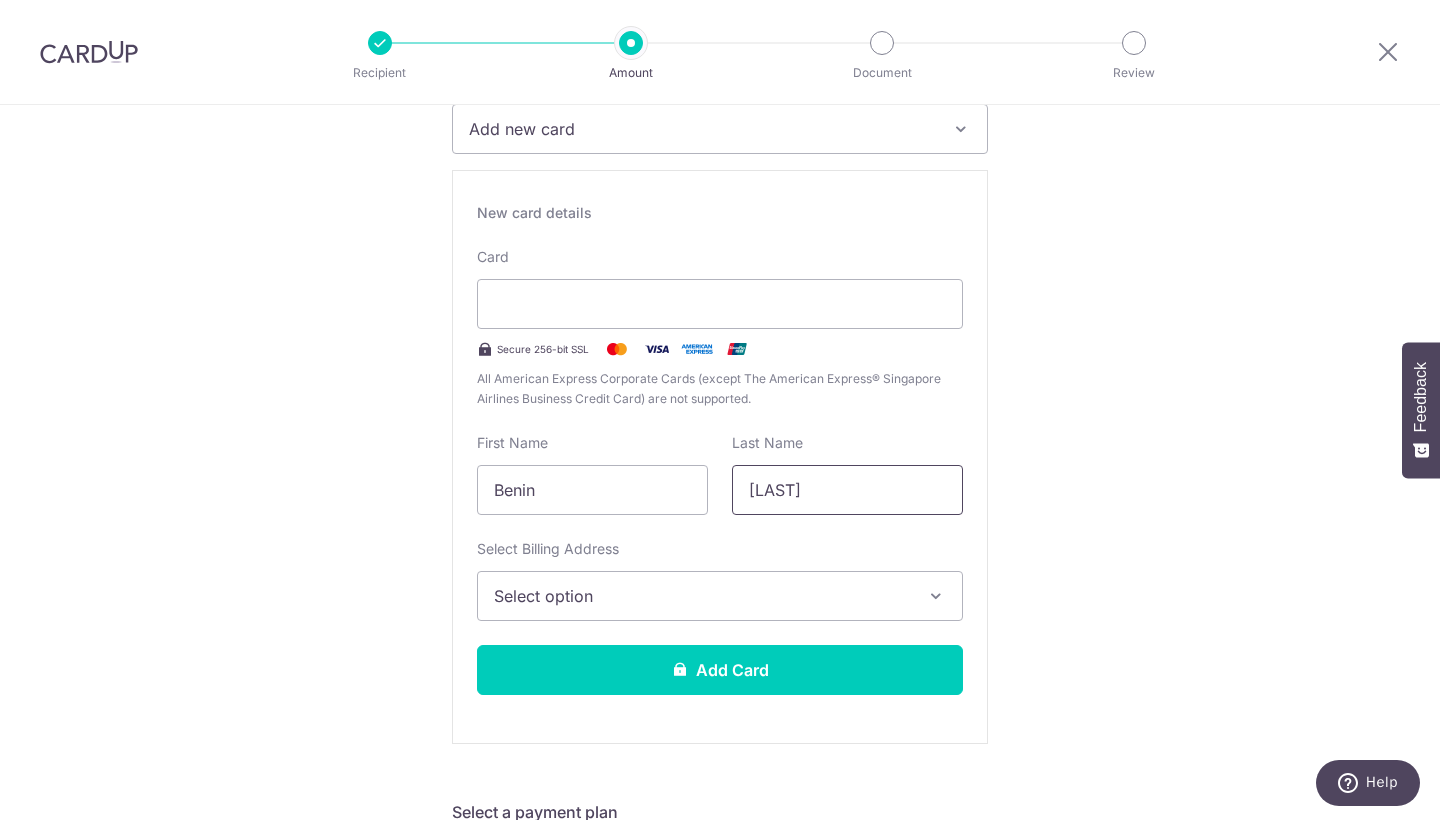 type on "Sabu" 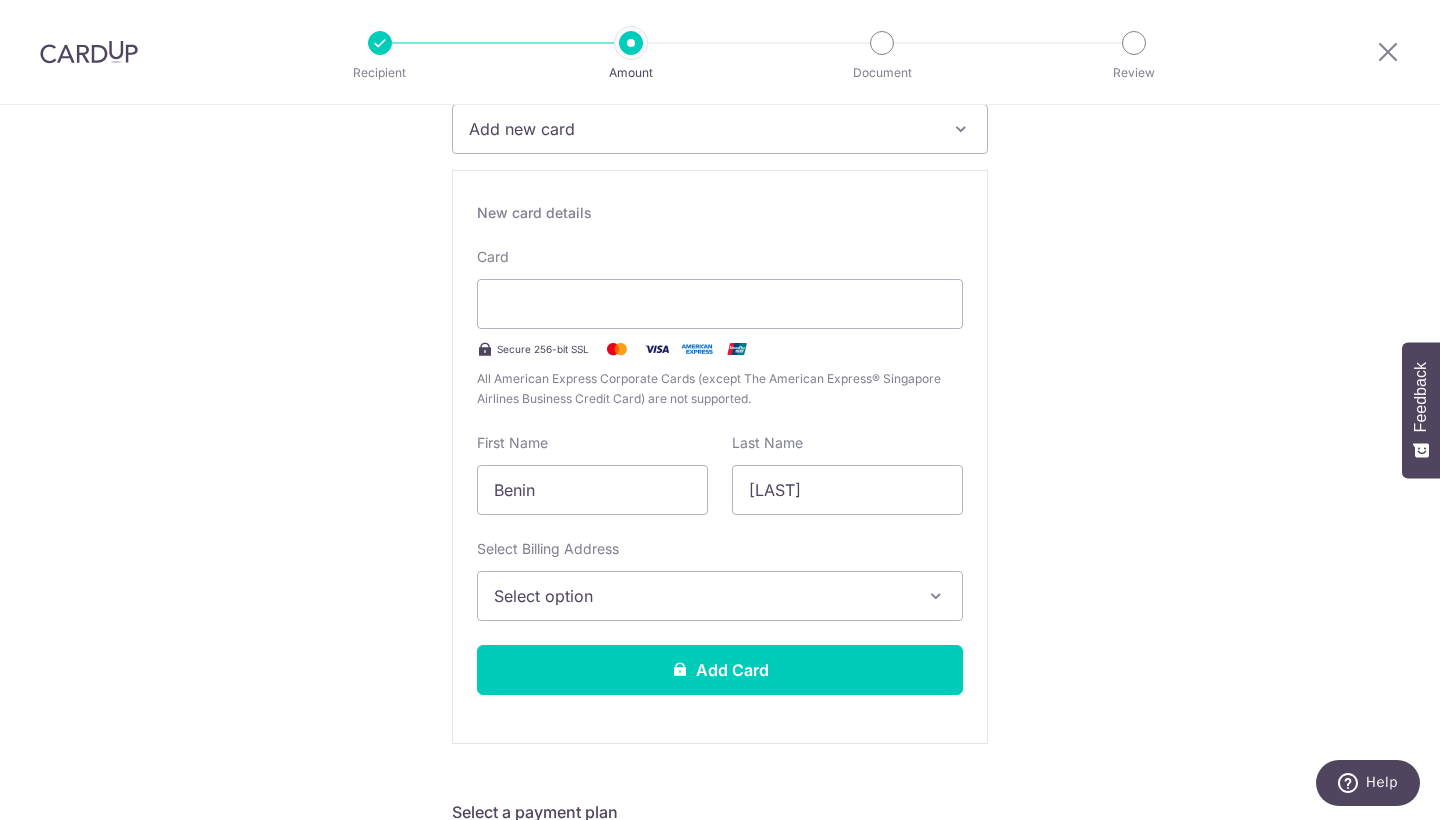 click on "Select option" at bounding box center (720, 596) 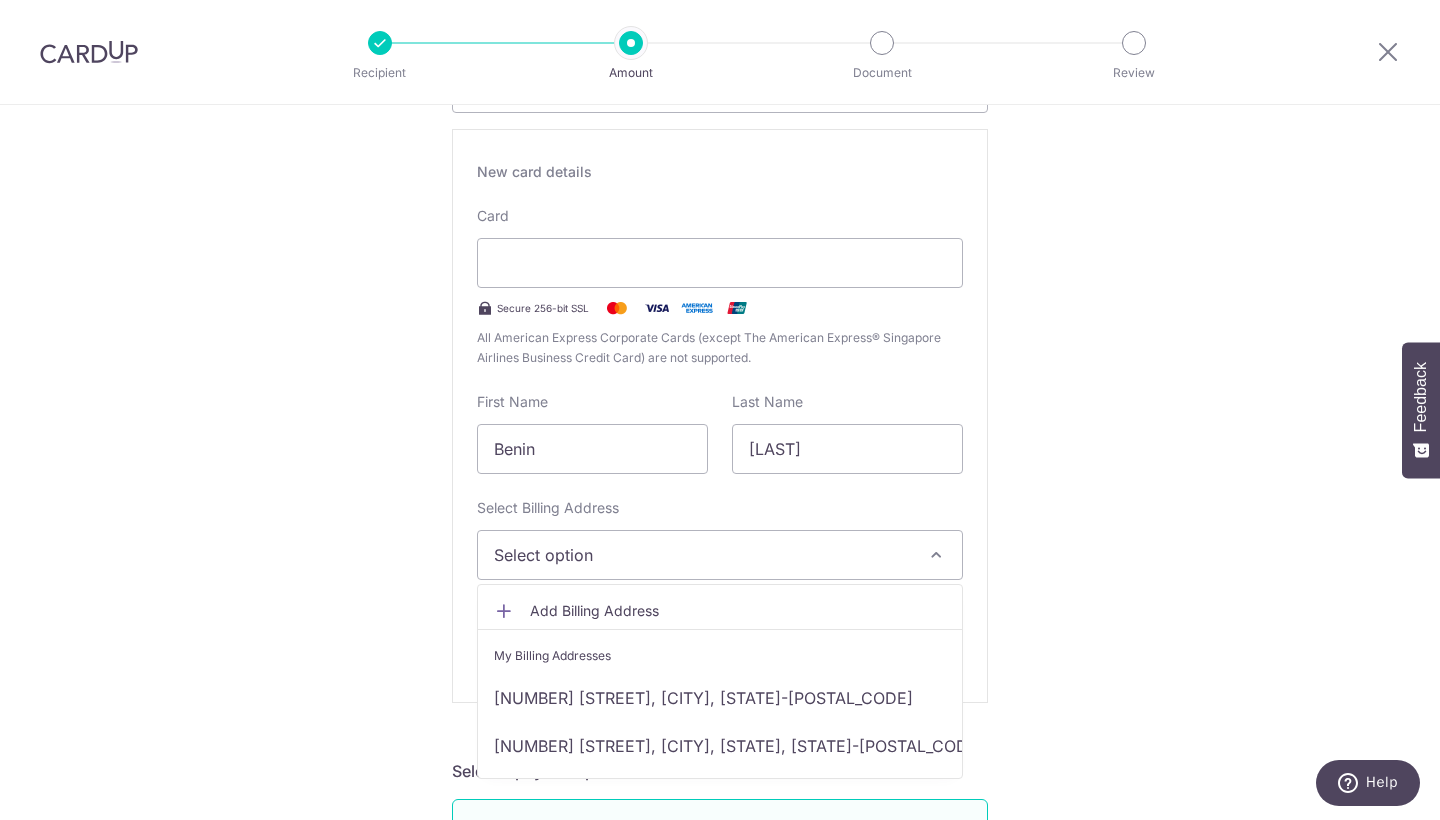 scroll, scrollTop: 394, scrollLeft: 0, axis: vertical 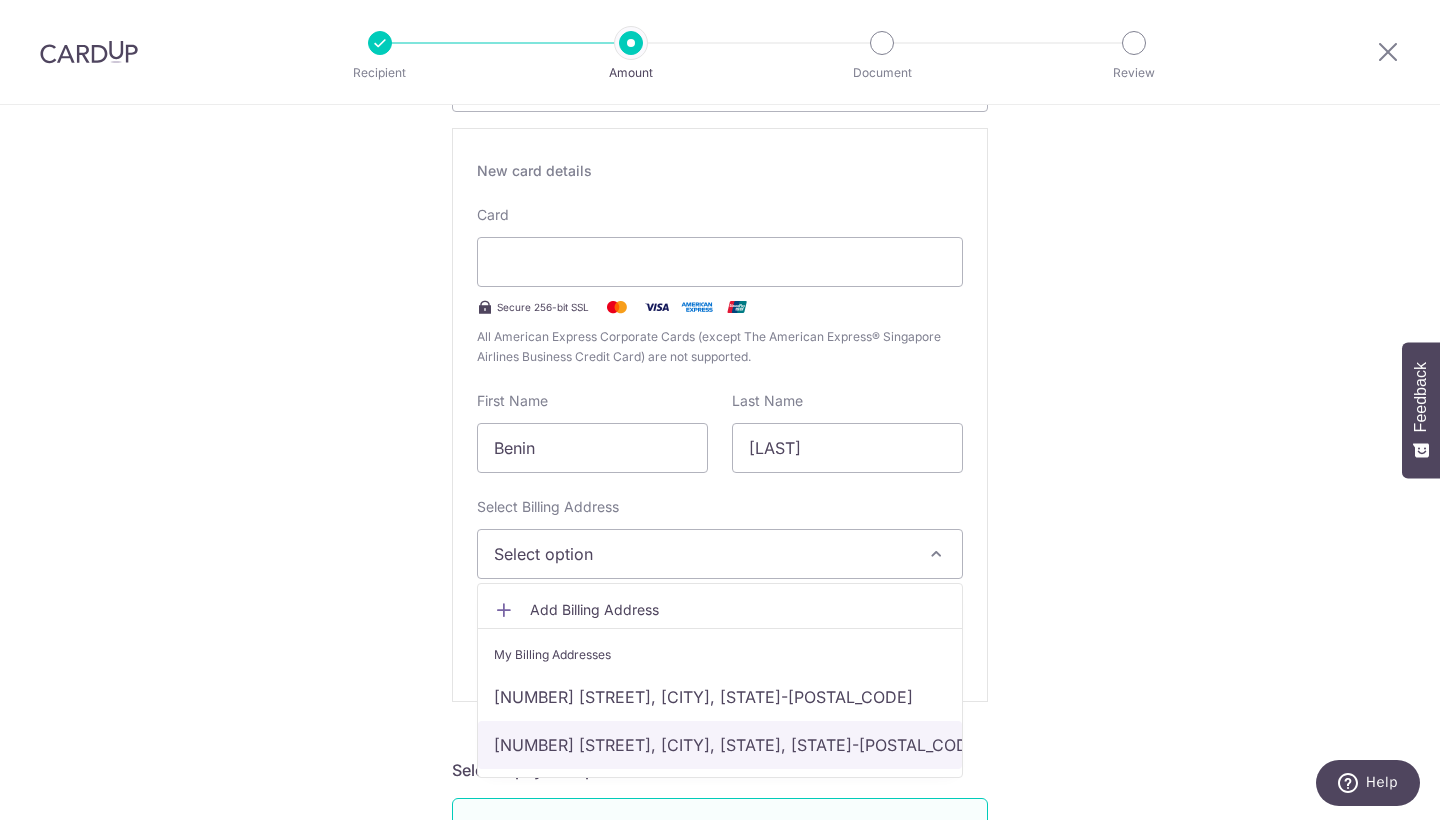 click on "188 Jalan Eunos, #02-08, EuHabitat Tower 2, Singapore, Singapore-419538" at bounding box center [720, 745] 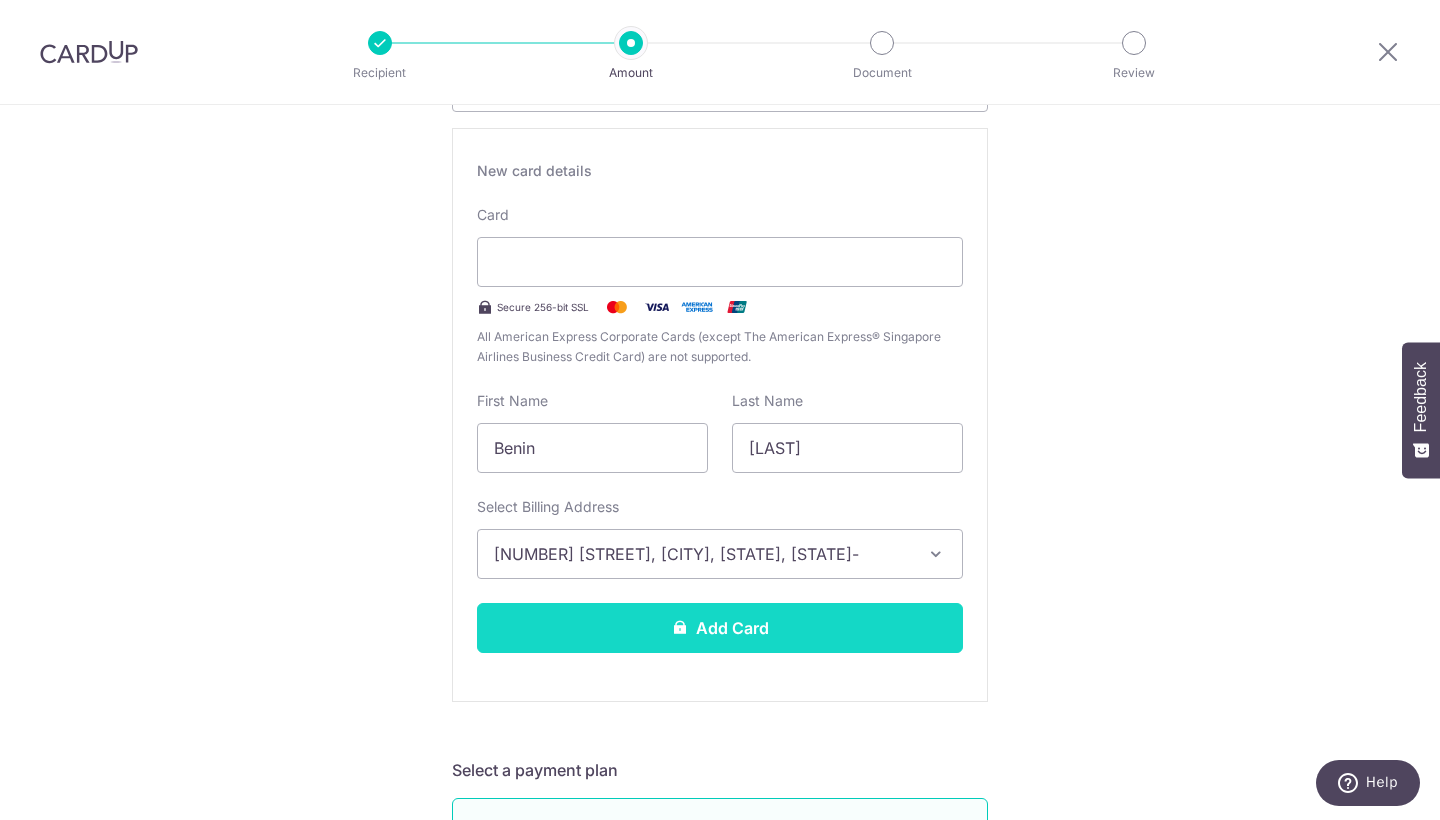 click on "Add Card" at bounding box center [720, 628] 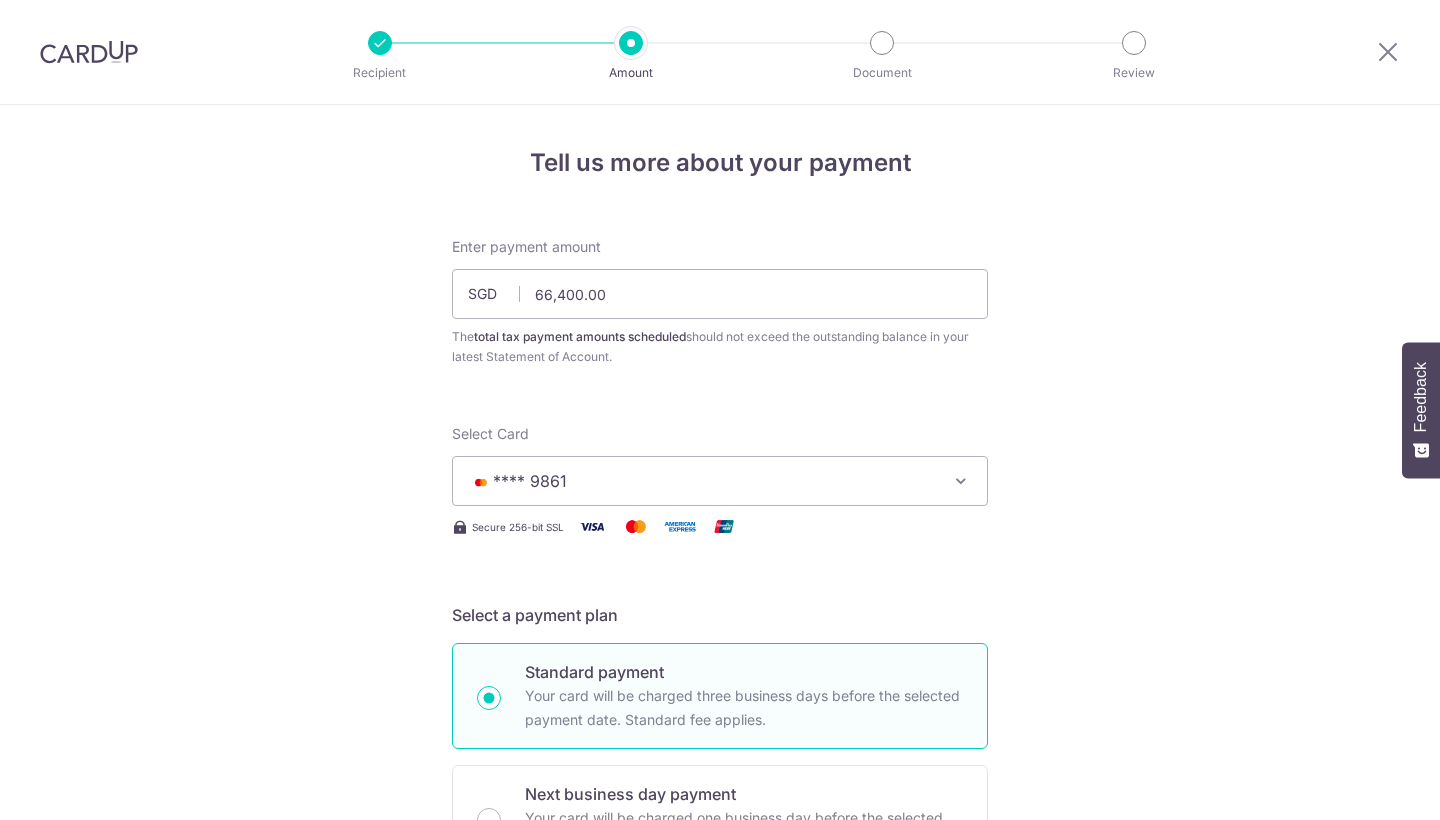 scroll, scrollTop: 0, scrollLeft: 0, axis: both 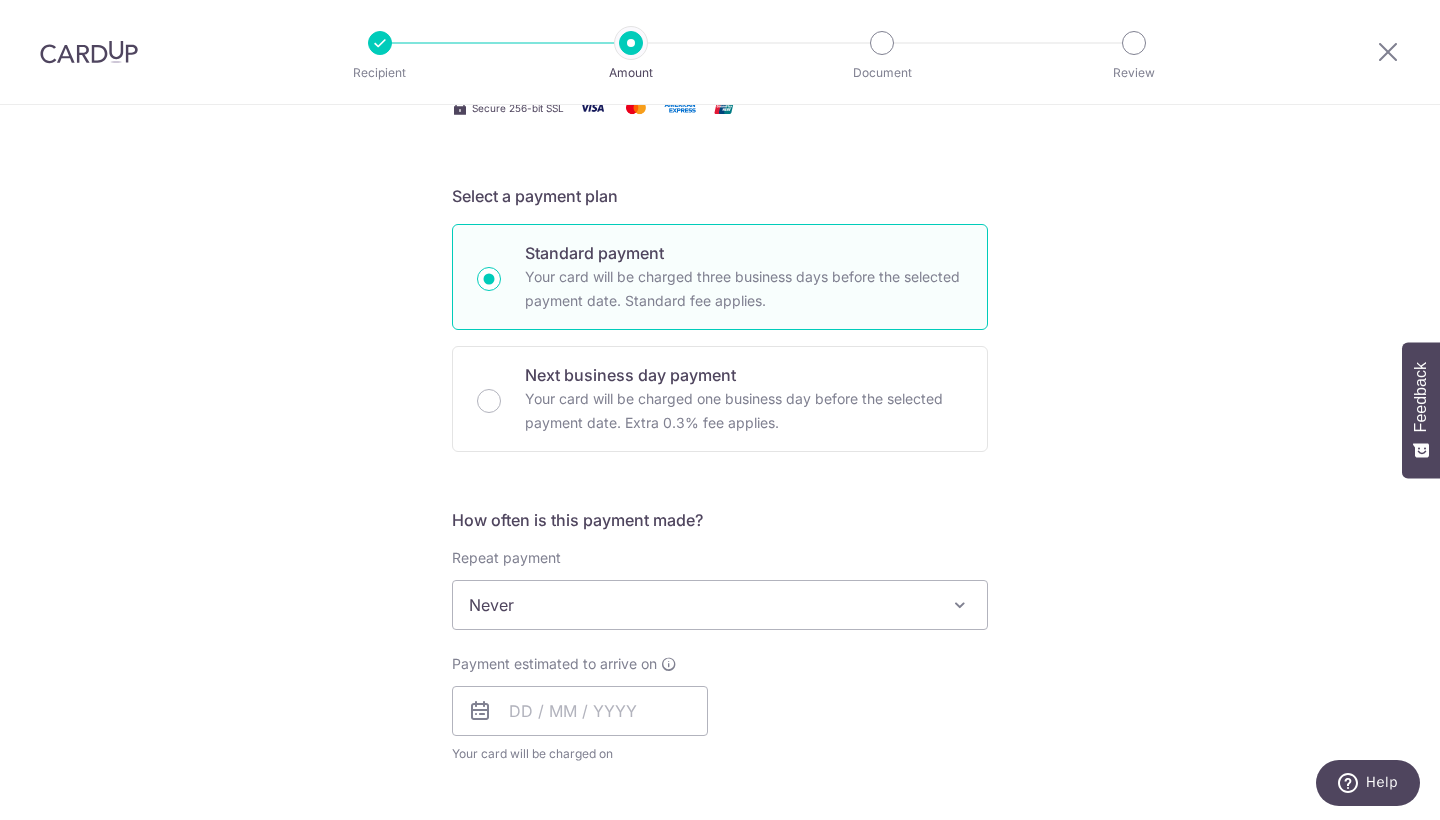 click on "Never" at bounding box center (720, 605) 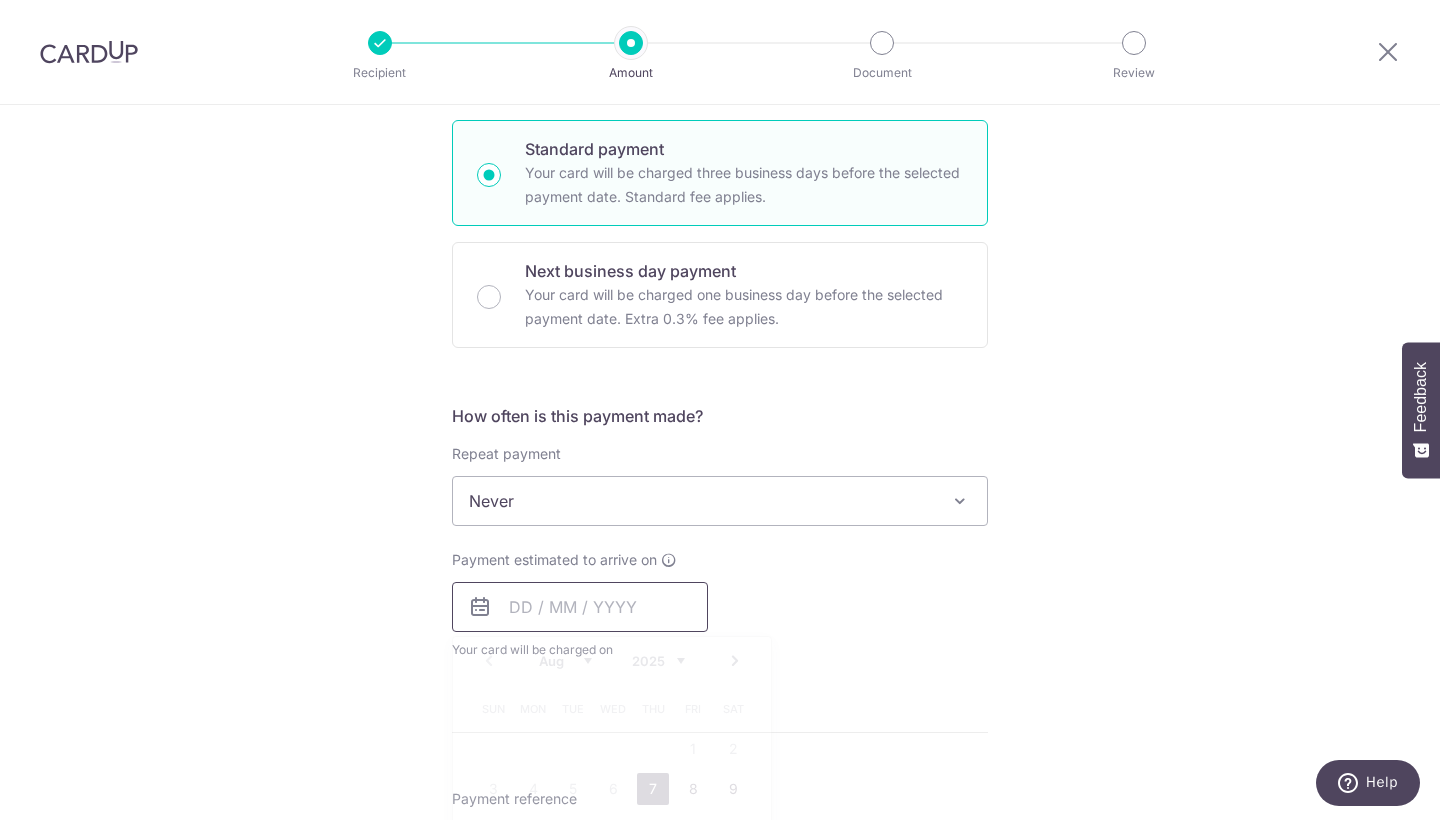 click at bounding box center (580, 607) 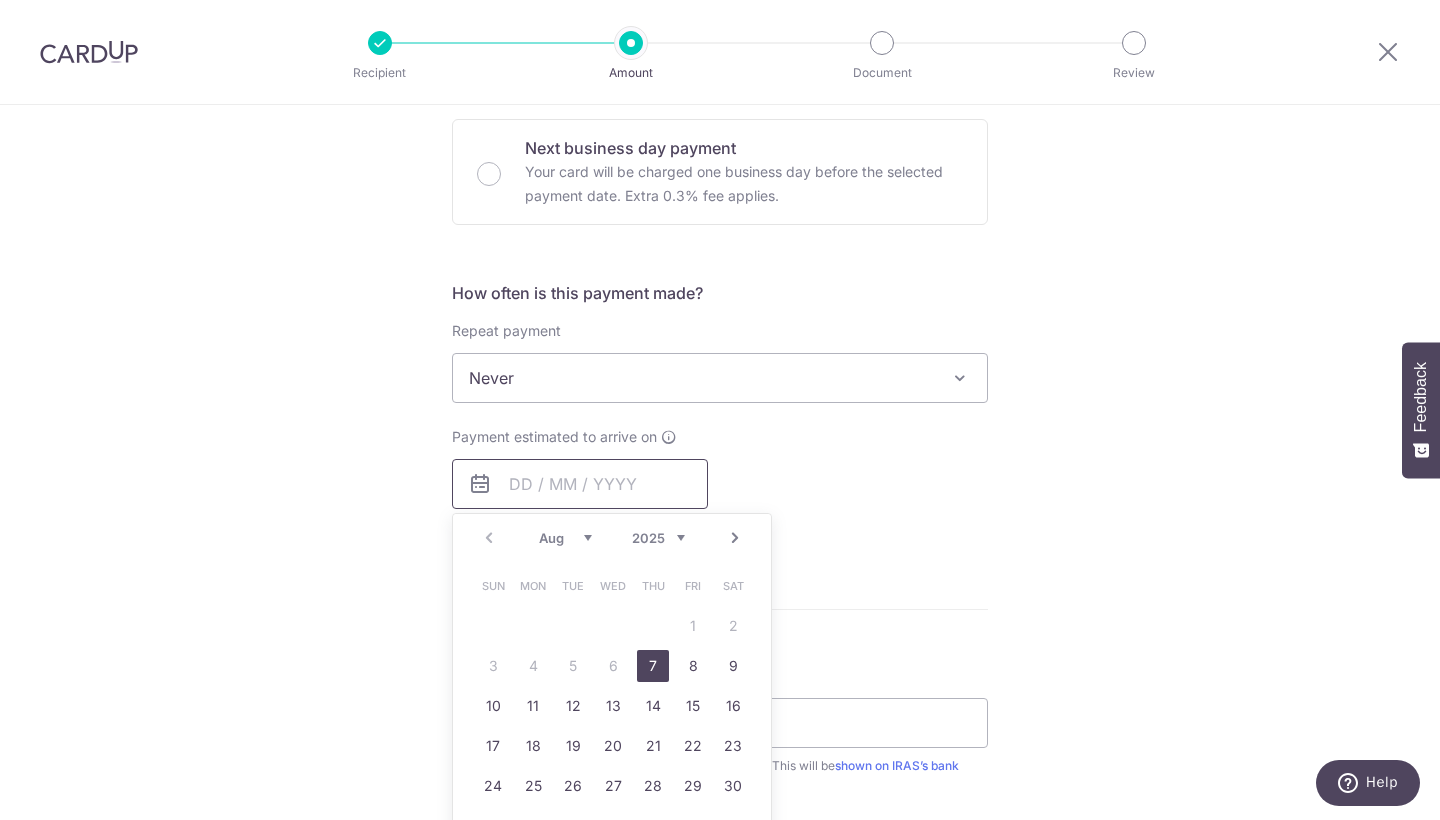 scroll, scrollTop: 658, scrollLeft: 0, axis: vertical 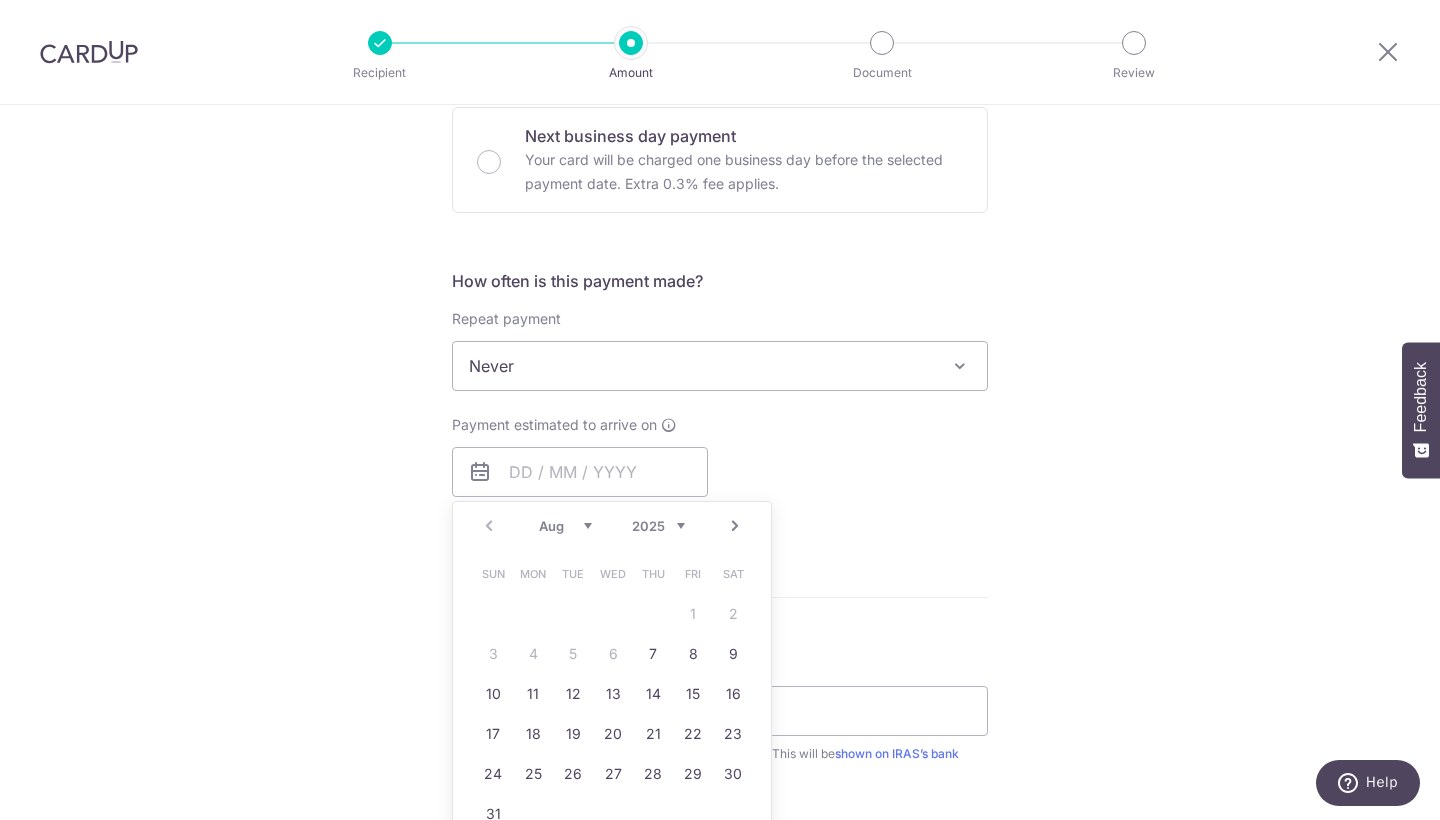 click on "Never" at bounding box center [720, 366] 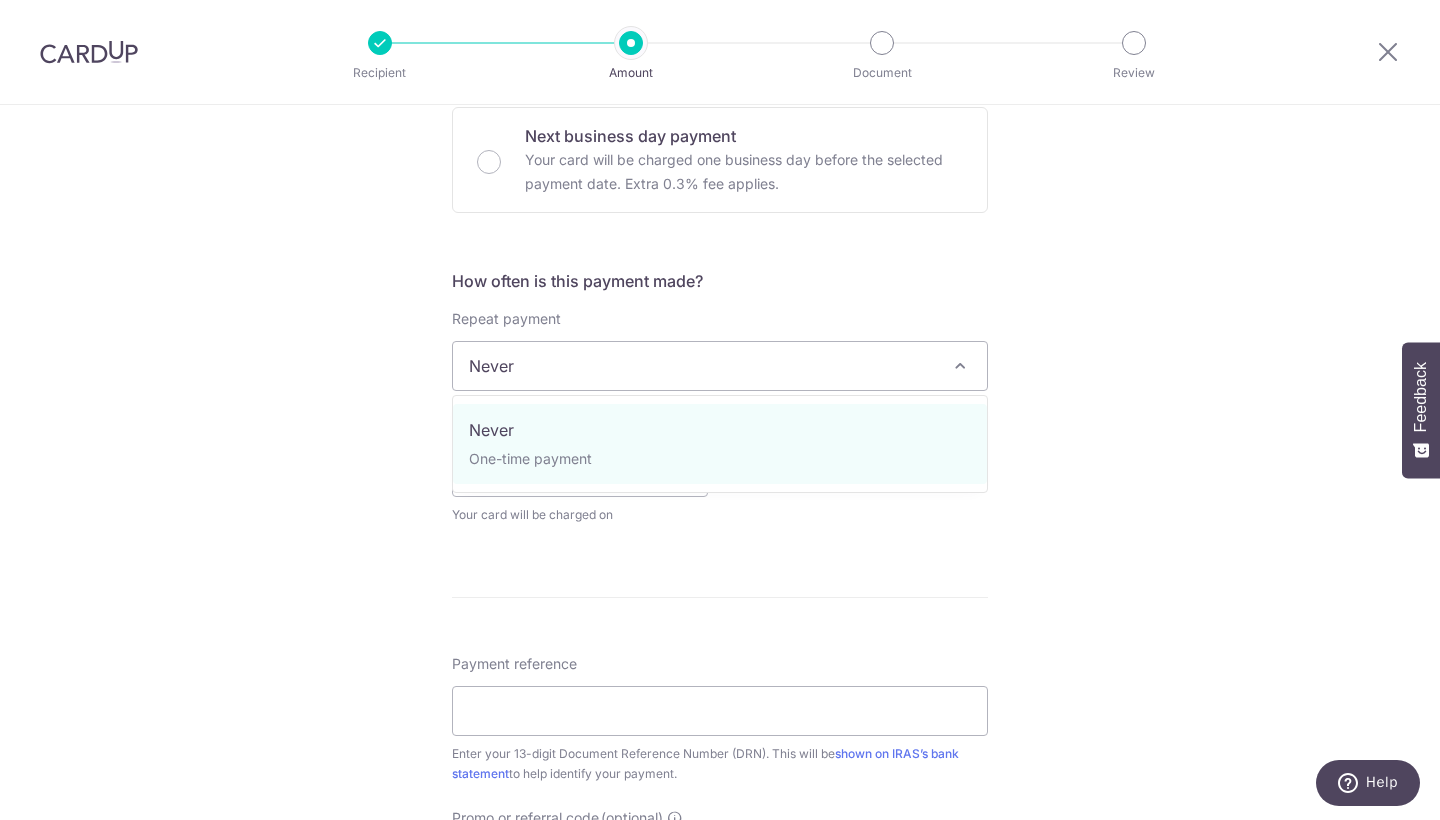 click on "Enter payment amount
SGD
66,400.00
66400.00
The  total tax payment amounts scheduled  should not exceed the outstanding balance in your latest Statement of Account.
Card added successfully
Select Card
**** 9861
Add credit card
Your Cards
**** 0729
**** 9673
**** 2637
**** 9861
Secure 256-bit SSL" at bounding box center [720, 394] 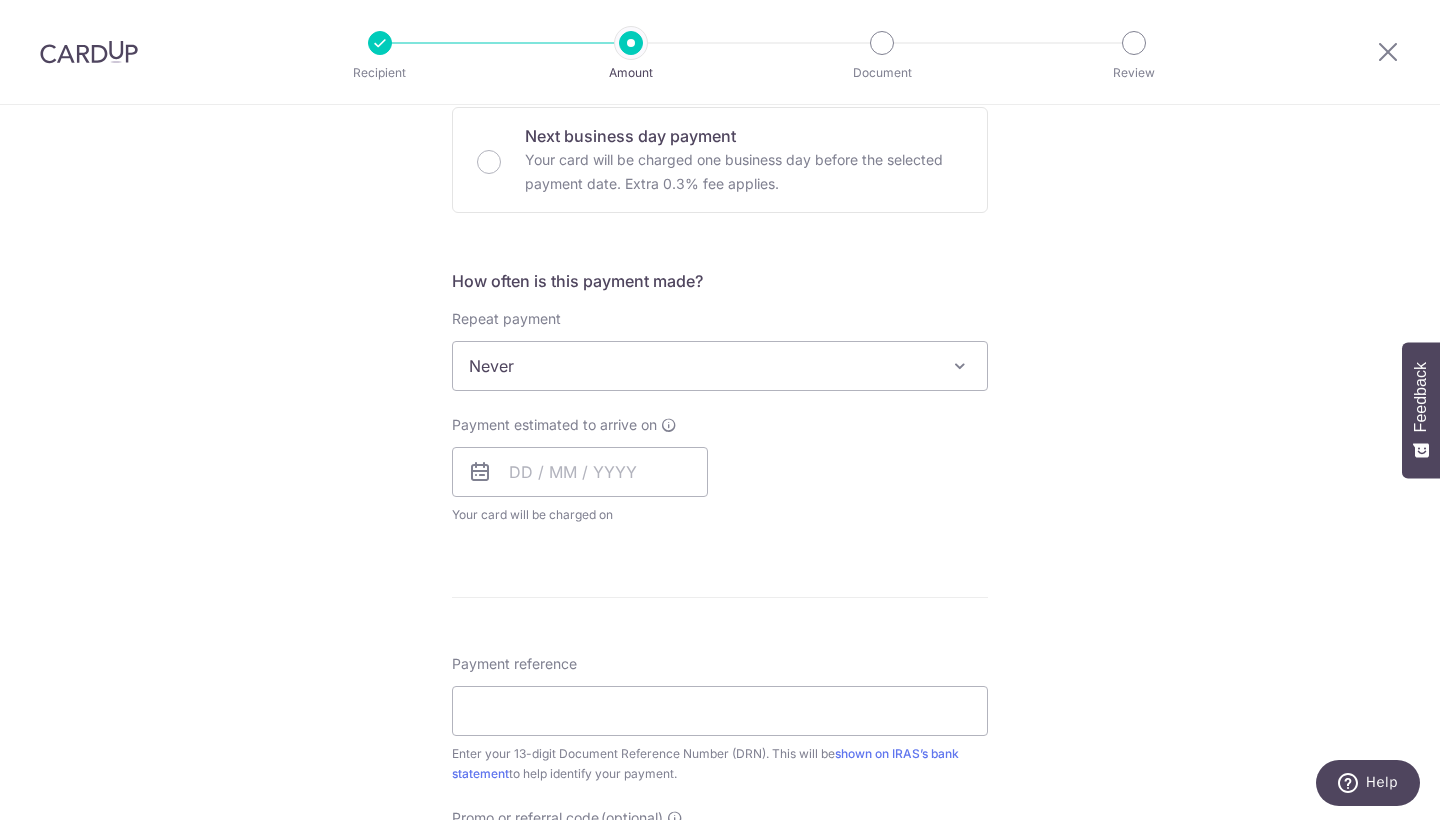 click on "Never" at bounding box center [720, 366] 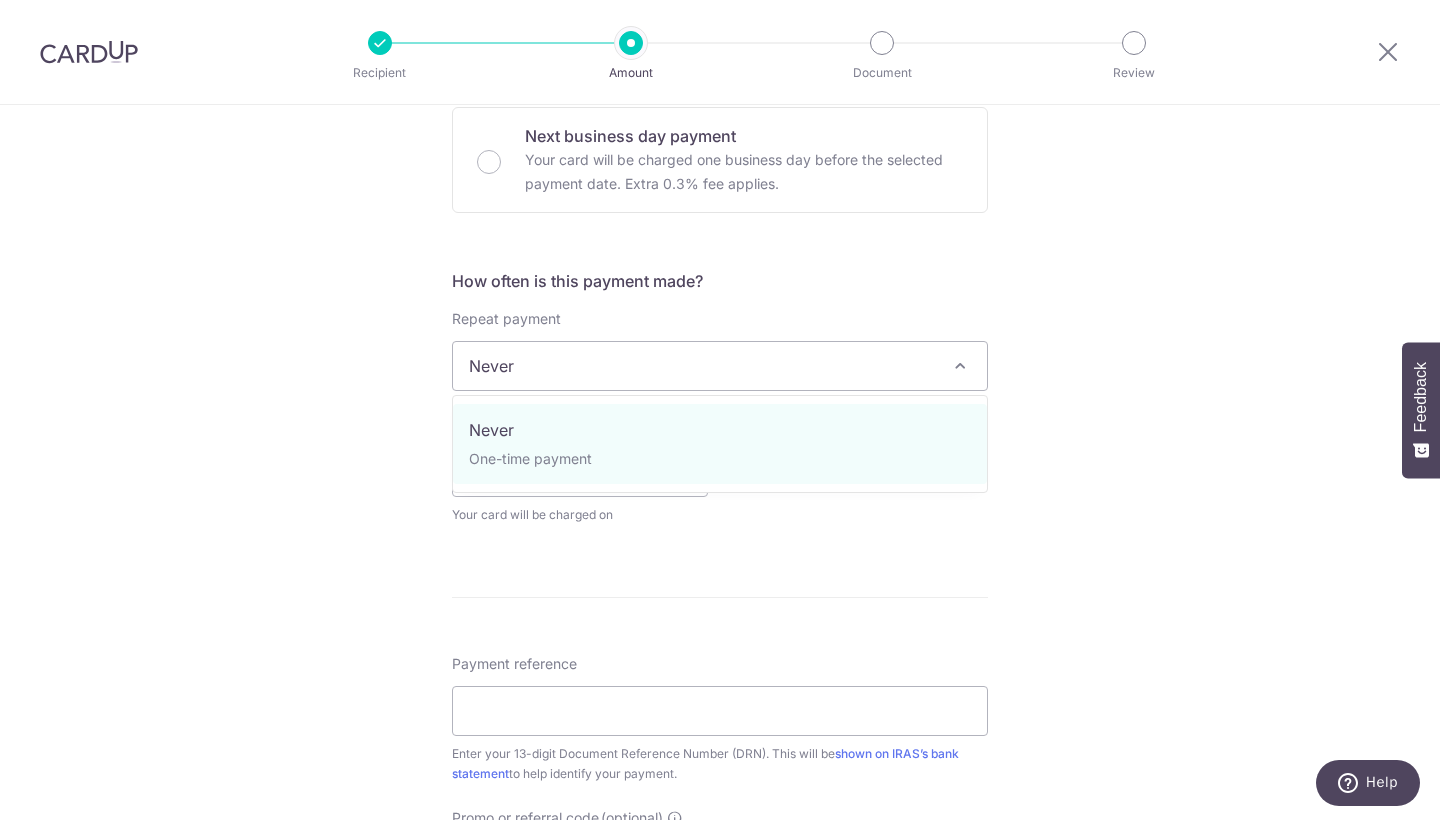 click on "Never" at bounding box center (720, 366) 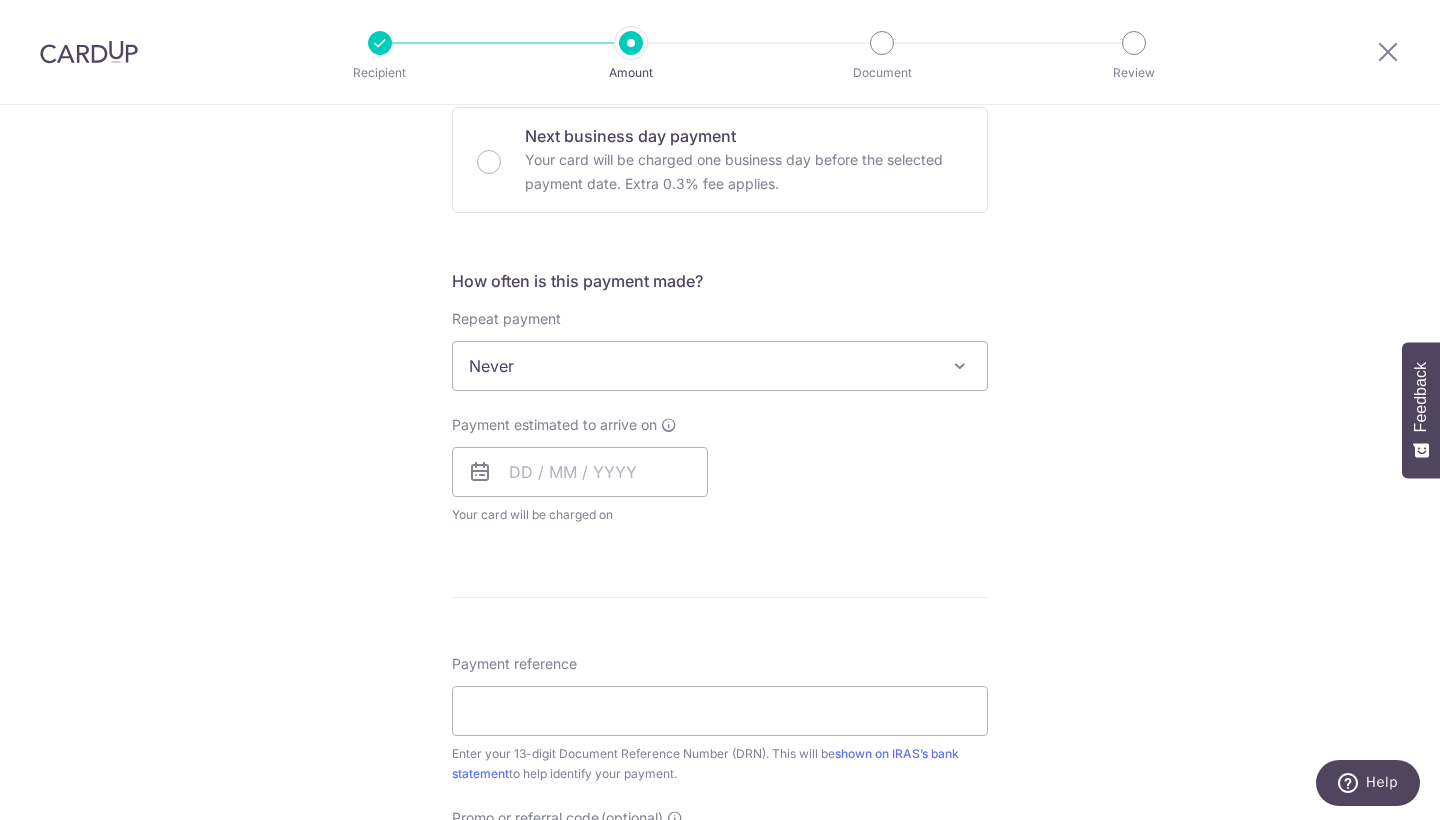 scroll, scrollTop: 523, scrollLeft: 0, axis: vertical 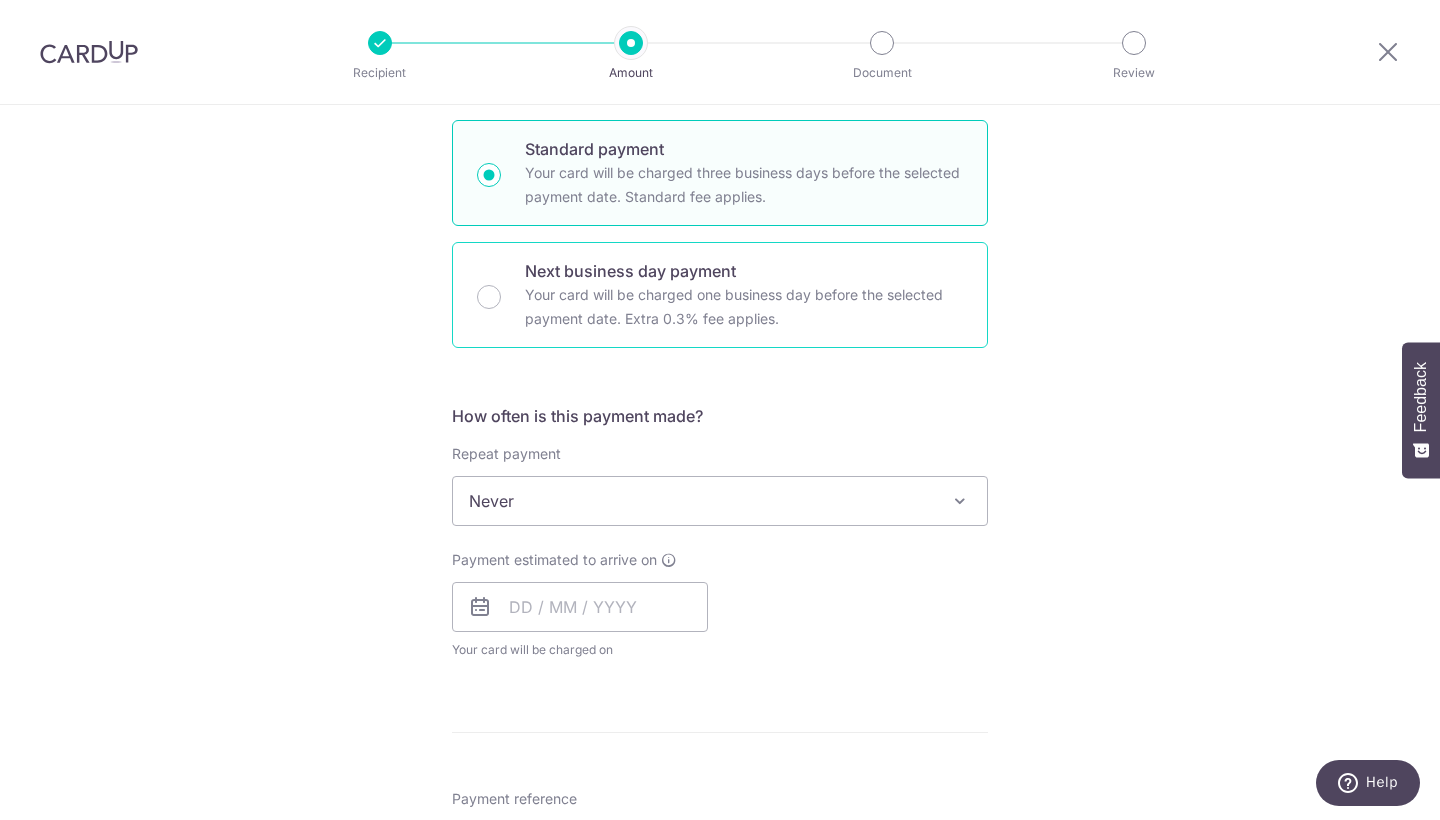 click on "Your card will be charged one business day before the selected payment date. Extra 0.3% fee applies." at bounding box center (744, 307) 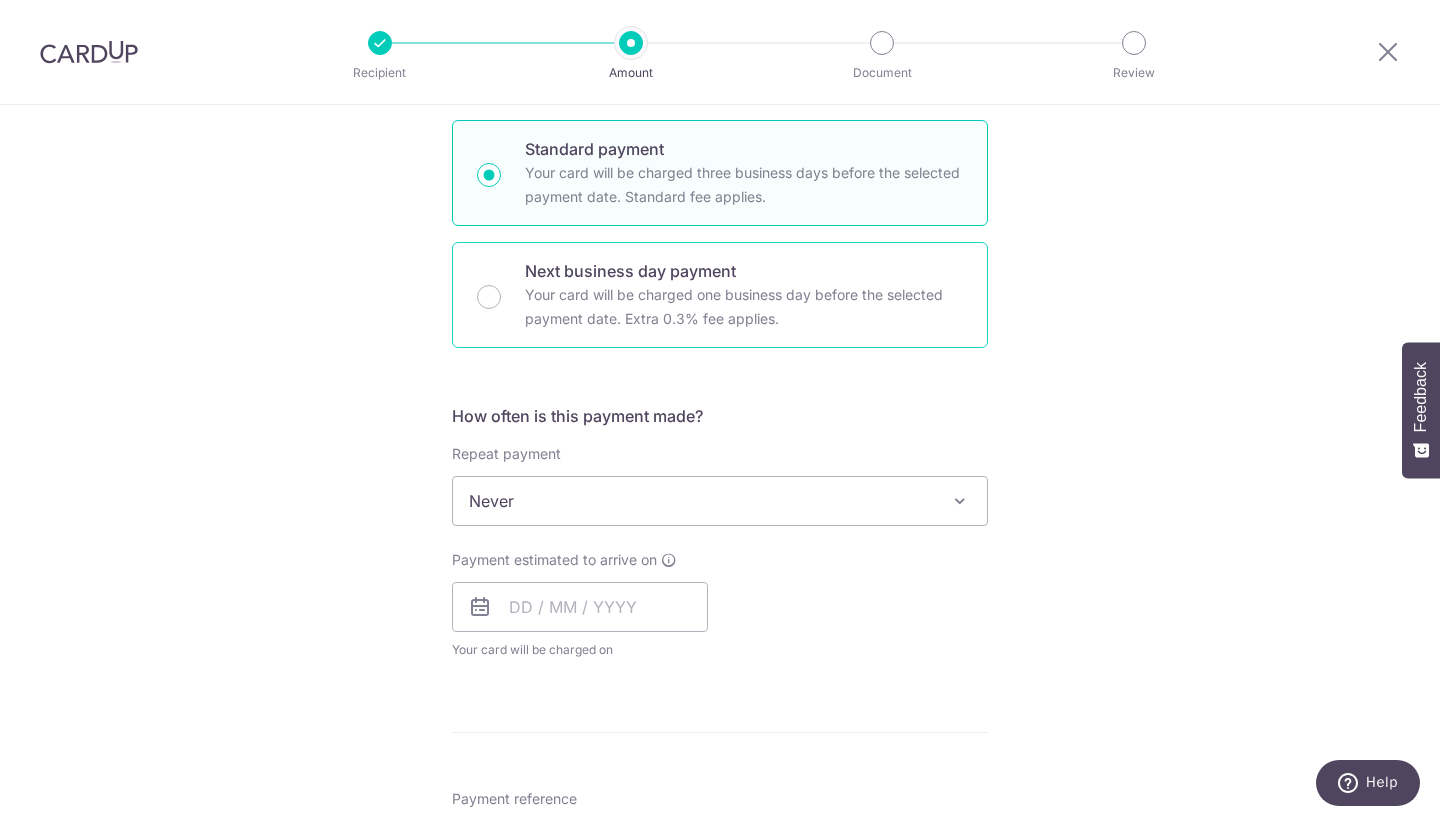 click on "Next business day payment
Your card will be charged one business day before the selected payment date. Extra 0.3% fee applies." at bounding box center [489, 297] 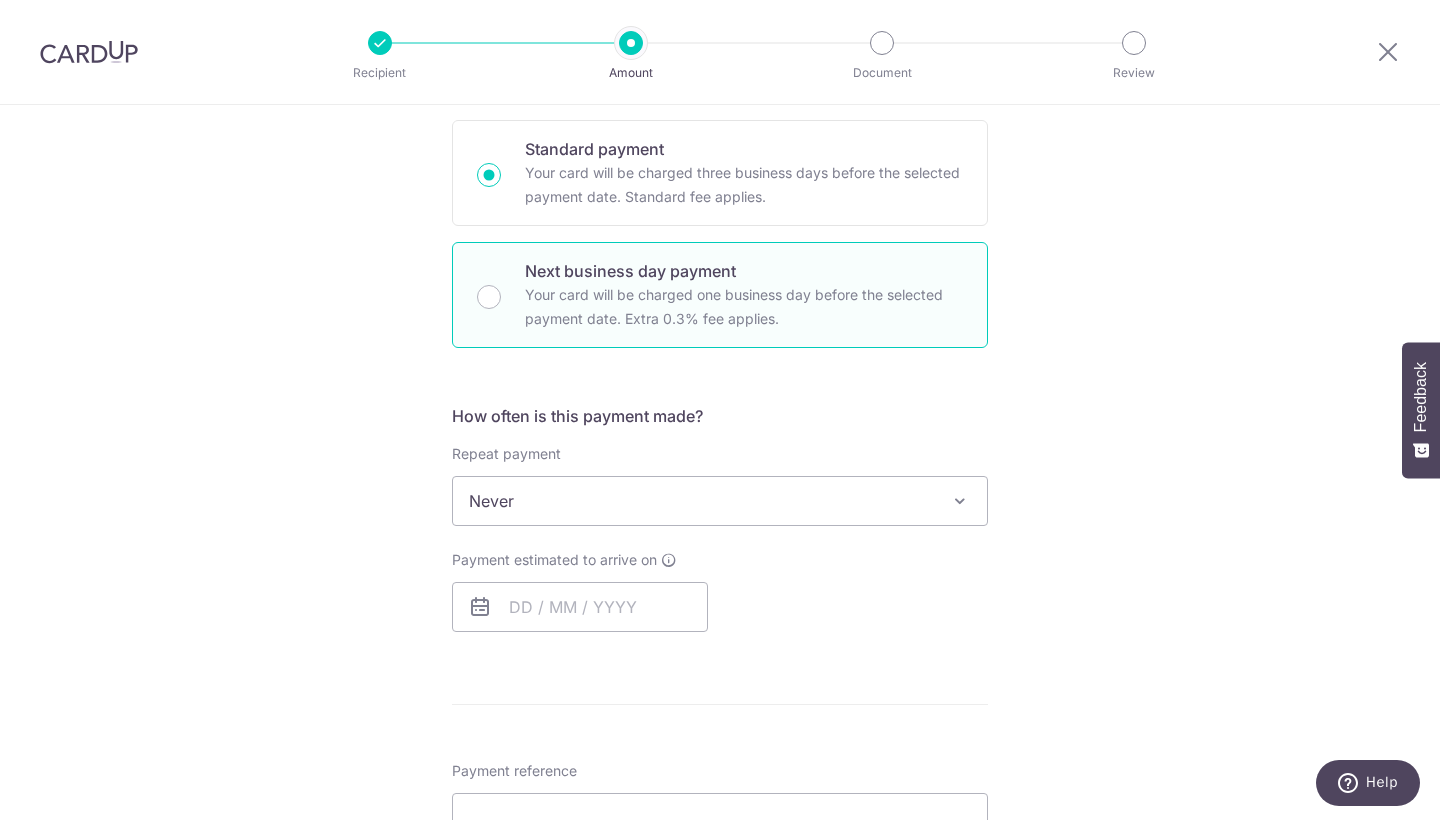 radio on "false" 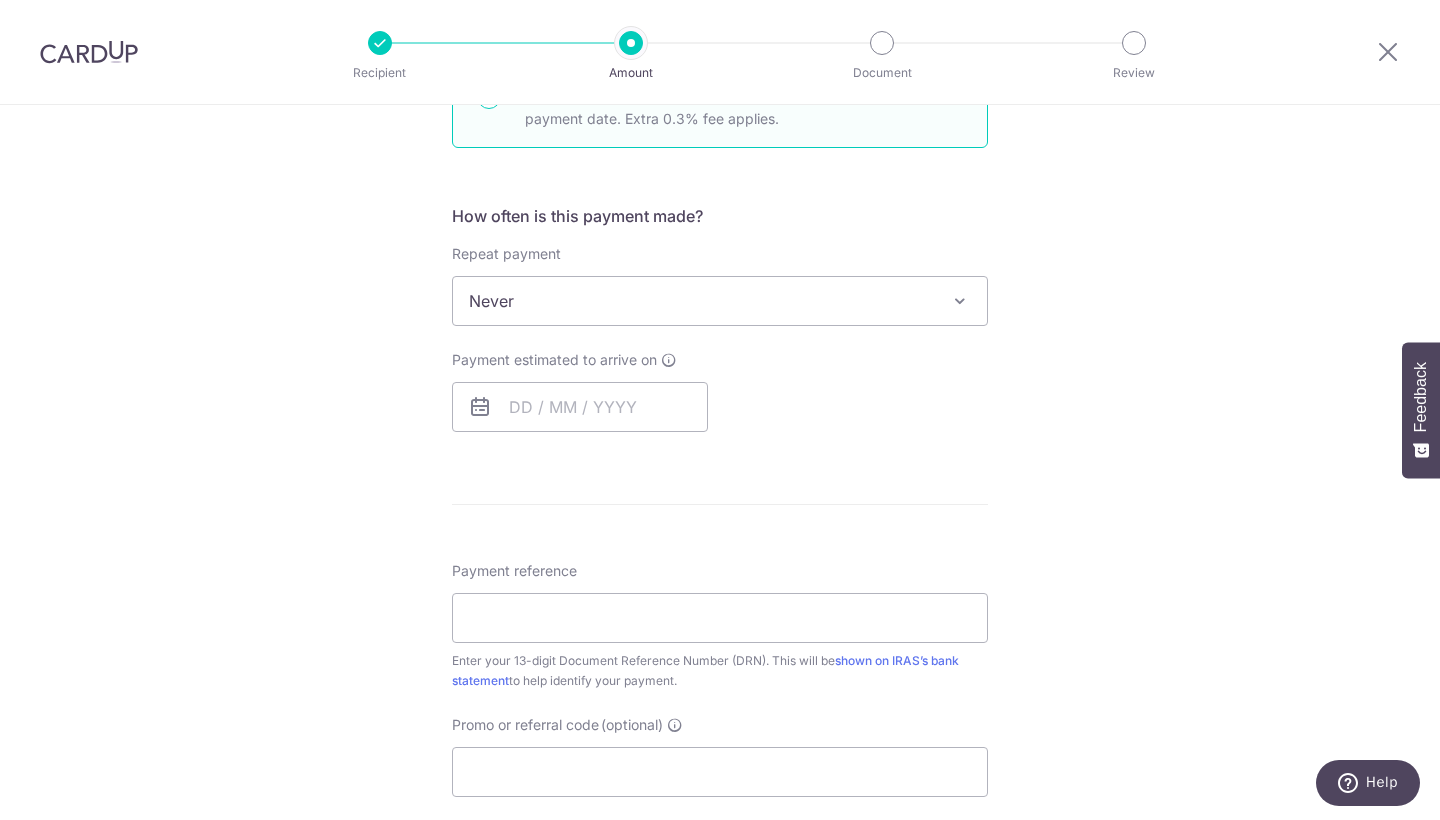 scroll, scrollTop: 758, scrollLeft: 0, axis: vertical 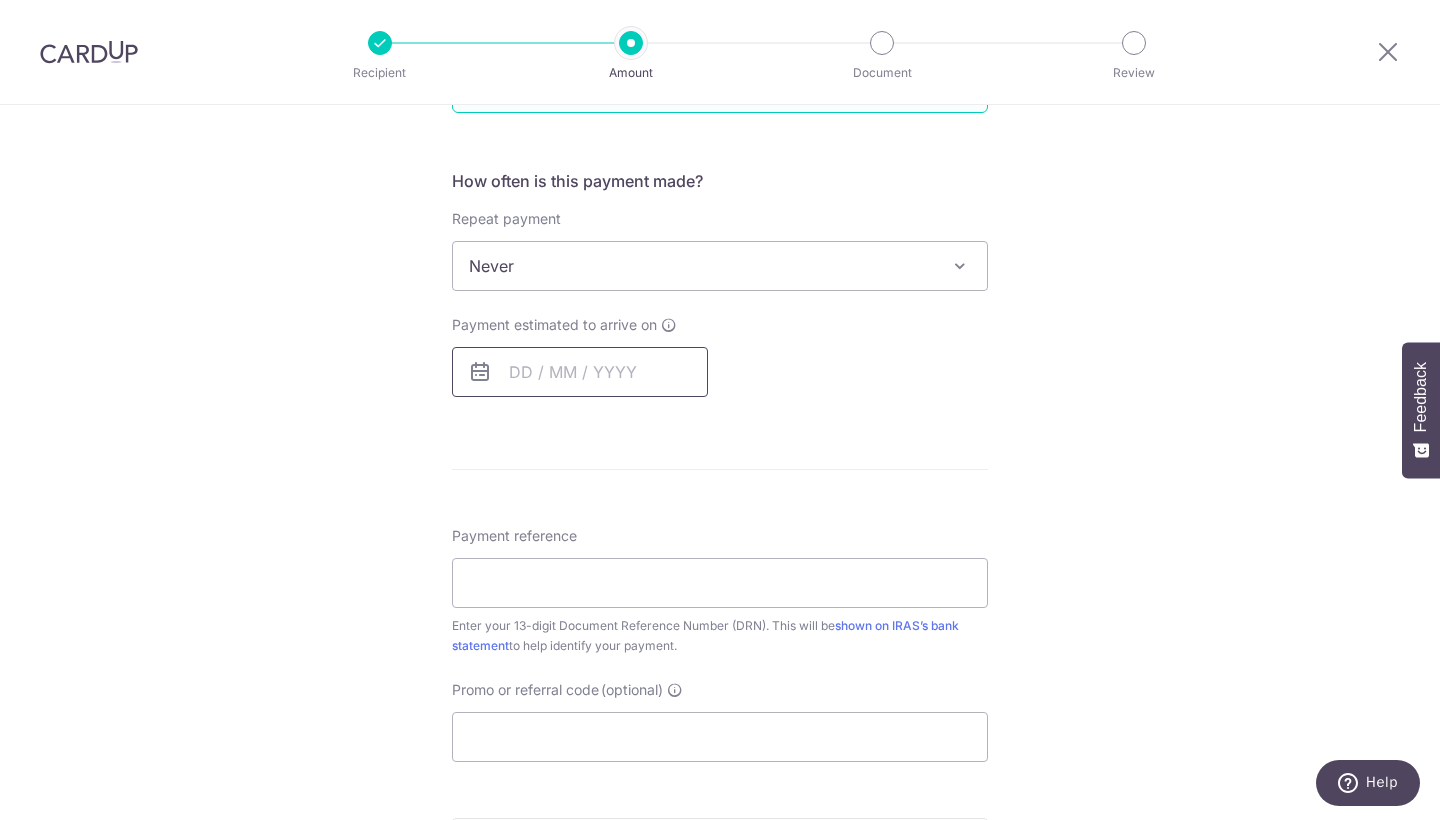 click at bounding box center [580, 372] 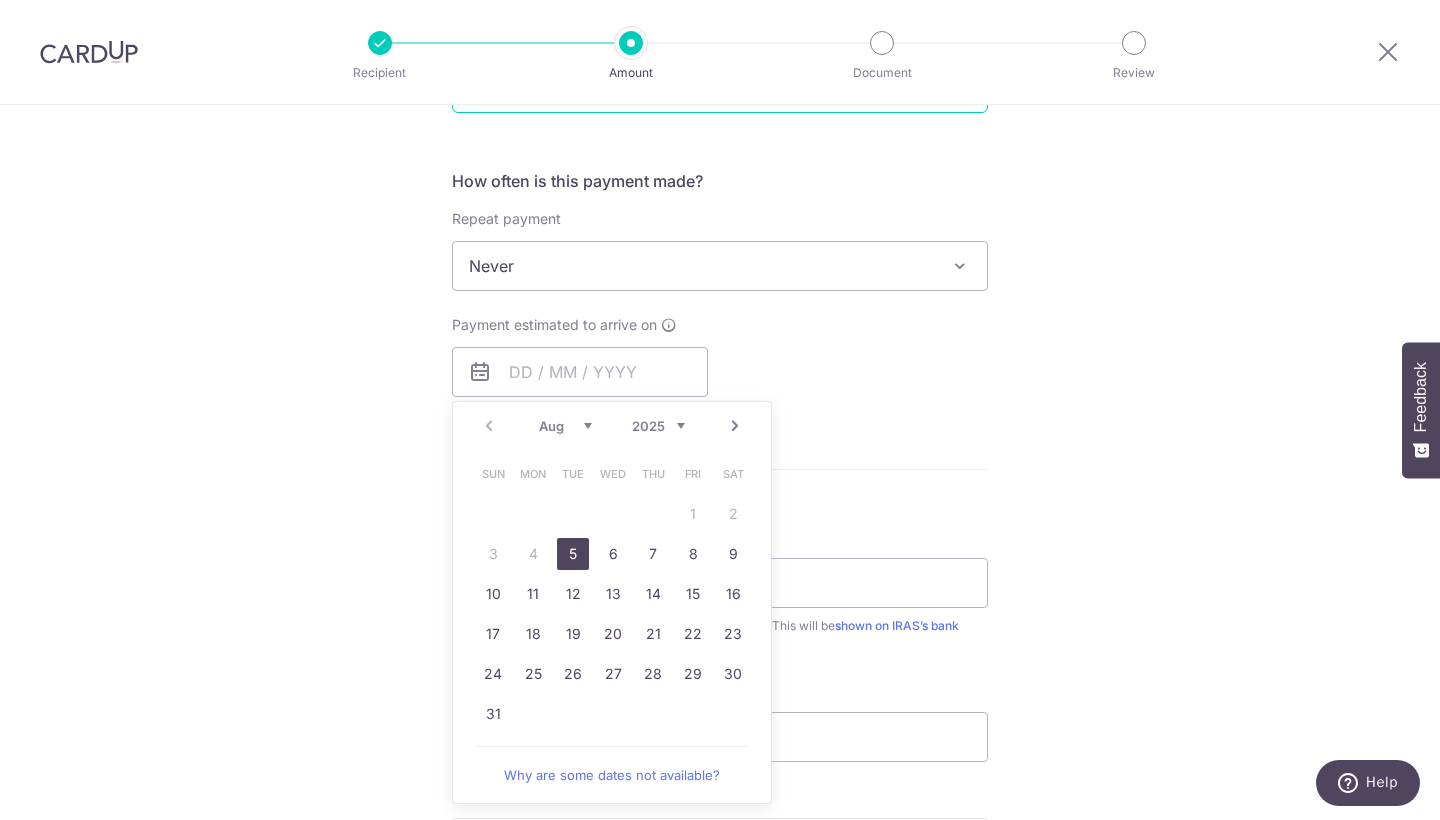 click on "5" at bounding box center [573, 554] 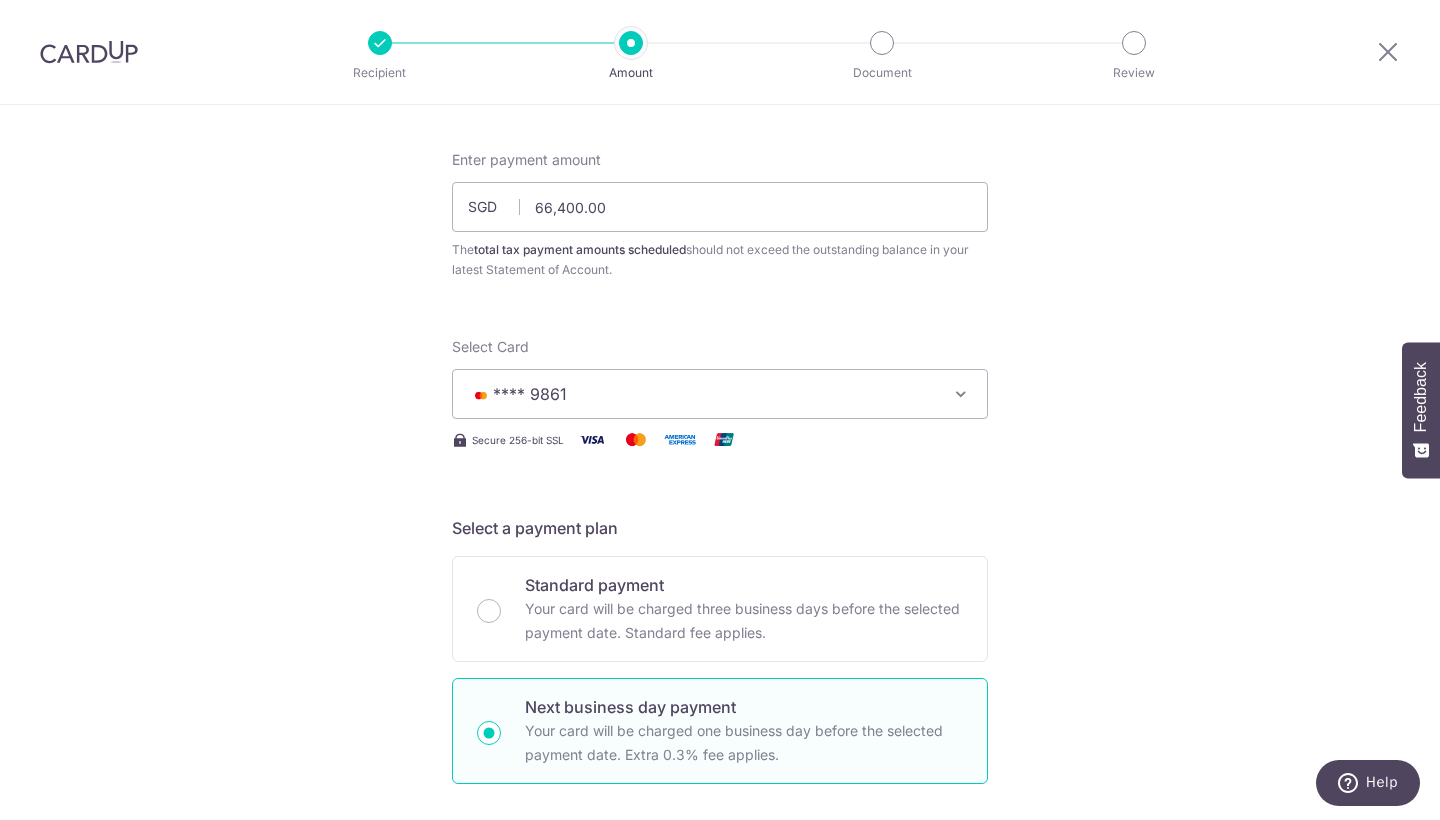scroll, scrollTop: 56, scrollLeft: 0, axis: vertical 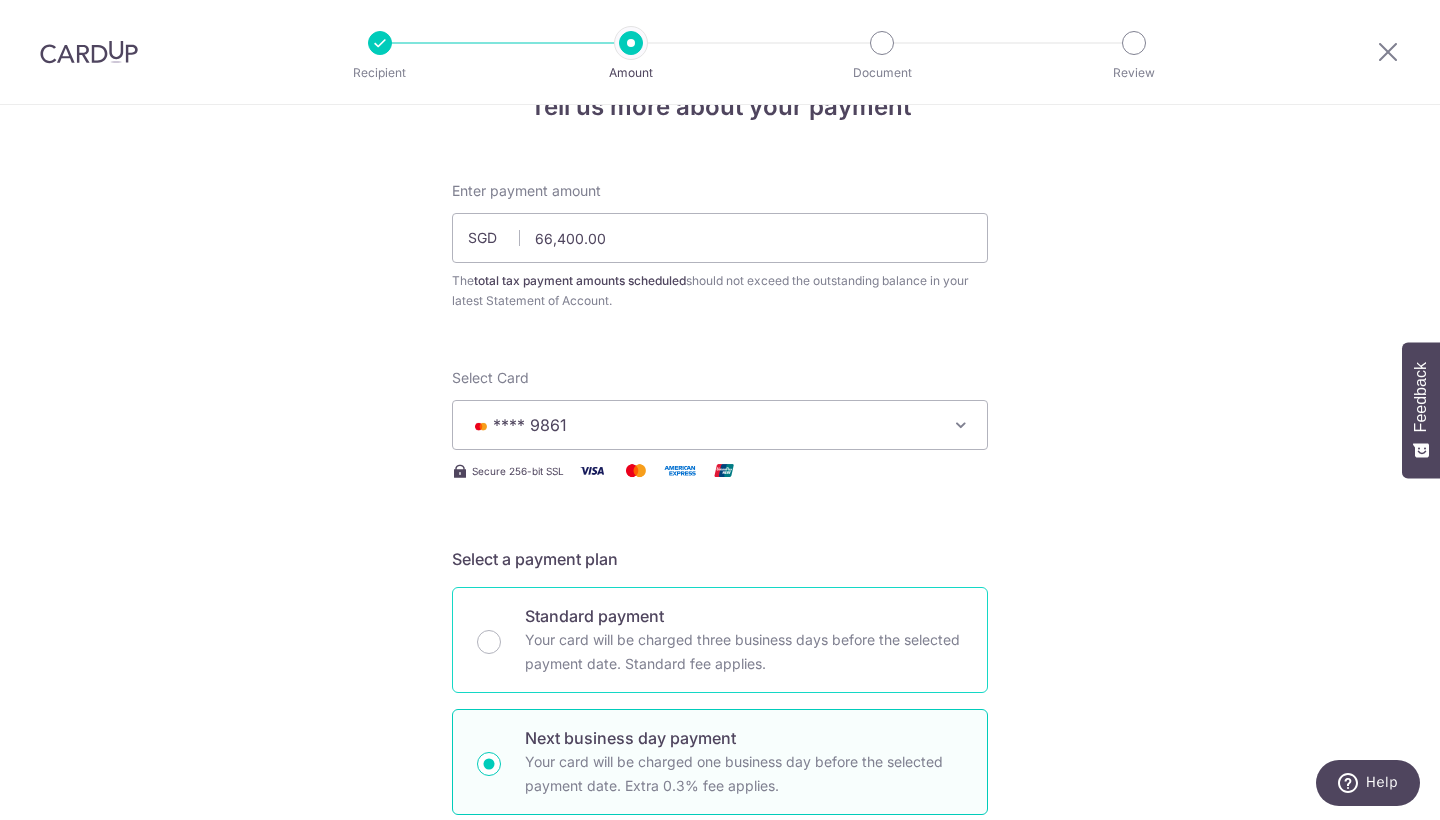click on "Standard payment" at bounding box center (744, 616) 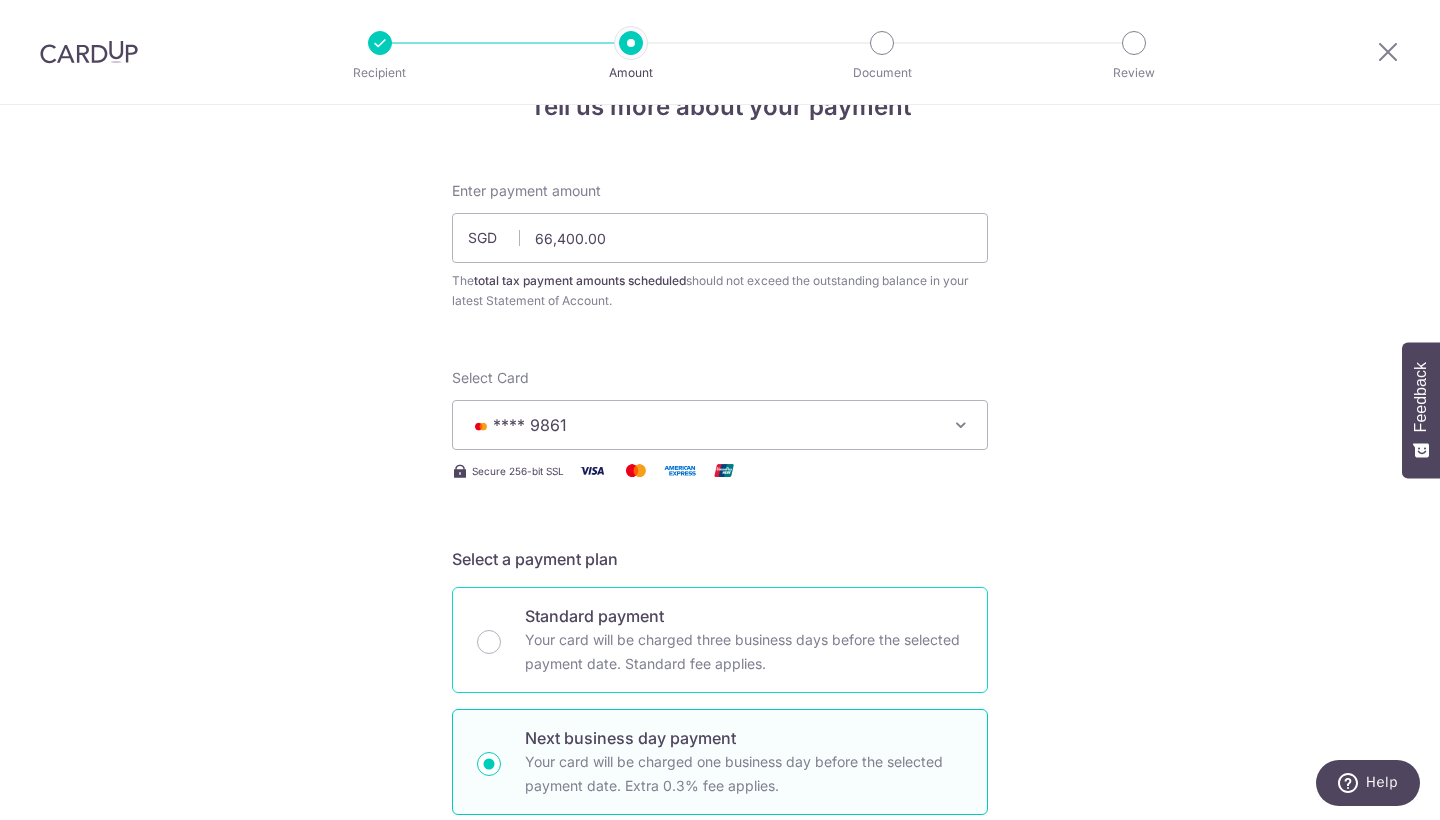 click on "Standard payment
Your card will be charged three business days before the selected payment date. Standard fee applies." at bounding box center (489, 642) 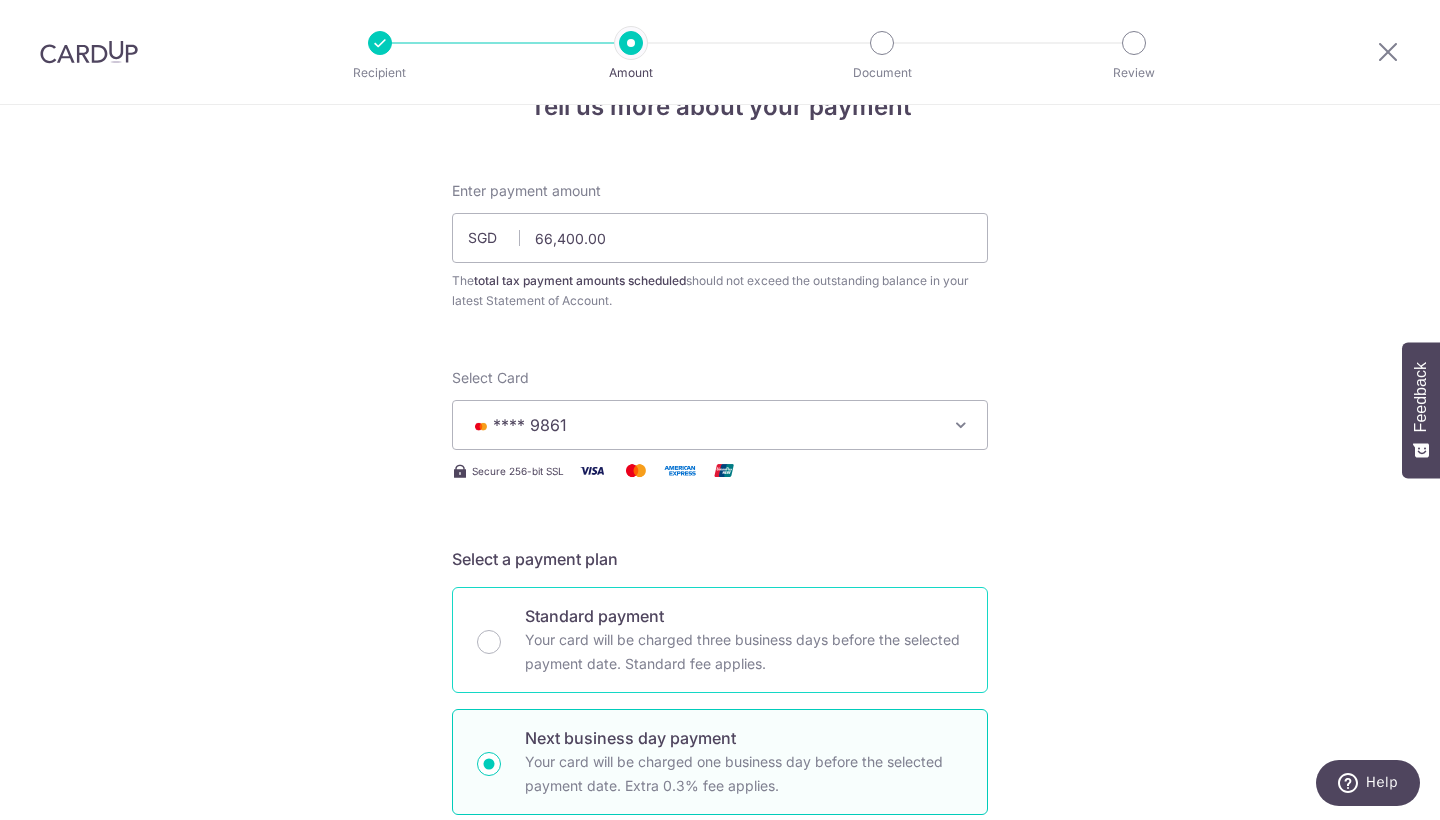 radio on "true" 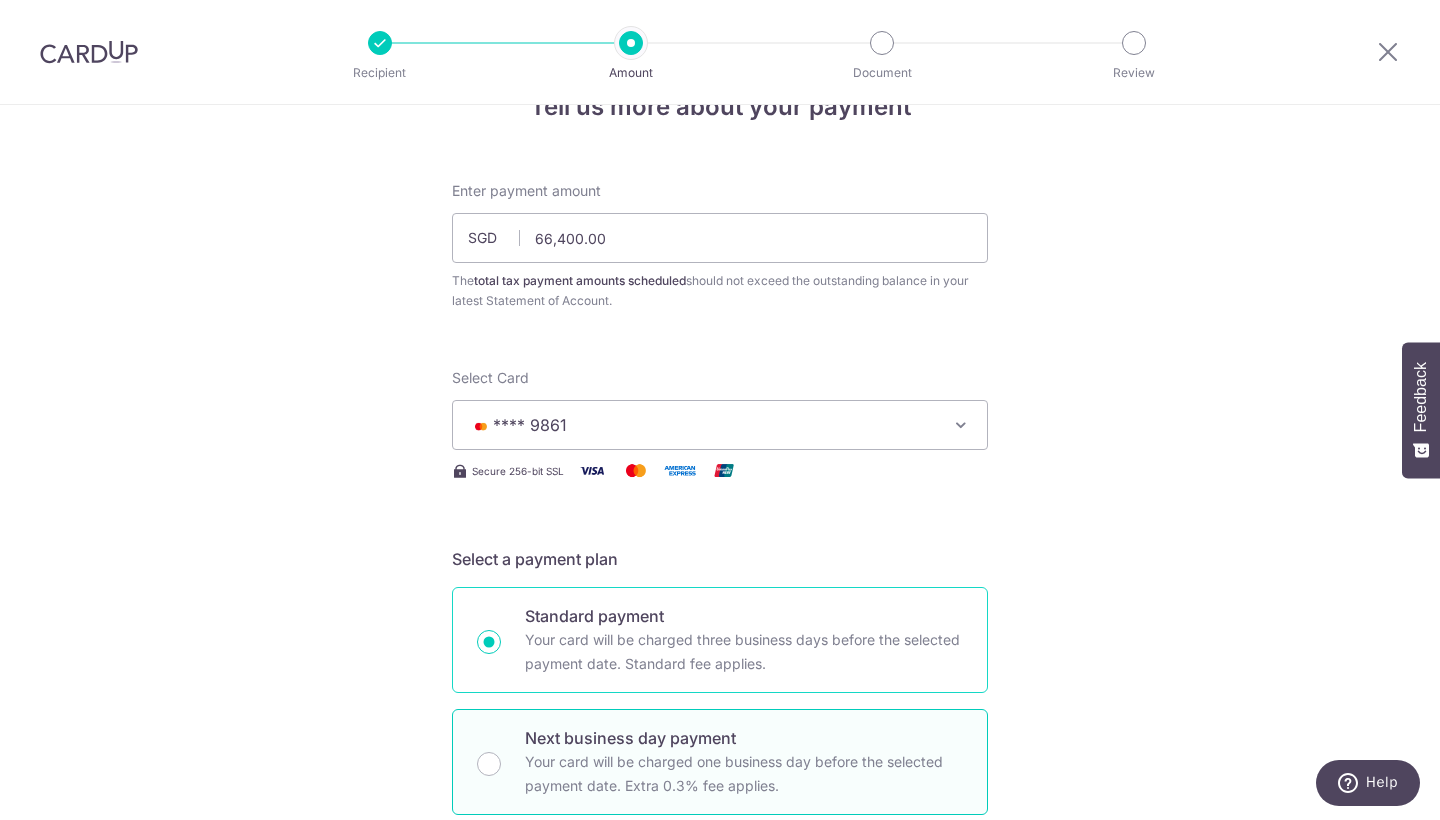 type 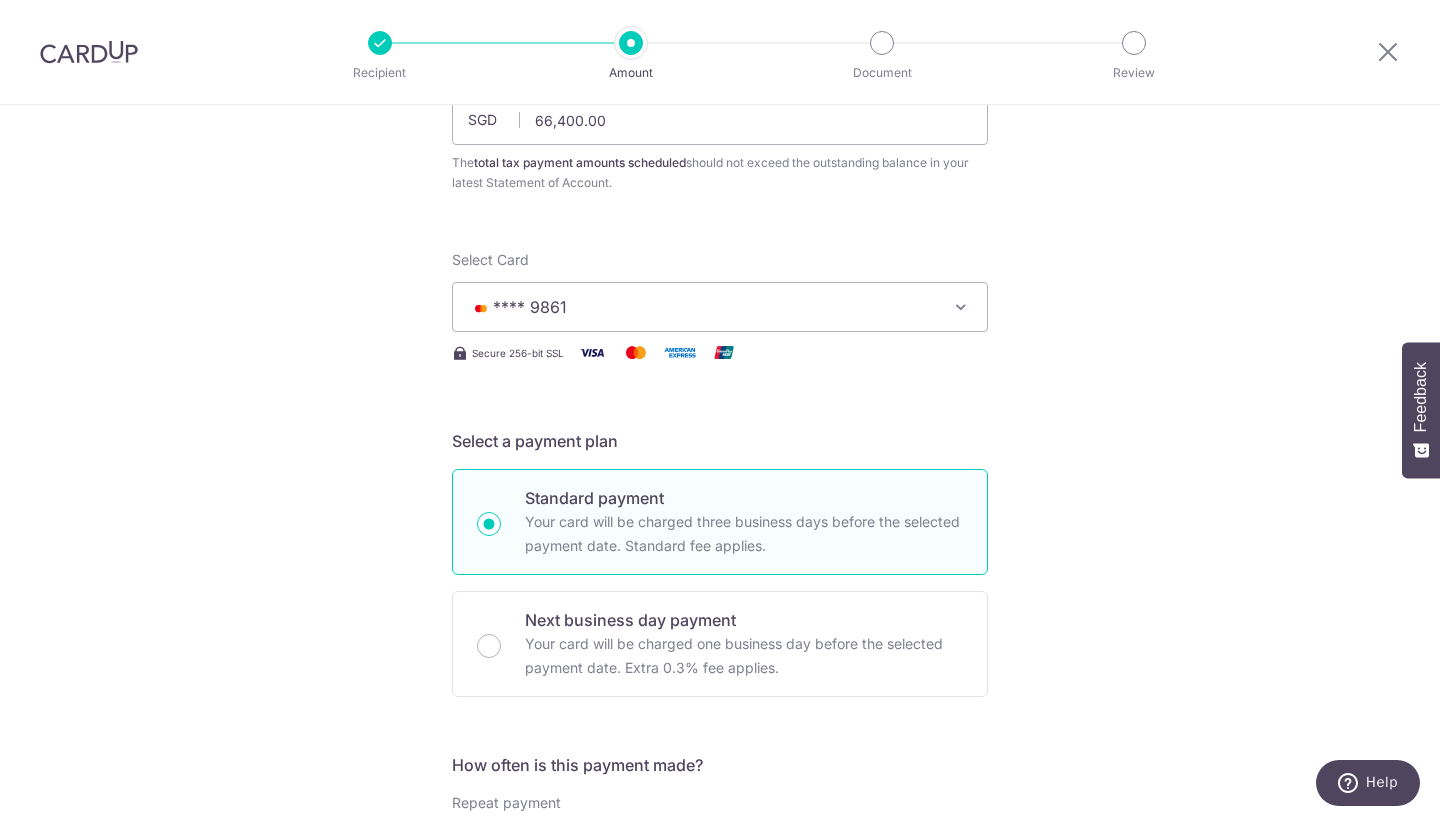 scroll, scrollTop: 420, scrollLeft: 0, axis: vertical 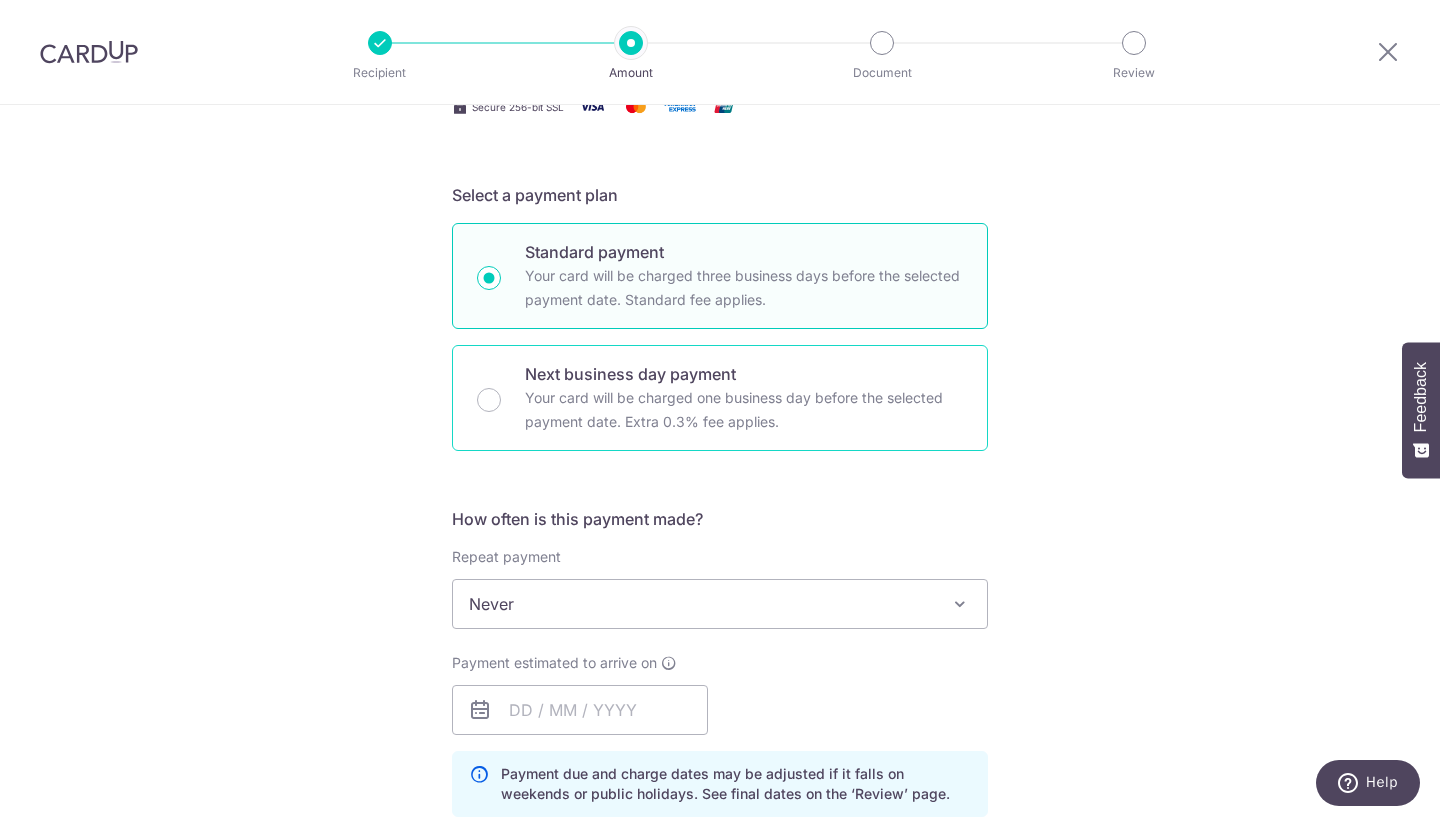 click on "Your card will be charged one business day before the selected payment date. Extra 0.3% fee applies." at bounding box center [744, 410] 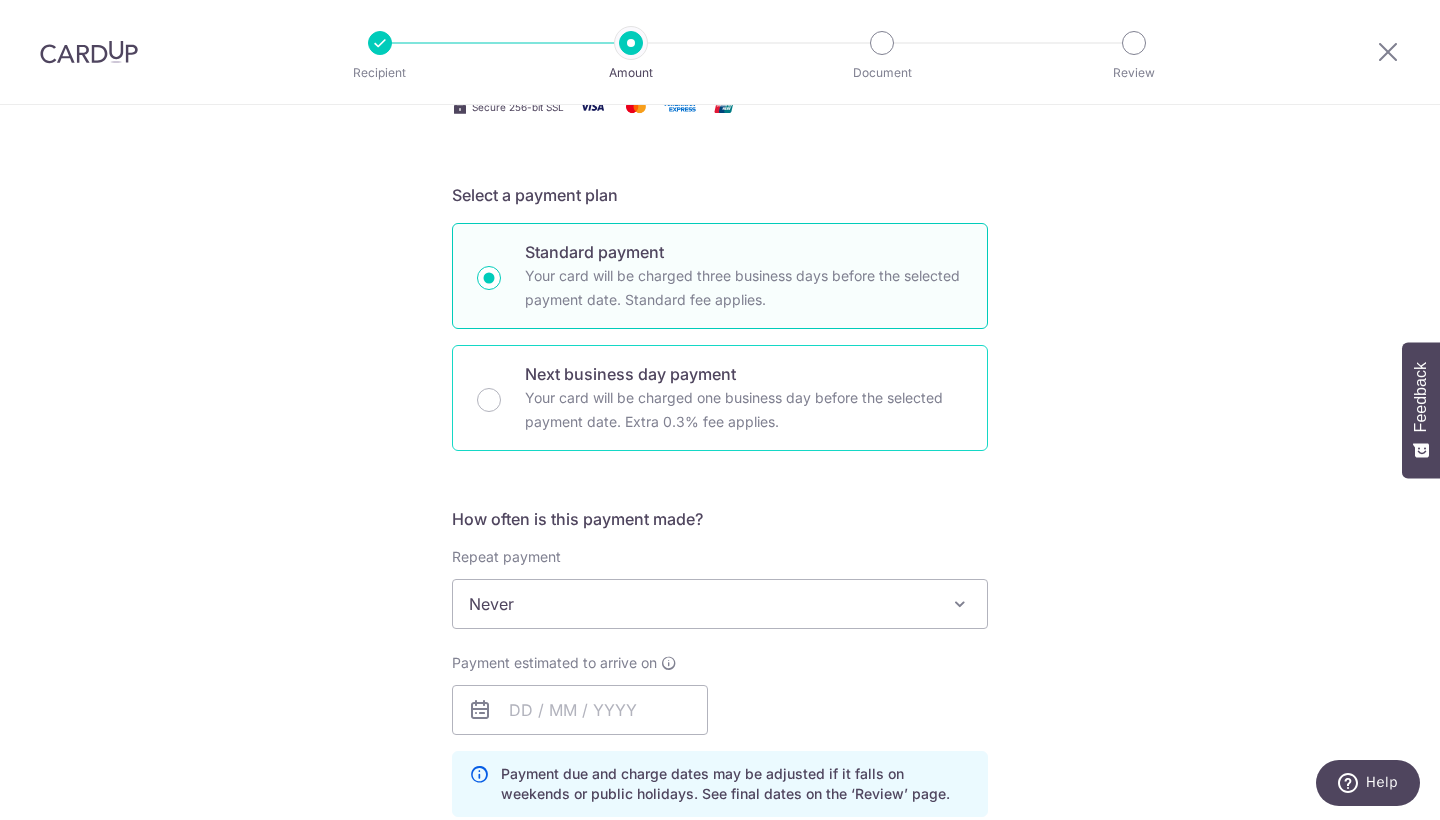 click on "Next business day payment
Your card will be charged one business day before the selected payment date. Extra 0.3% fee applies." at bounding box center (489, 400) 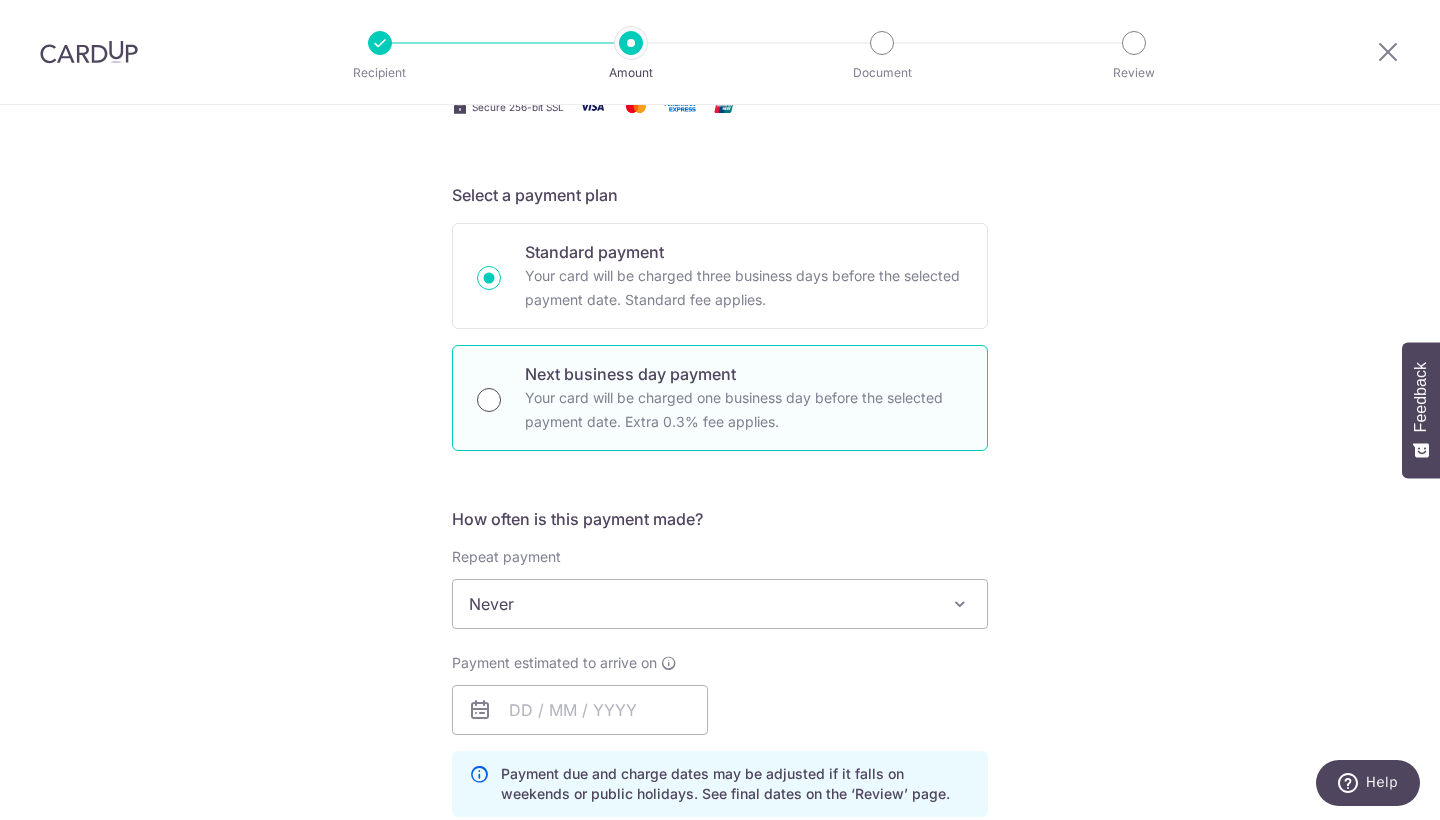radio on "false" 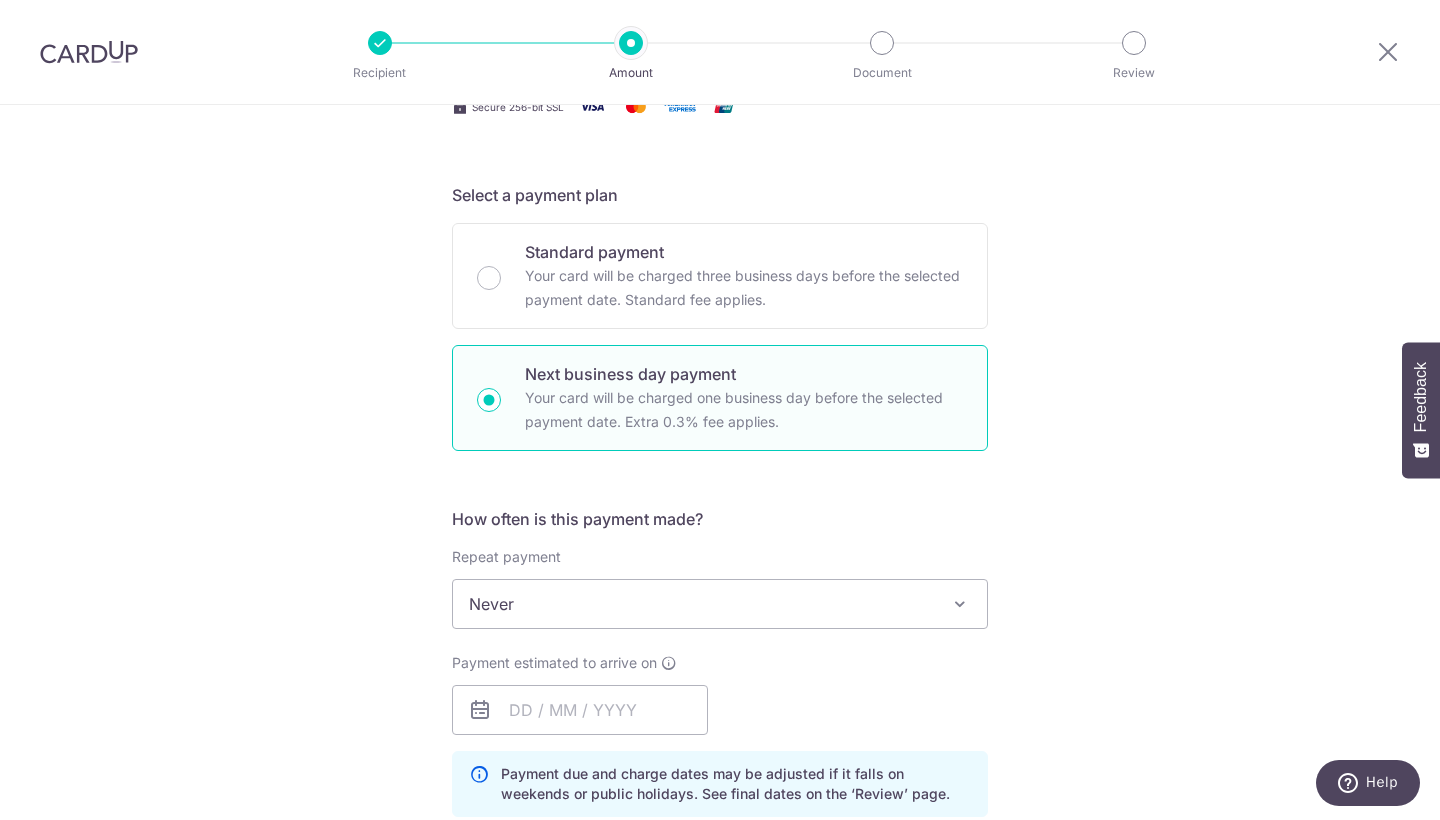 click on "Next business day payment
Your card will be charged one business day before the selected payment date. Extra 0.3% fee applies." at bounding box center [489, 400] 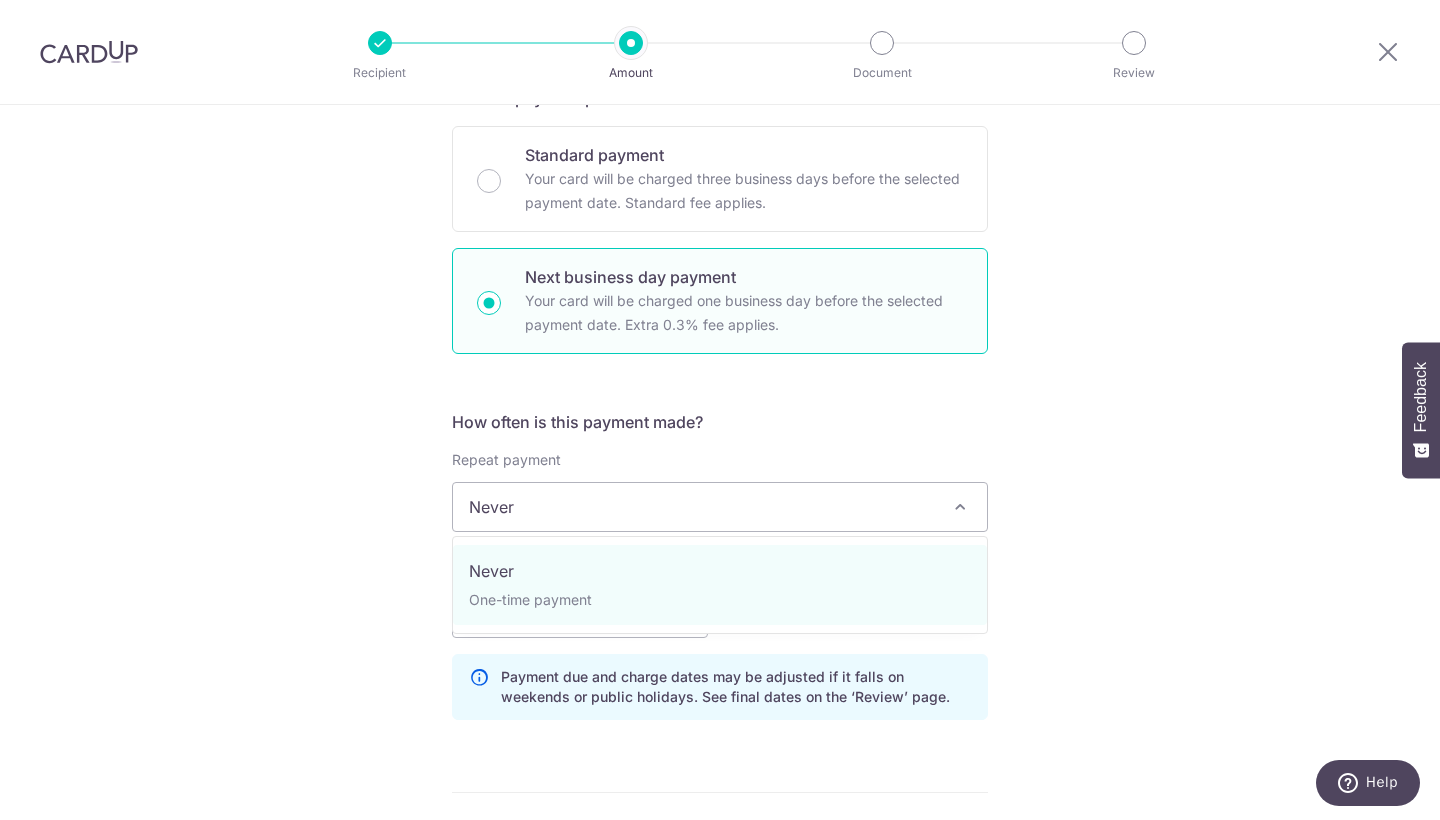 click on "Never" at bounding box center (720, 507) 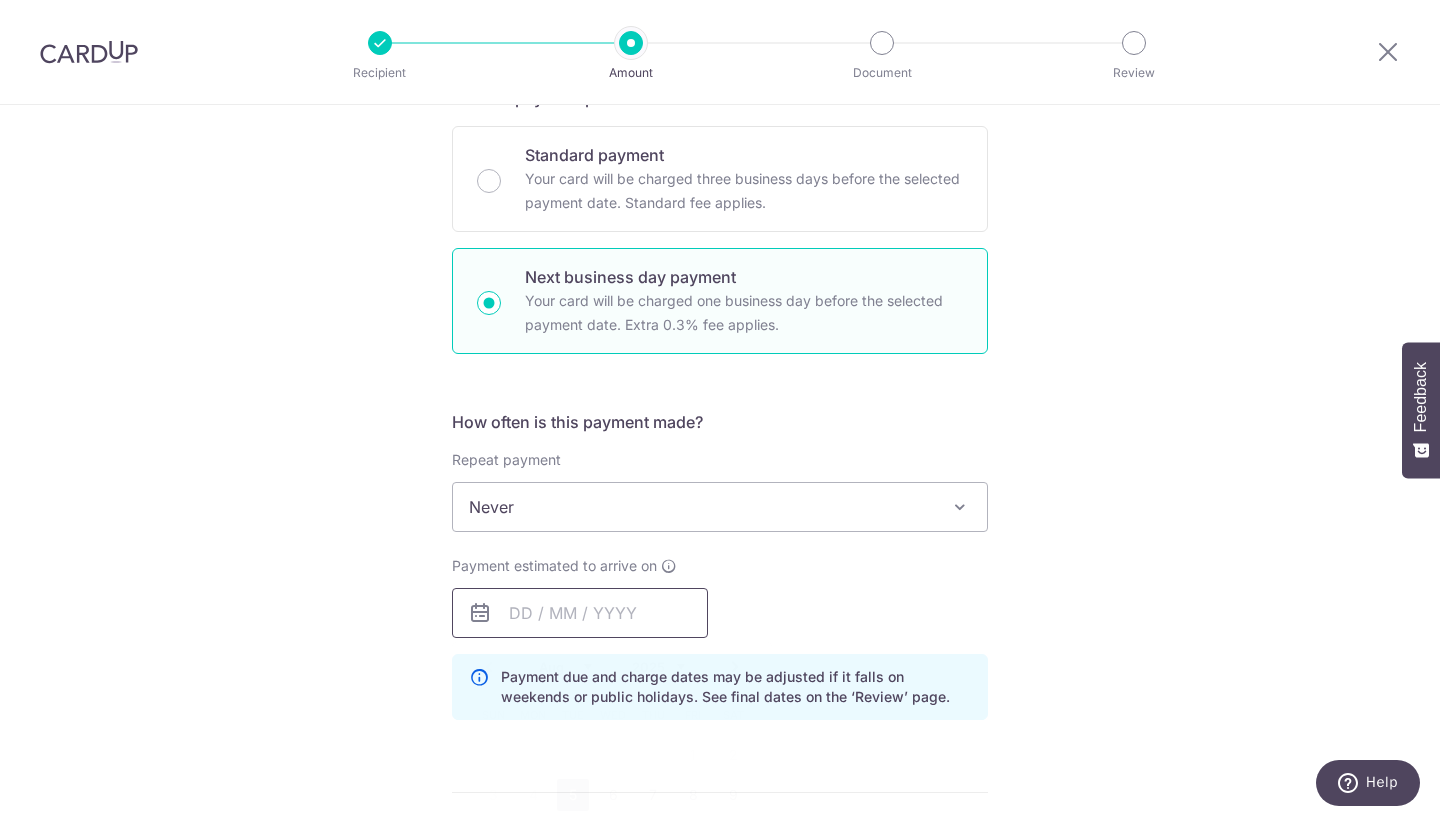 click at bounding box center (580, 613) 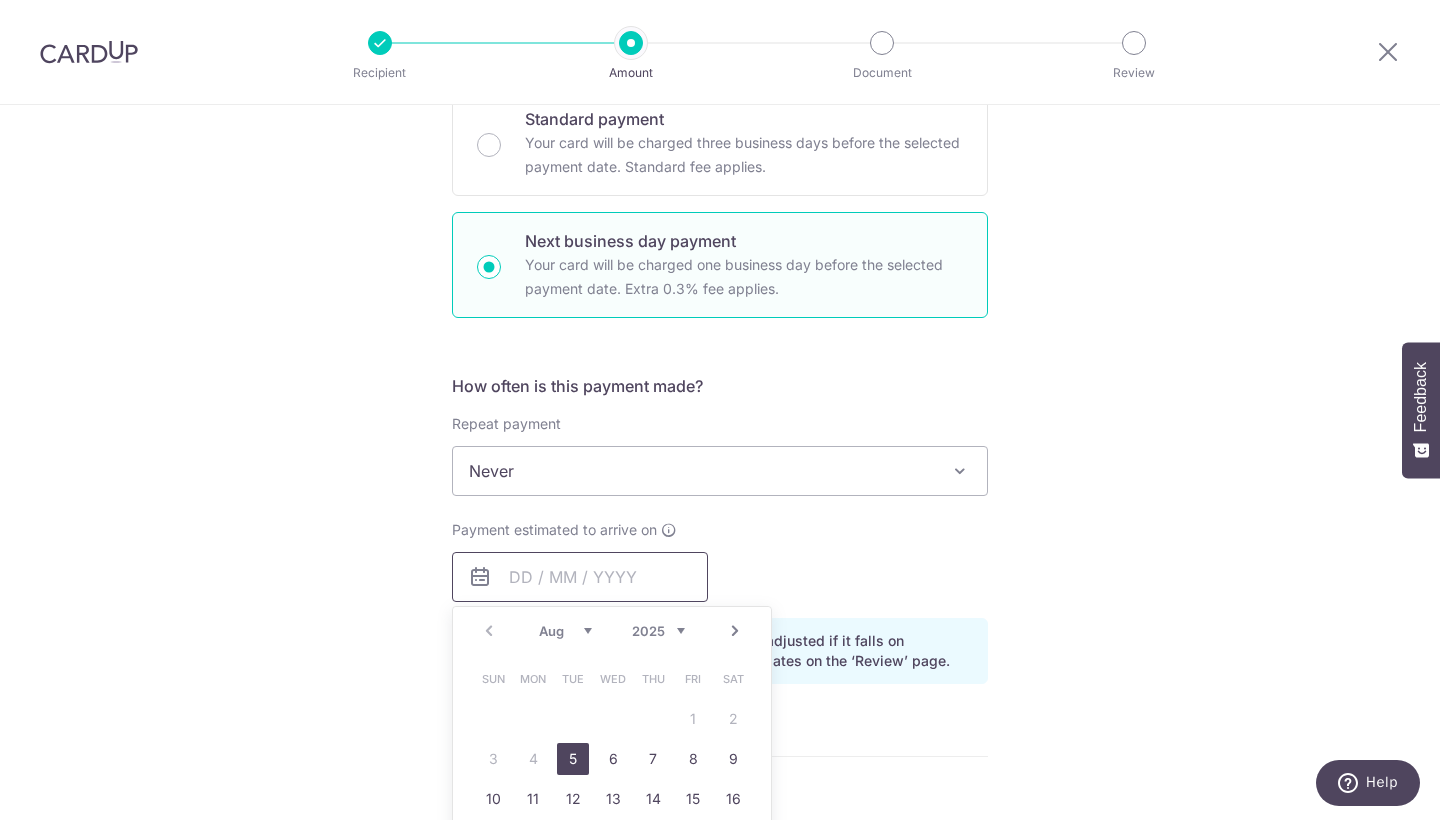 scroll, scrollTop: 558, scrollLeft: 0, axis: vertical 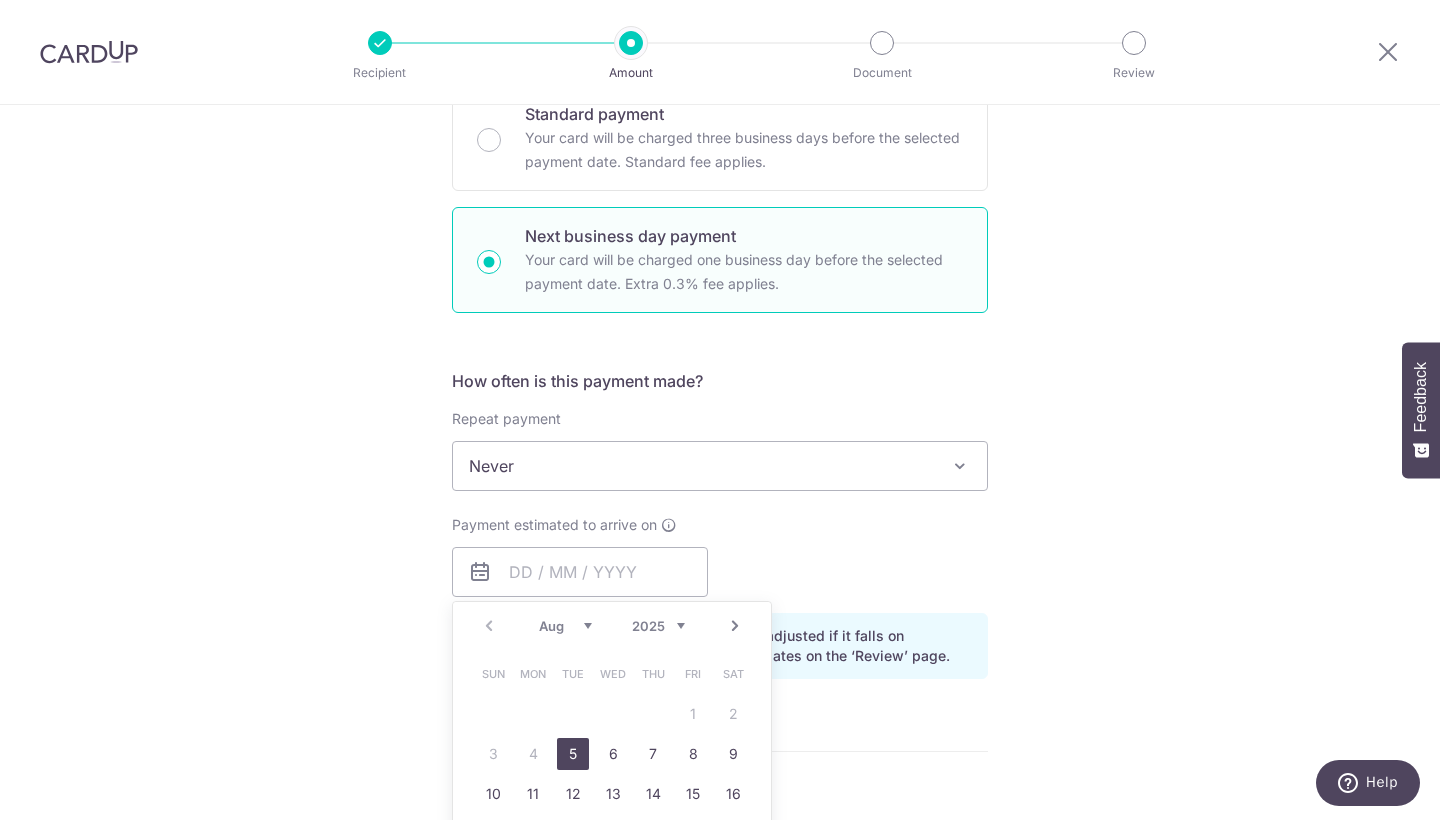 click on "5" at bounding box center [573, 754] 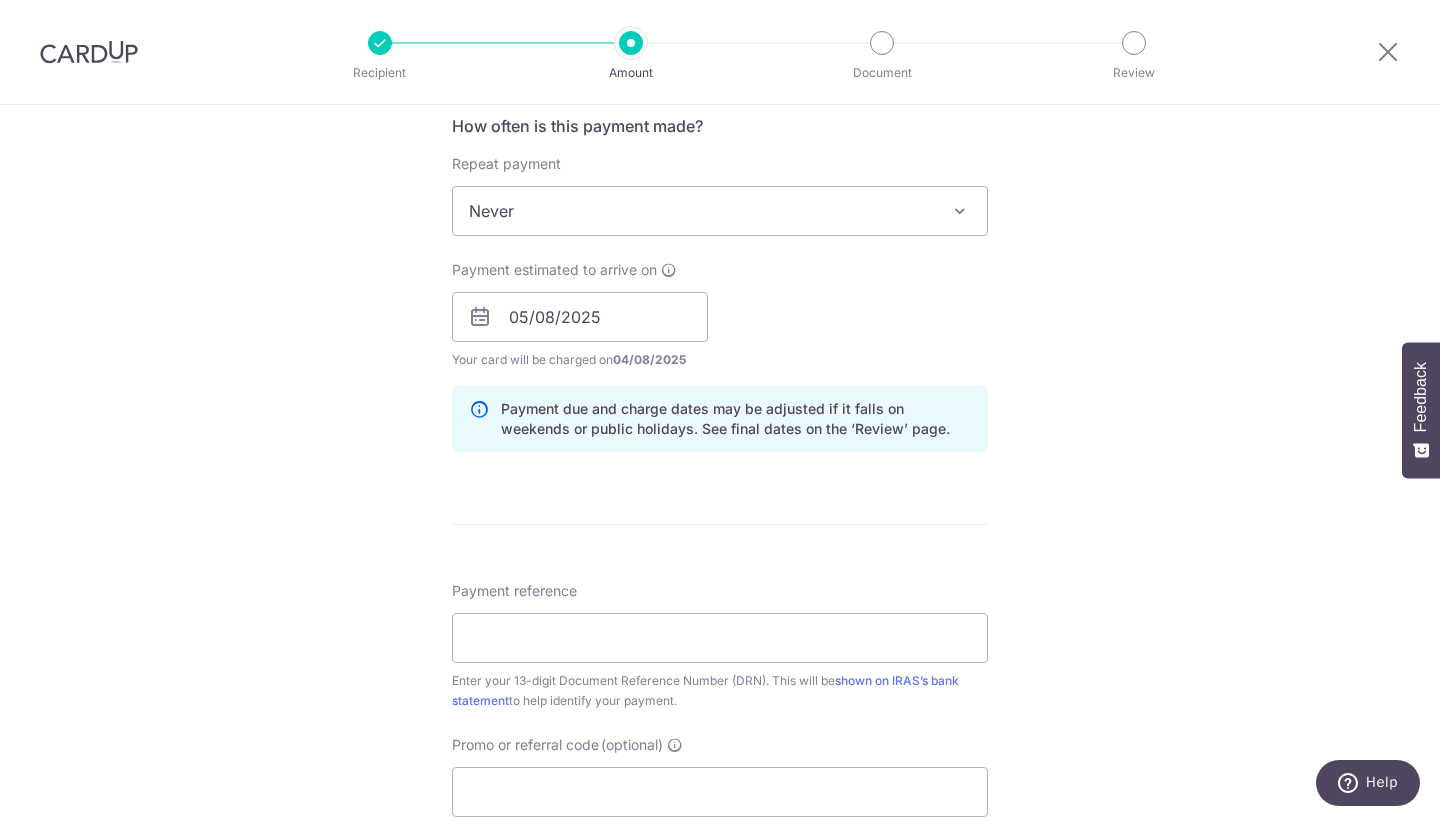 scroll, scrollTop: 911, scrollLeft: 0, axis: vertical 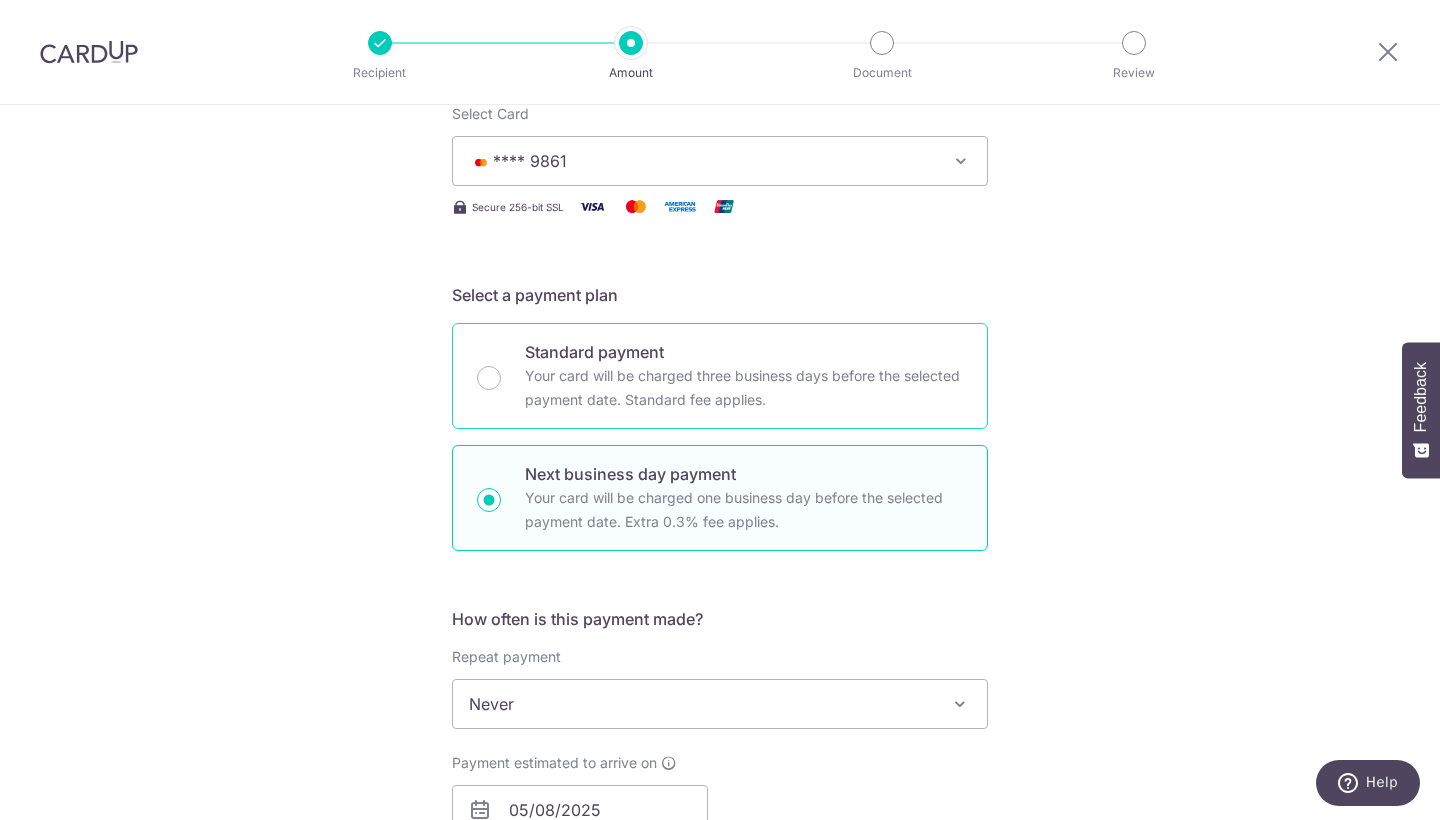 click on "Your card will be charged three business days before the selected payment date. Standard fee applies." at bounding box center [744, 388] 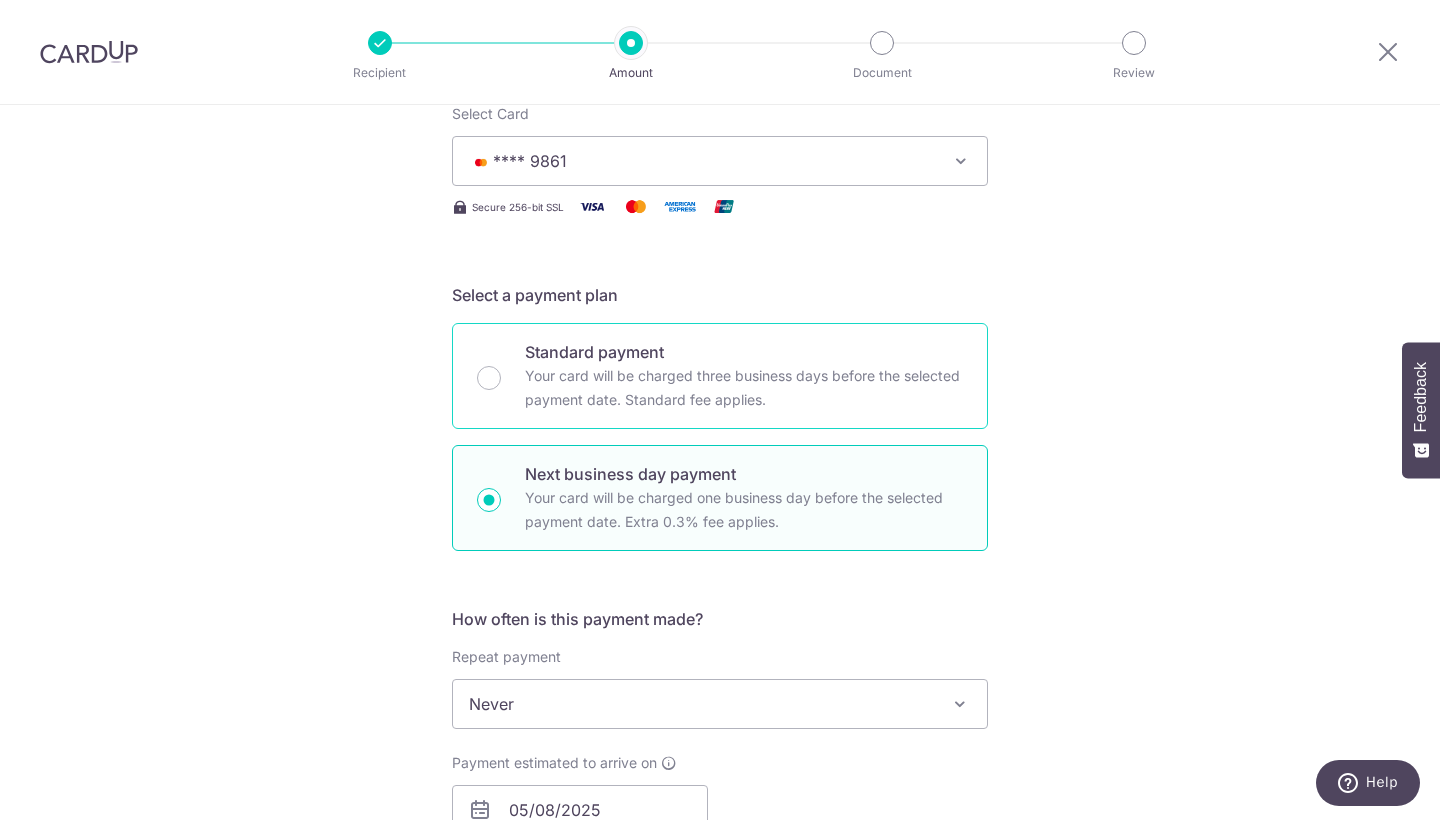 click on "Standard payment
Your card will be charged three business days before the selected payment date. Standard fee applies." at bounding box center [489, 378] 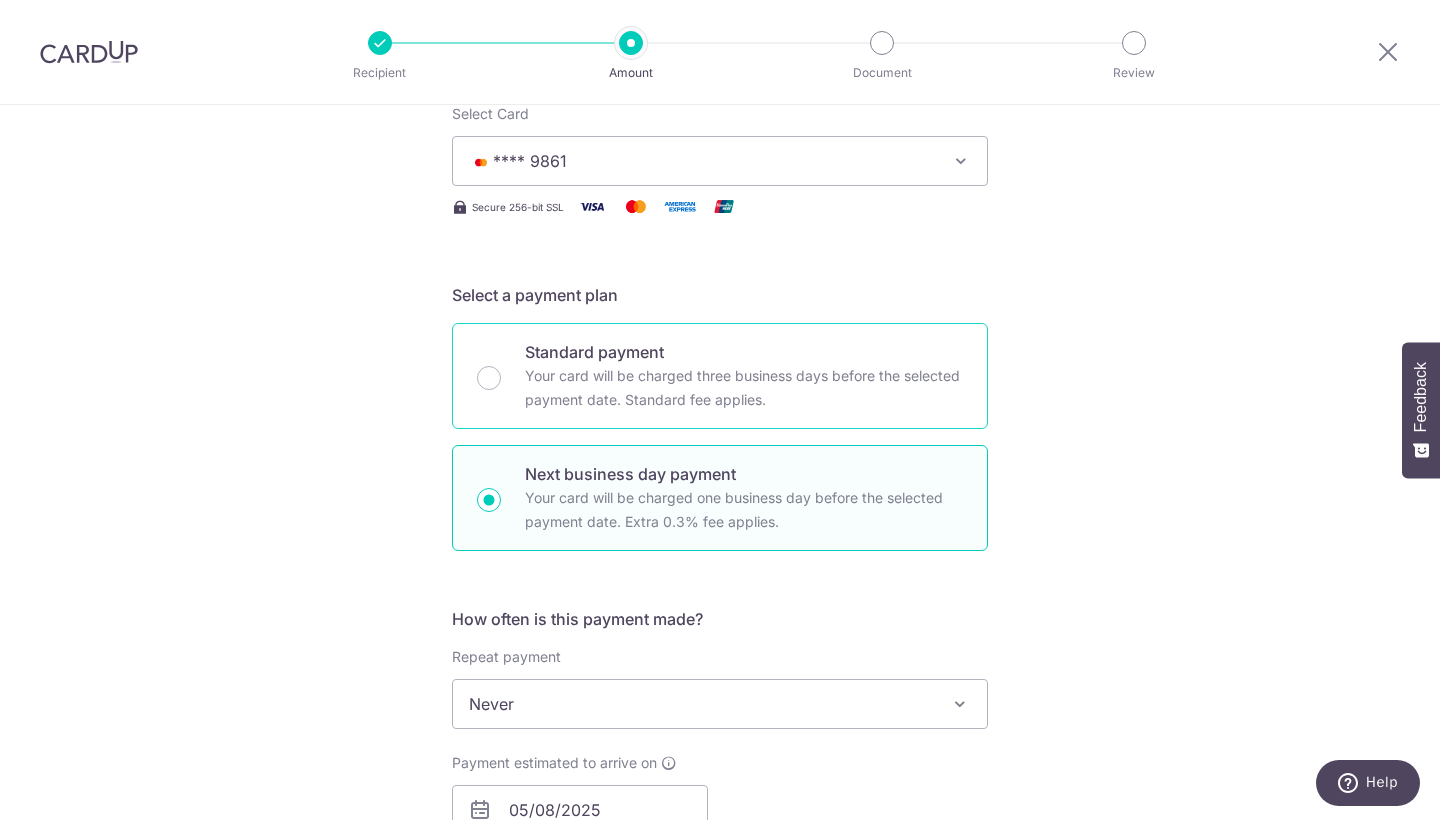 radio on "true" 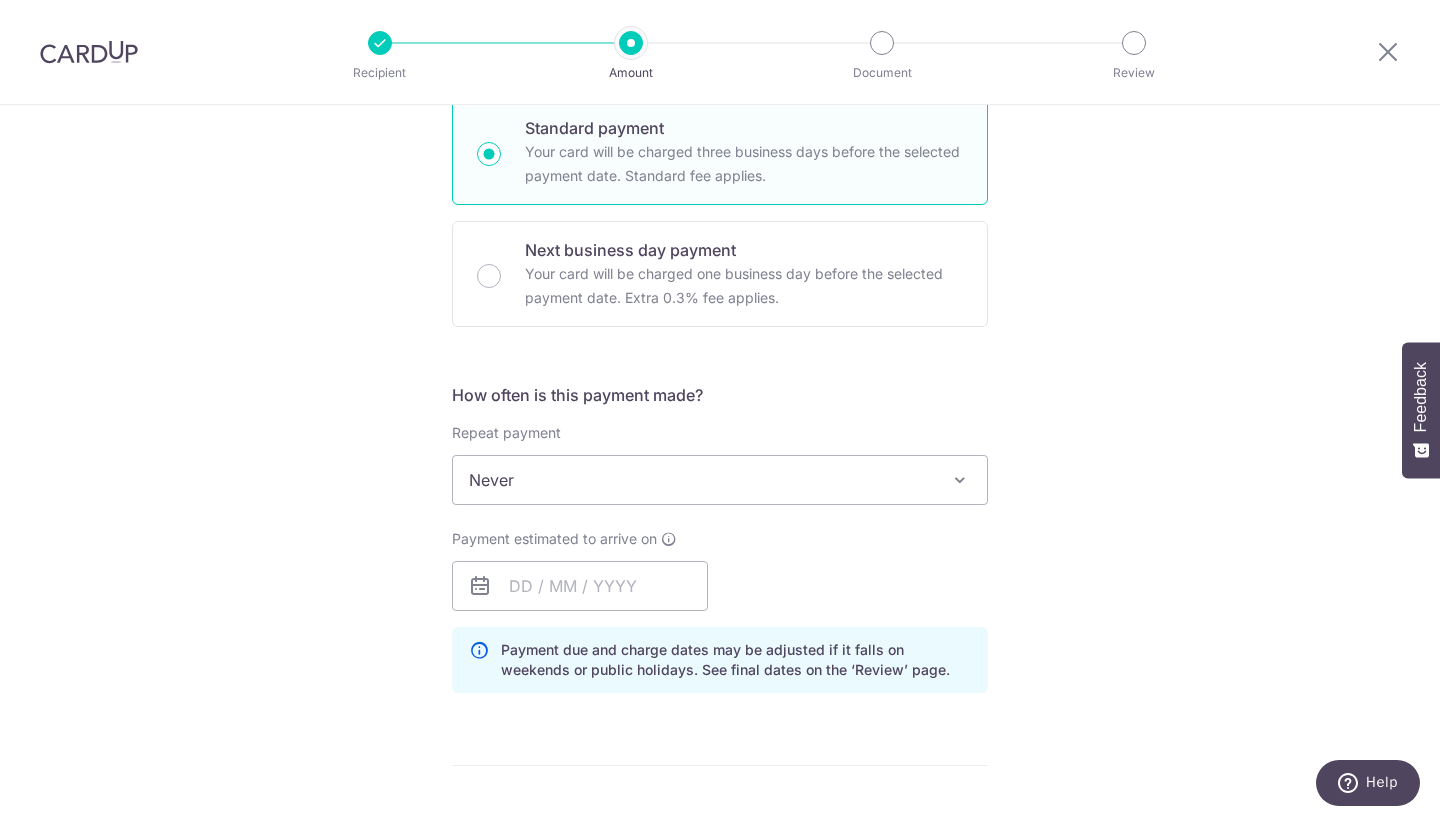 scroll, scrollTop: 580, scrollLeft: 0, axis: vertical 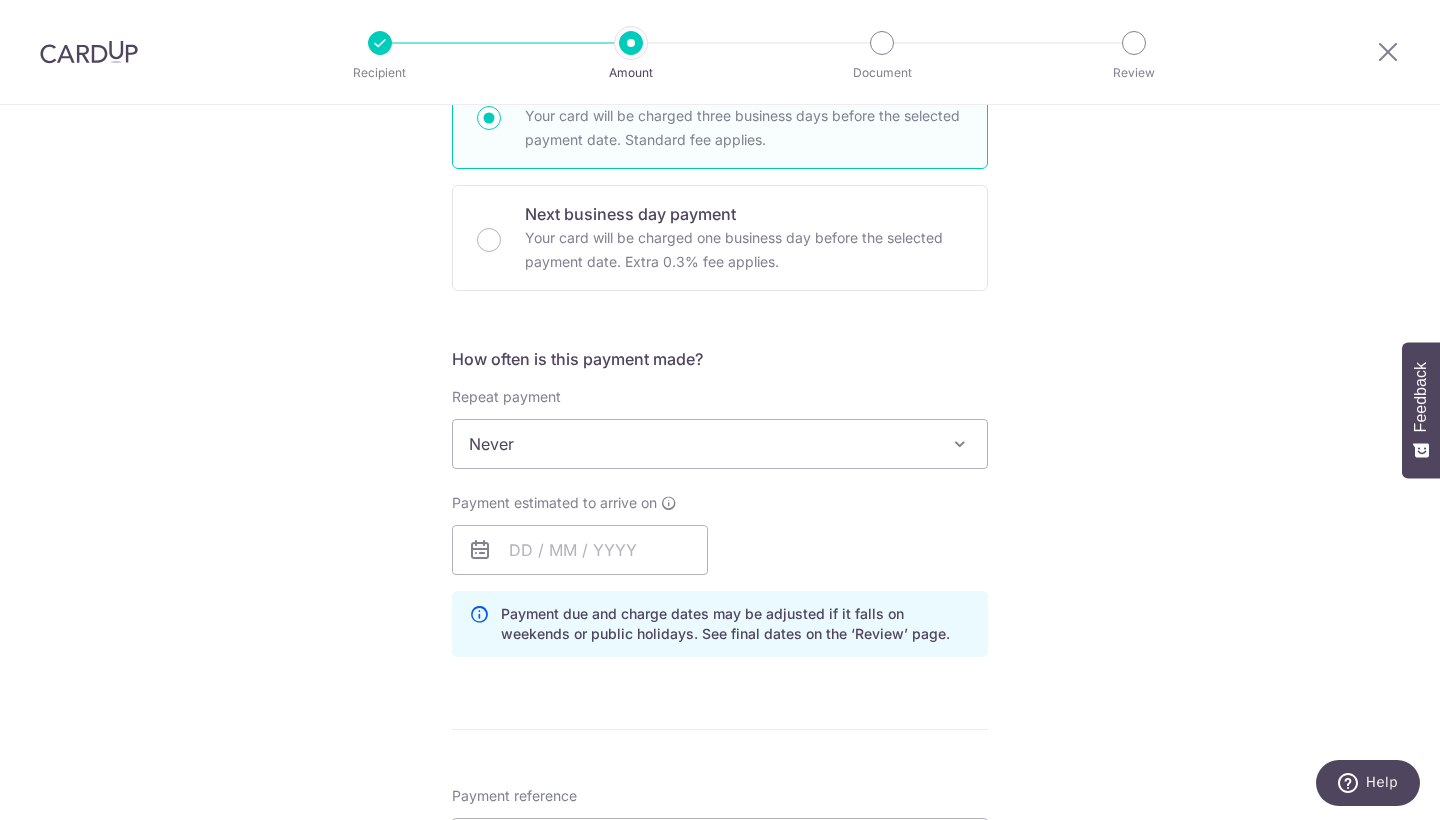 click on "Never" at bounding box center [720, 444] 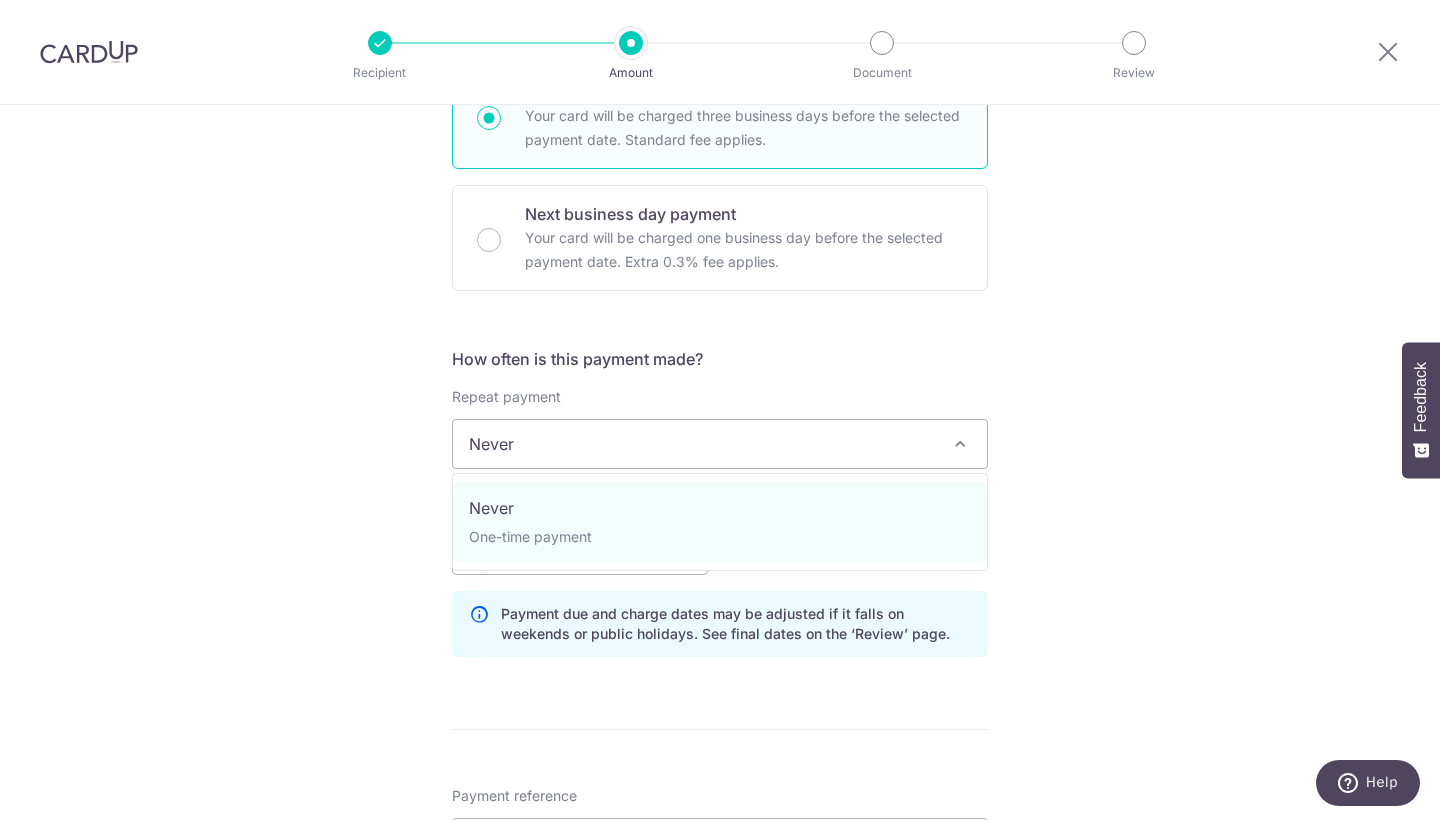 click on "Tell us more about your payment
Enter payment amount
SGD
66,400.00
66400.00
The  total tax payment amounts scheduled  should not exceed the outstanding balance in your latest Statement of Account.
Card added successfully
Select Card
**** 9861
Add credit card
Your Cards
**** 0729
**** 9673
**** 2637
**** 9861
Secure 256-bit SSL" at bounding box center [720, 480] 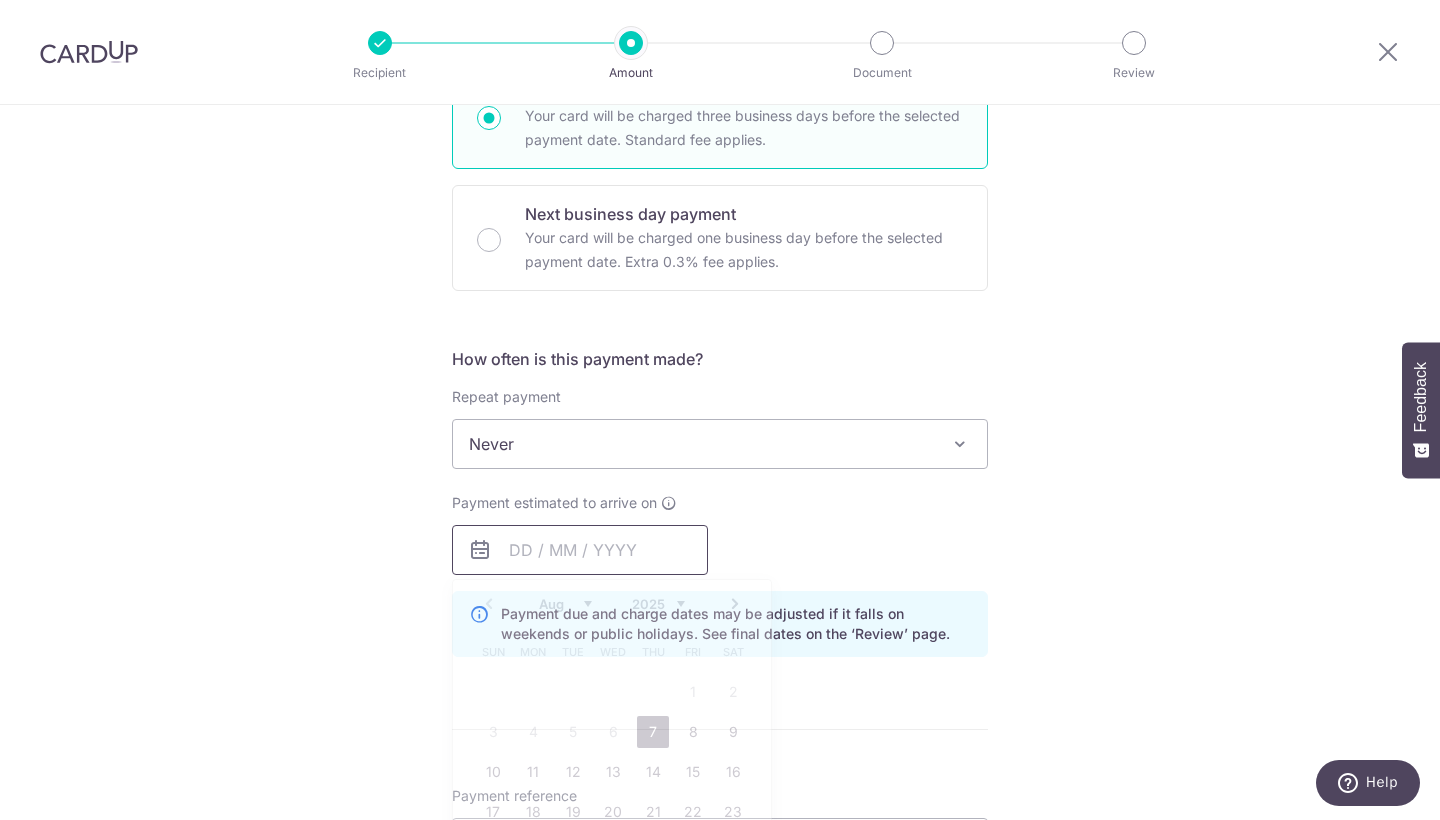 click at bounding box center (580, 550) 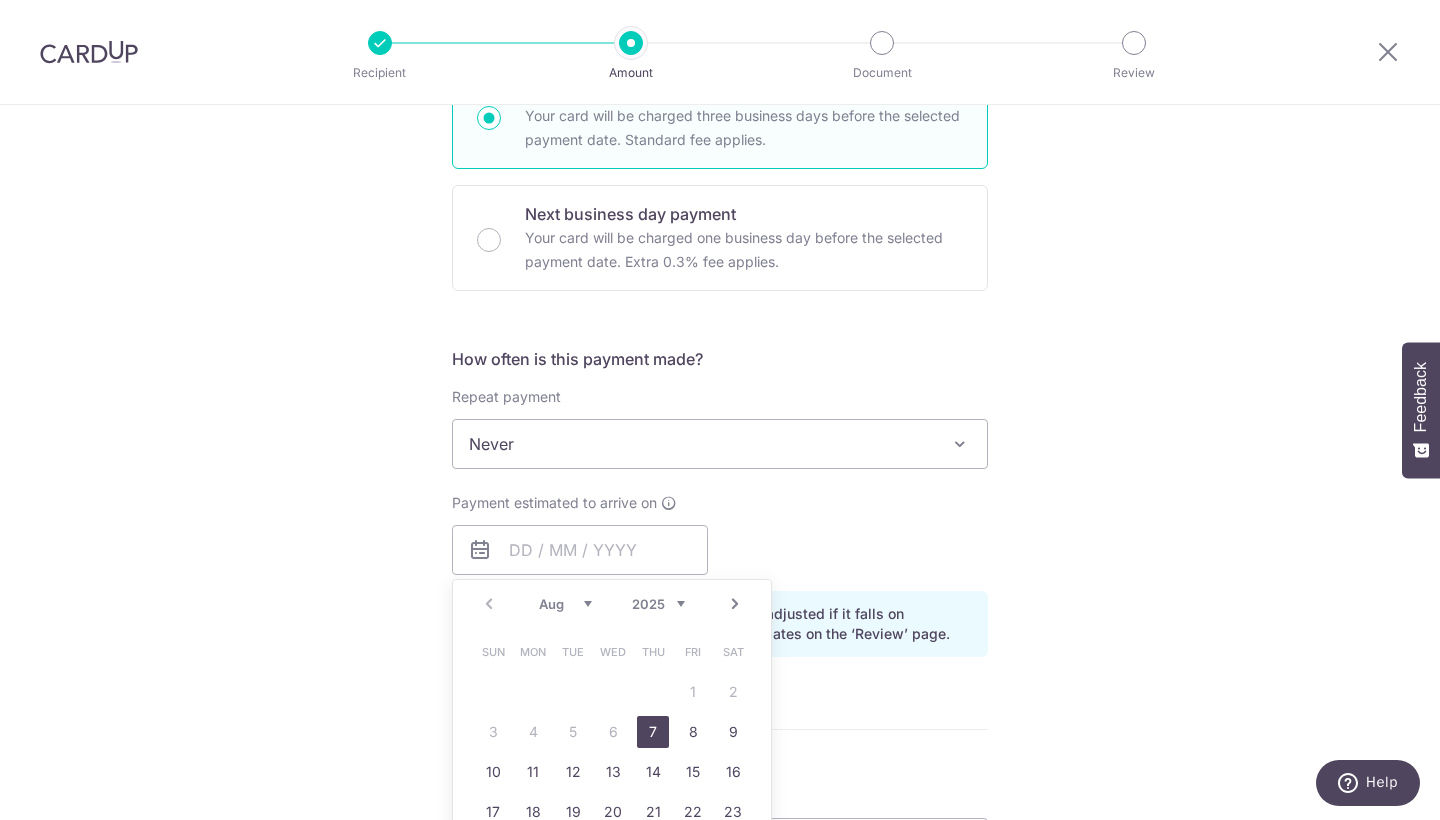 click on "Never" at bounding box center [720, 444] 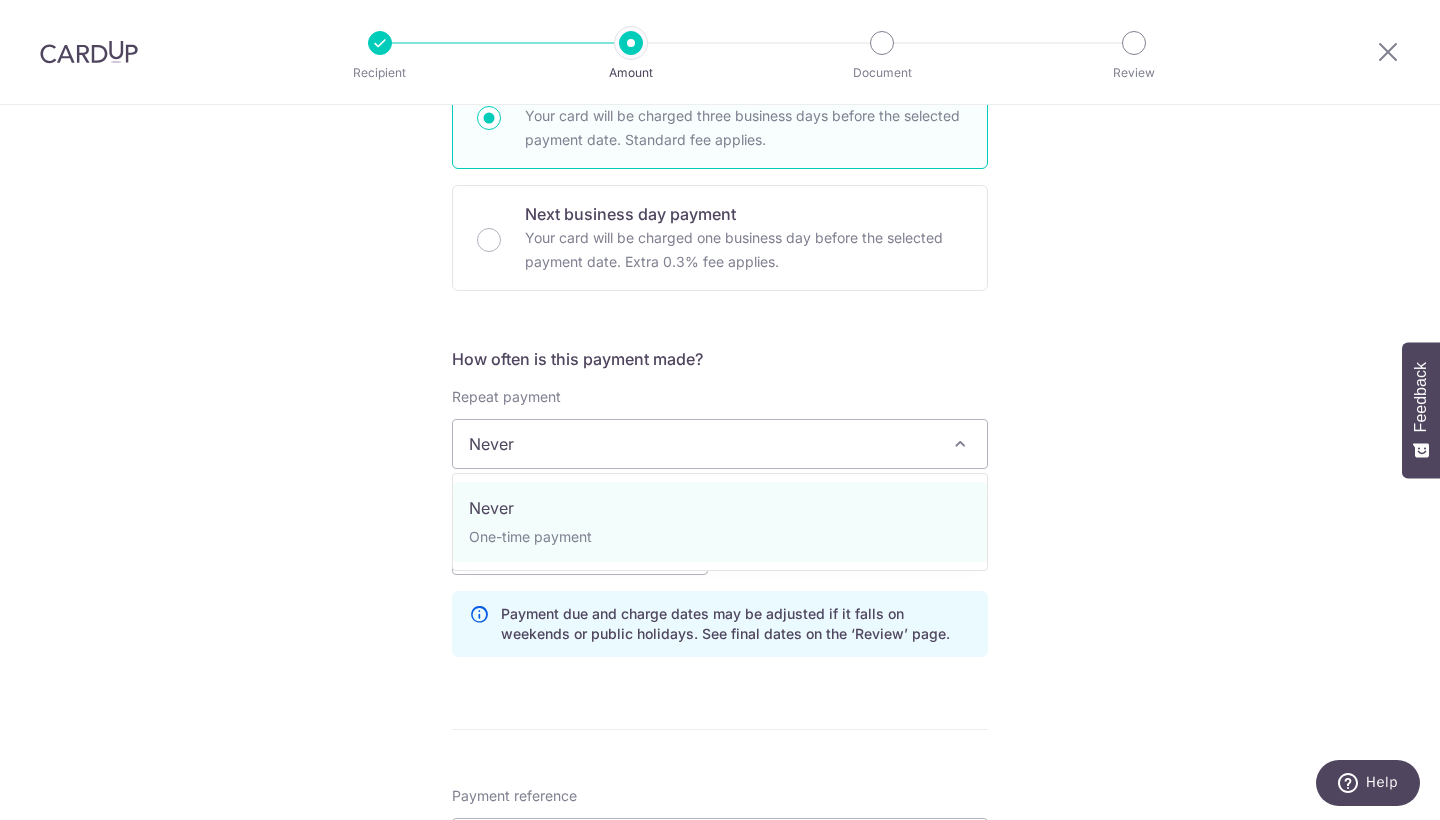 scroll, scrollTop: 580, scrollLeft: 0, axis: vertical 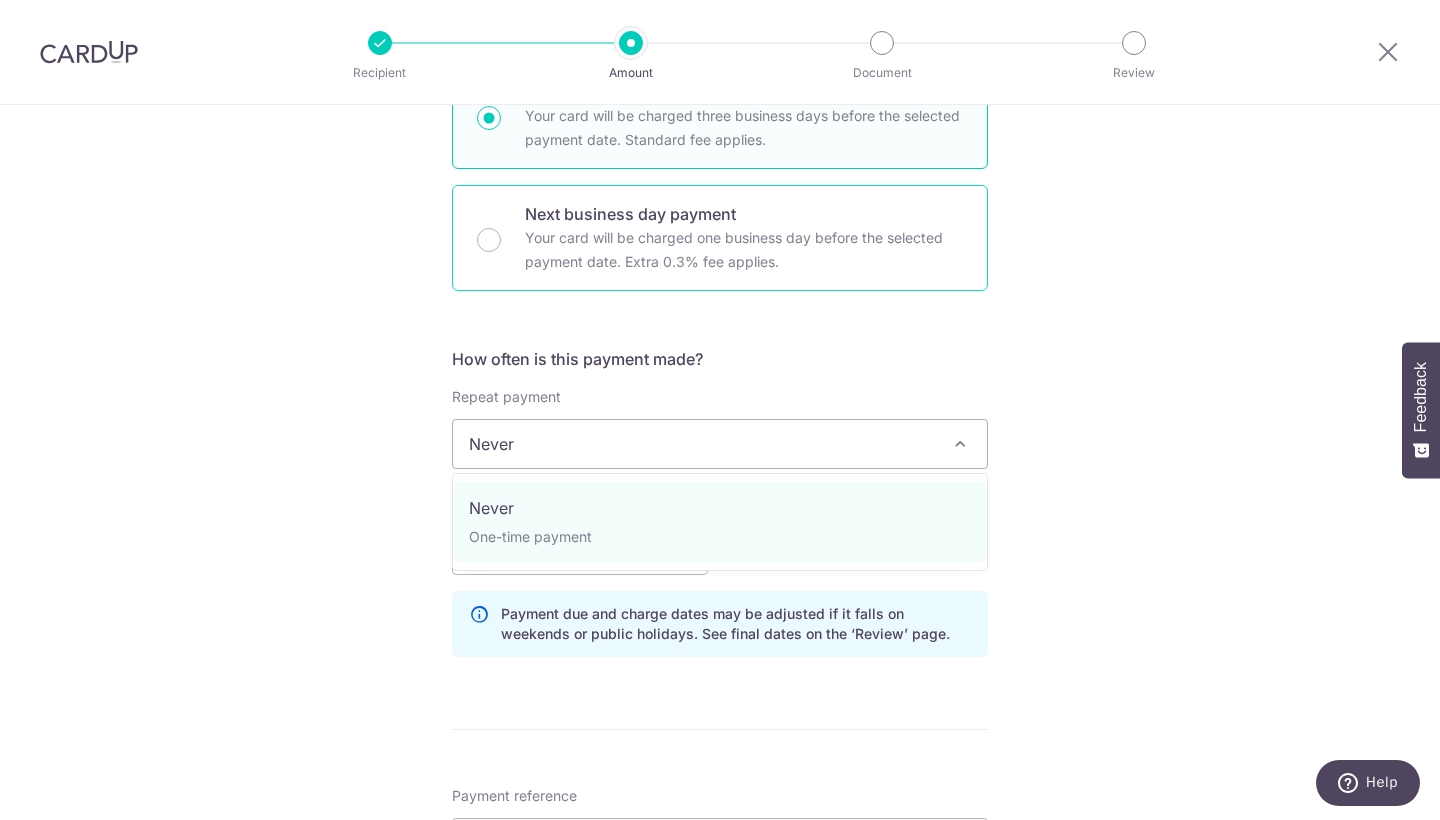 click on "Next business day payment
Your card will be charged one business day before the selected payment date. Extra 0.3% fee applies." at bounding box center (720, 238) 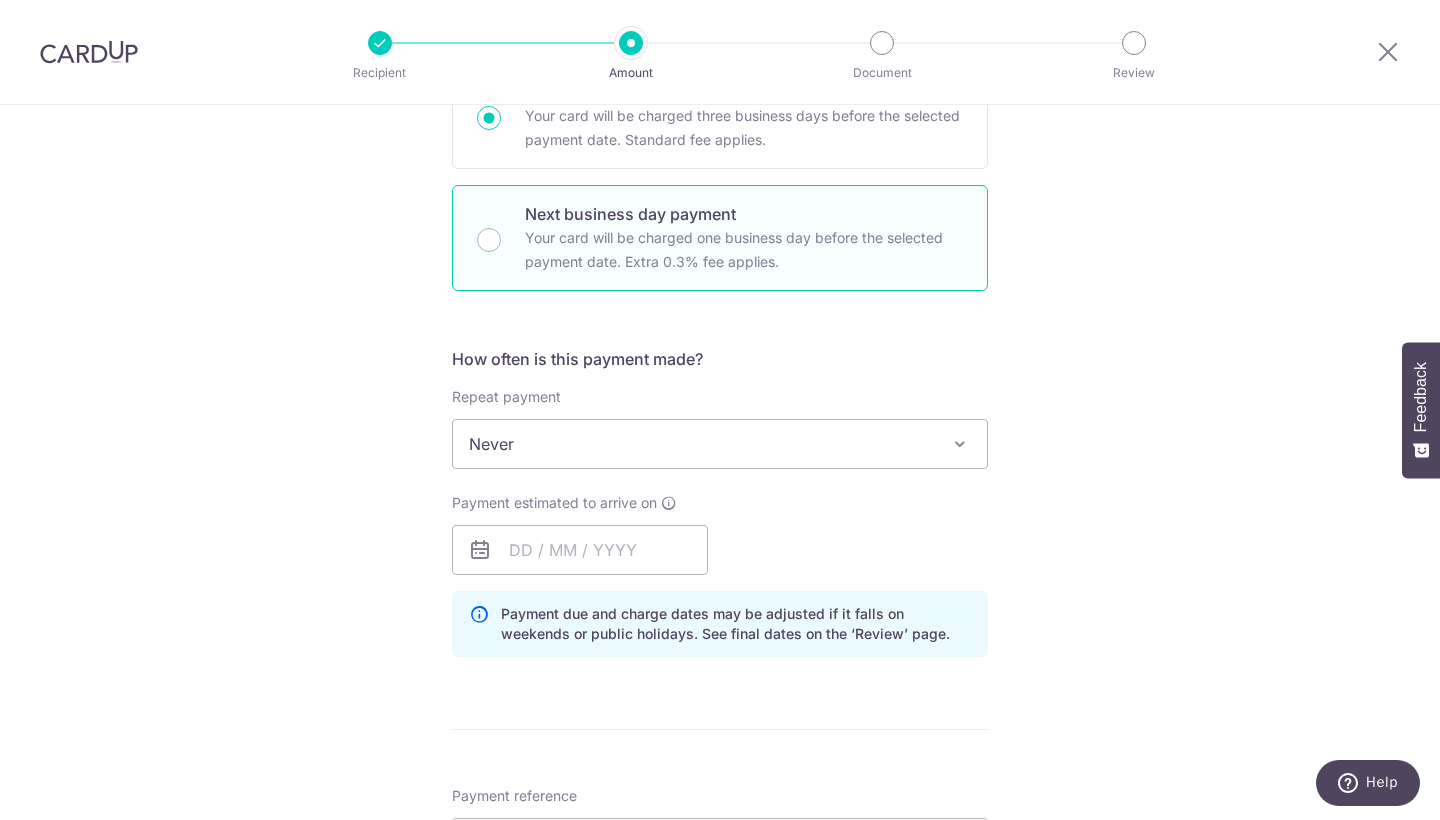 radio on "false" 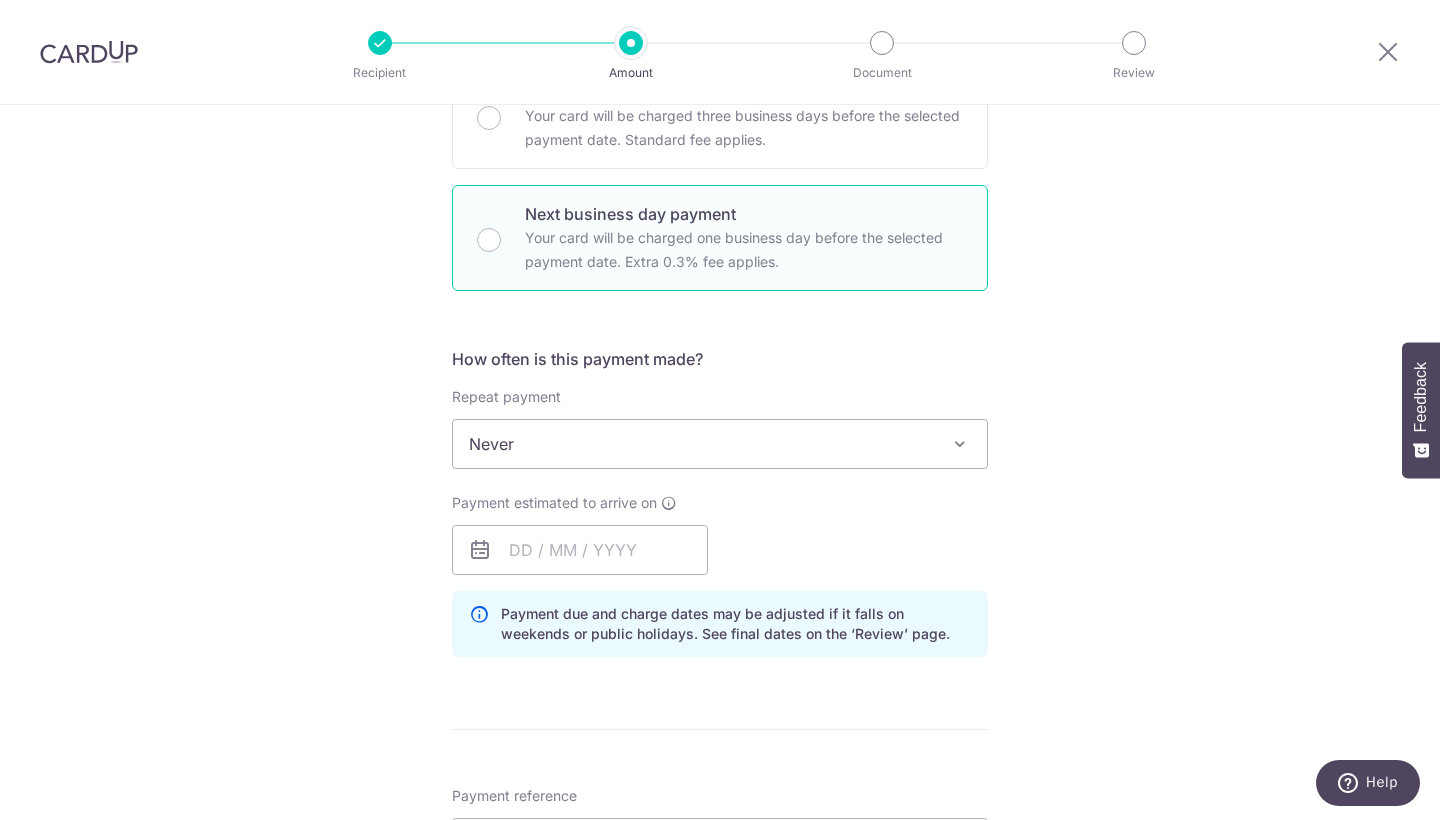 radio on "true" 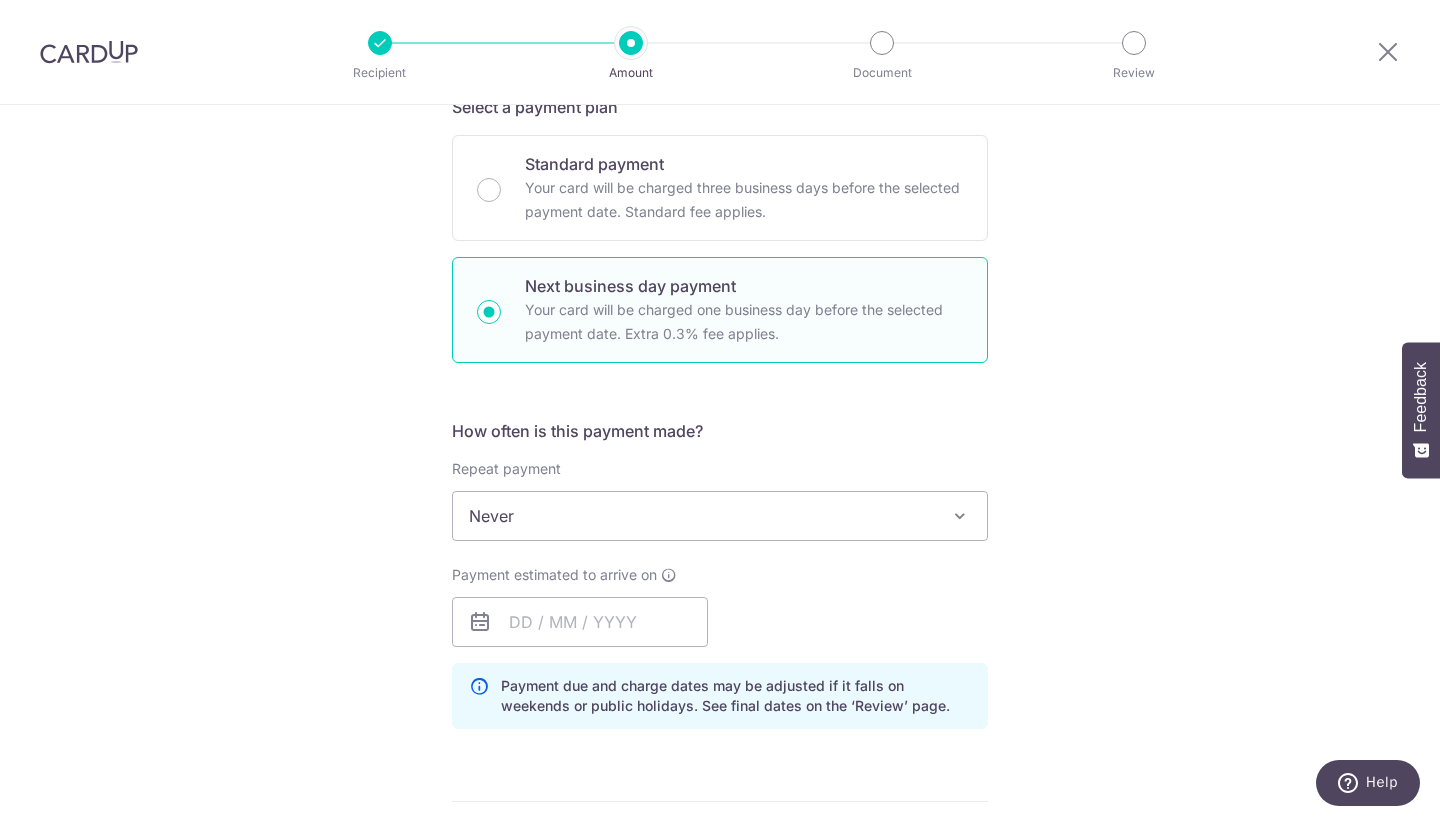 scroll, scrollTop: 646, scrollLeft: 0, axis: vertical 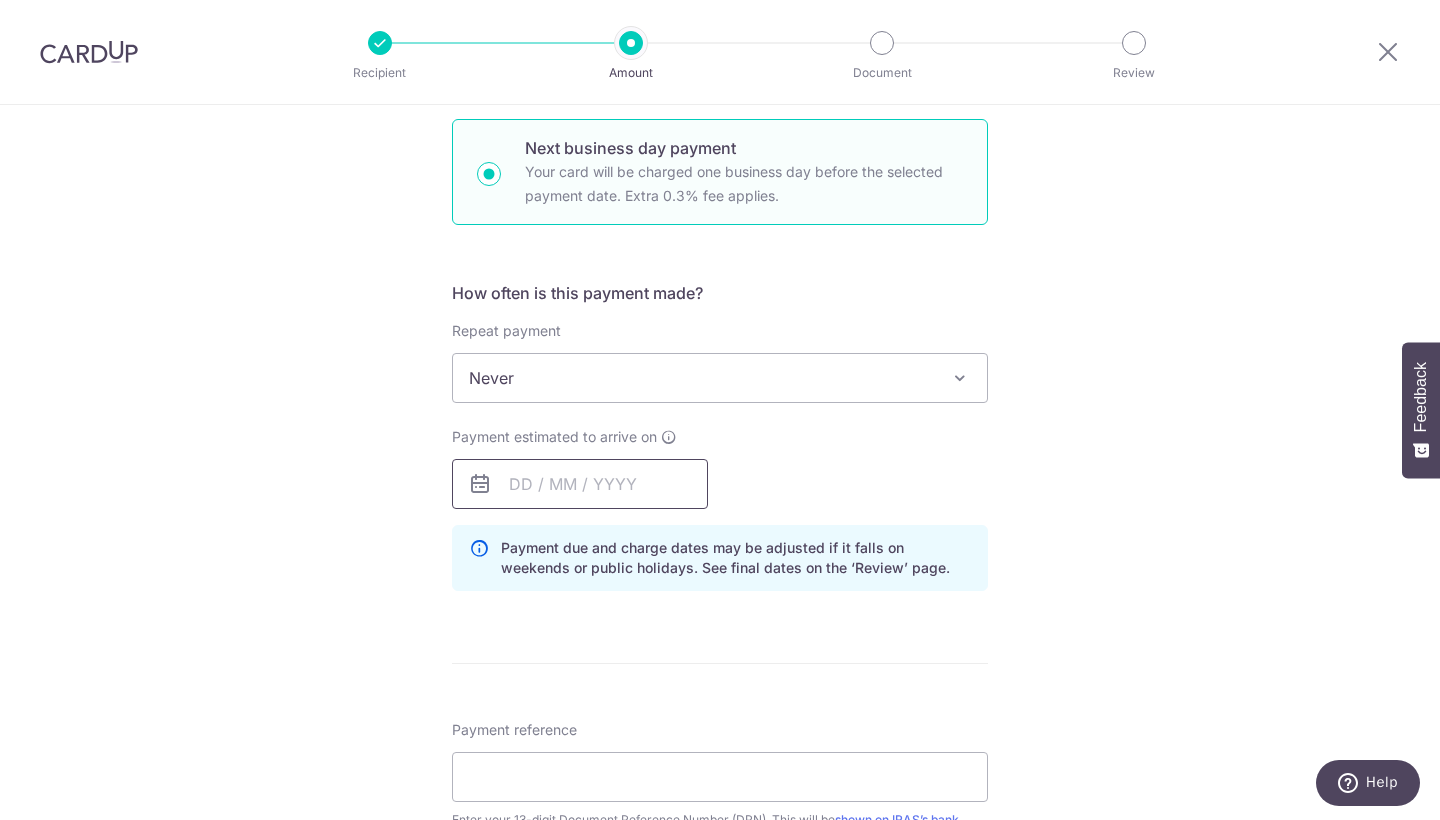click at bounding box center (580, 484) 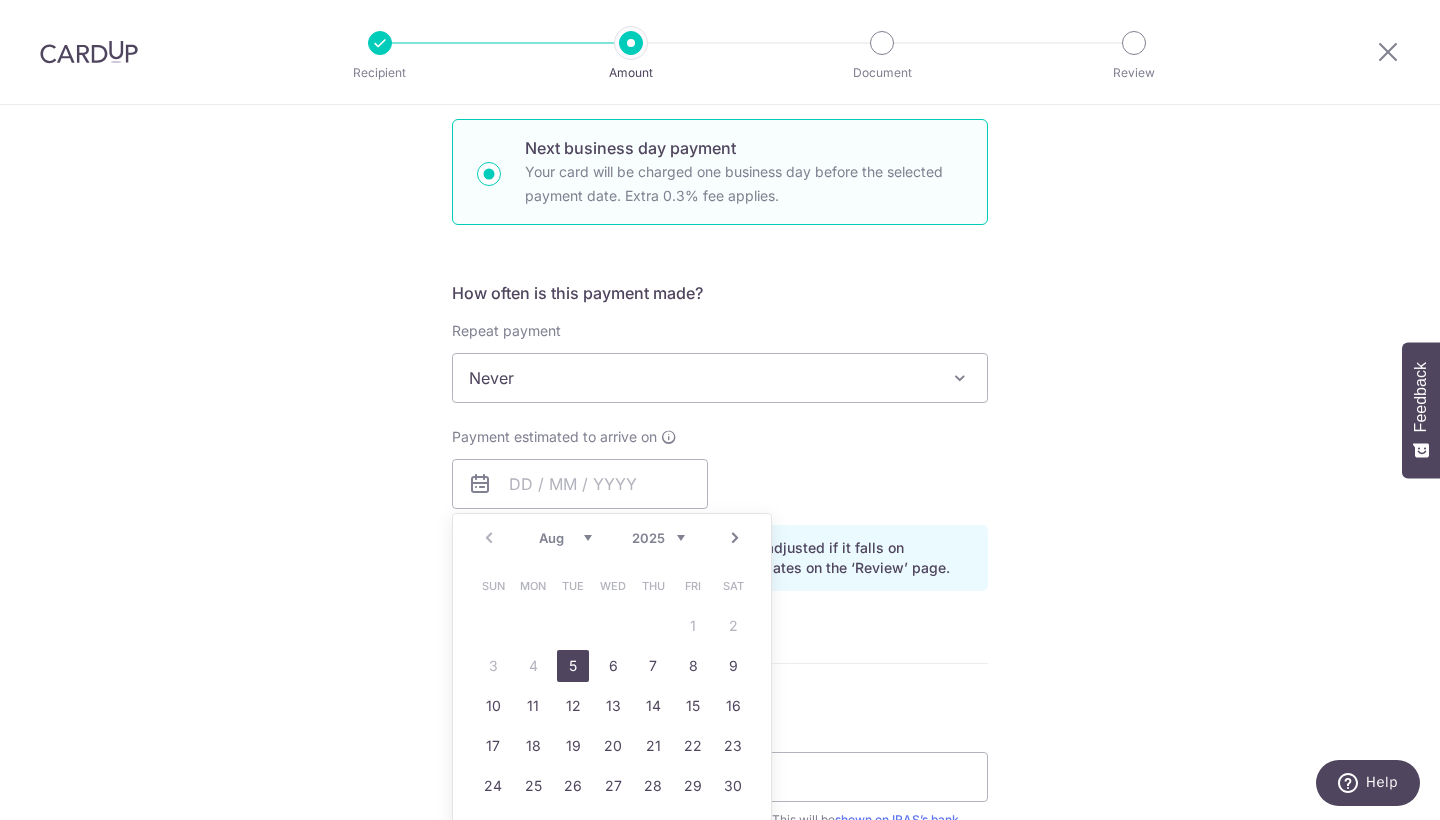 click on "5" at bounding box center (573, 666) 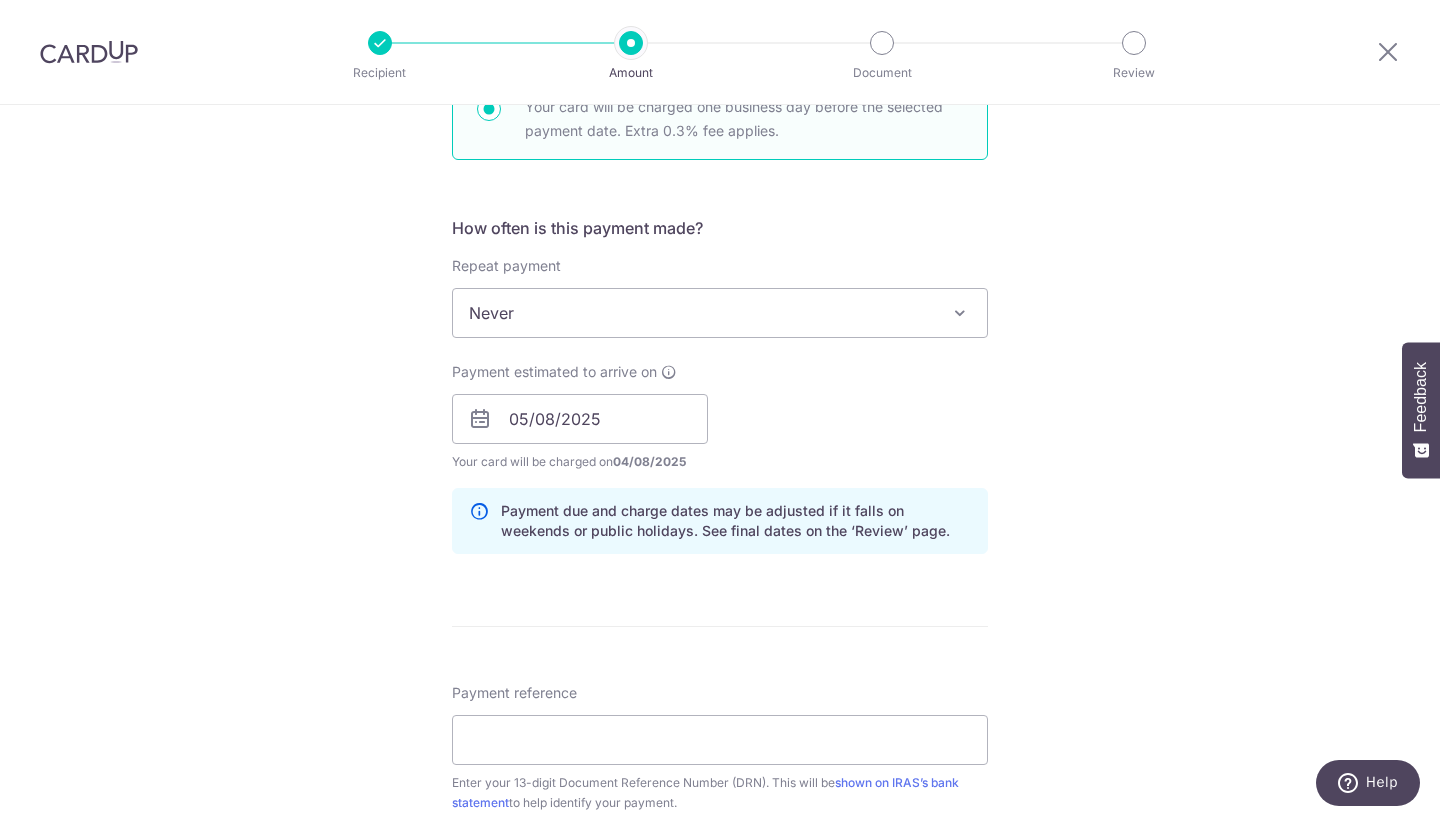 scroll, scrollTop: 907, scrollLeft: 0, axis: vertical 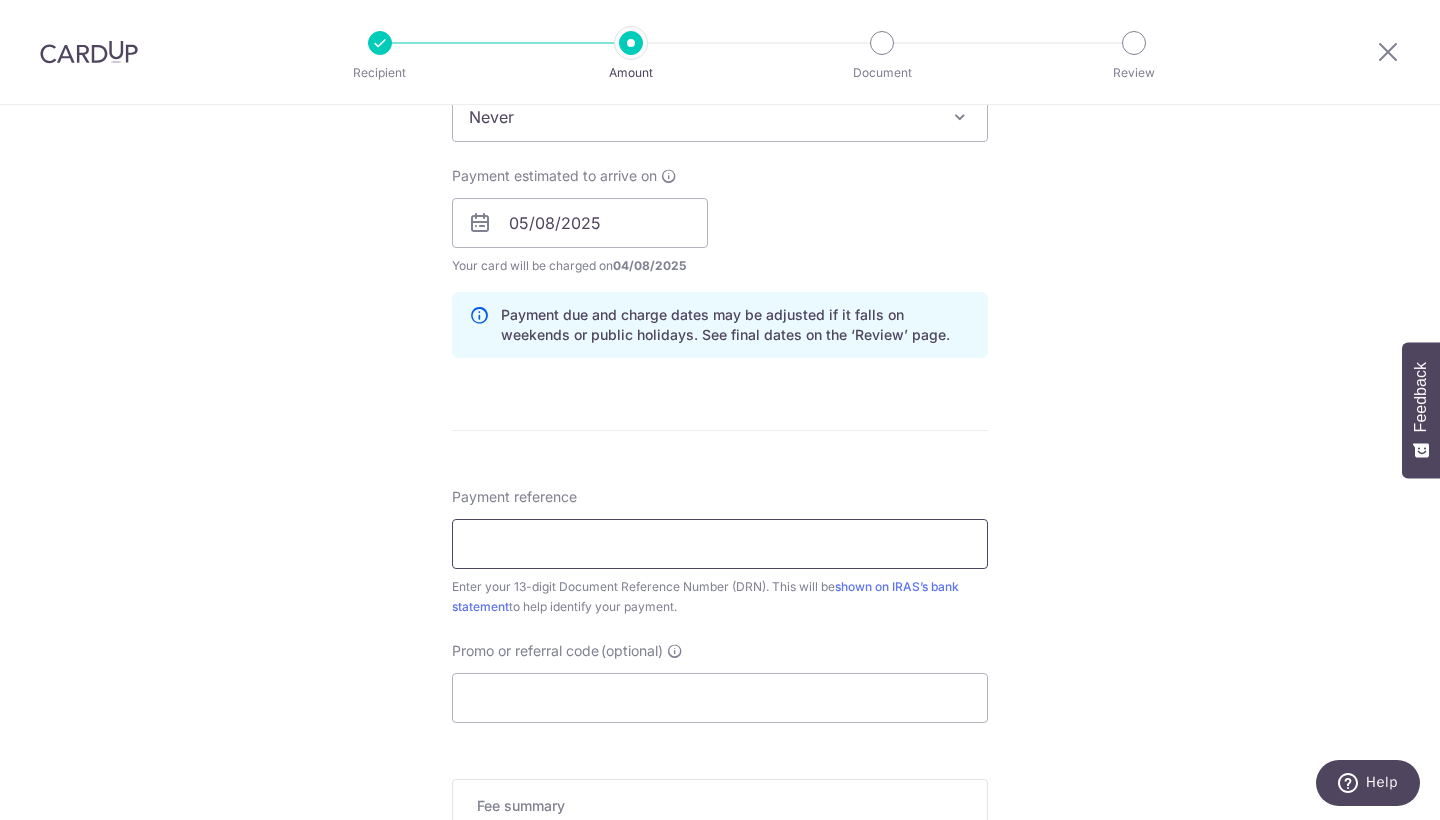click on "Payment reference" at bounding box center [720, 544] 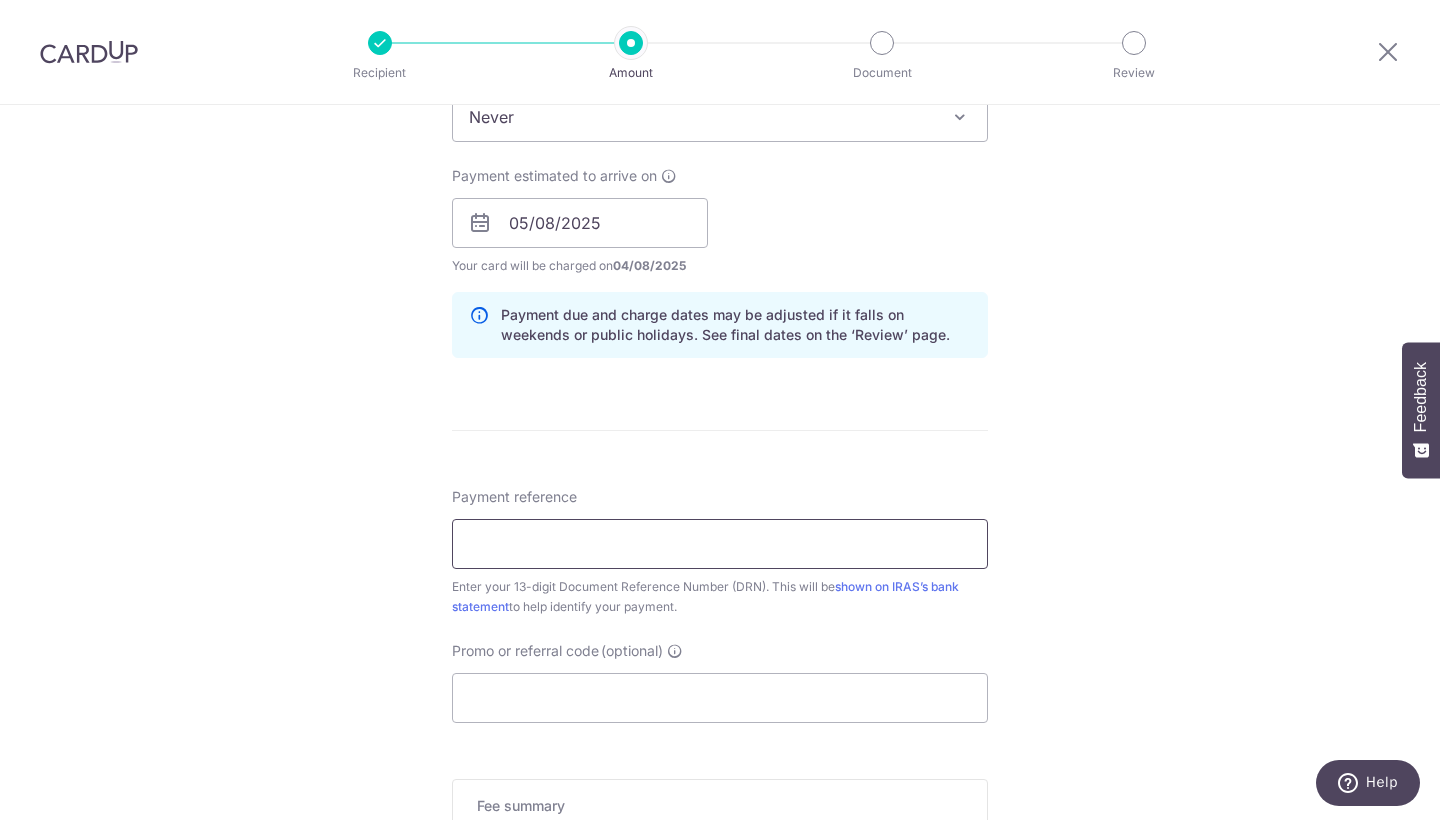 click on "Payment reference" at bounding box center [720, 544] 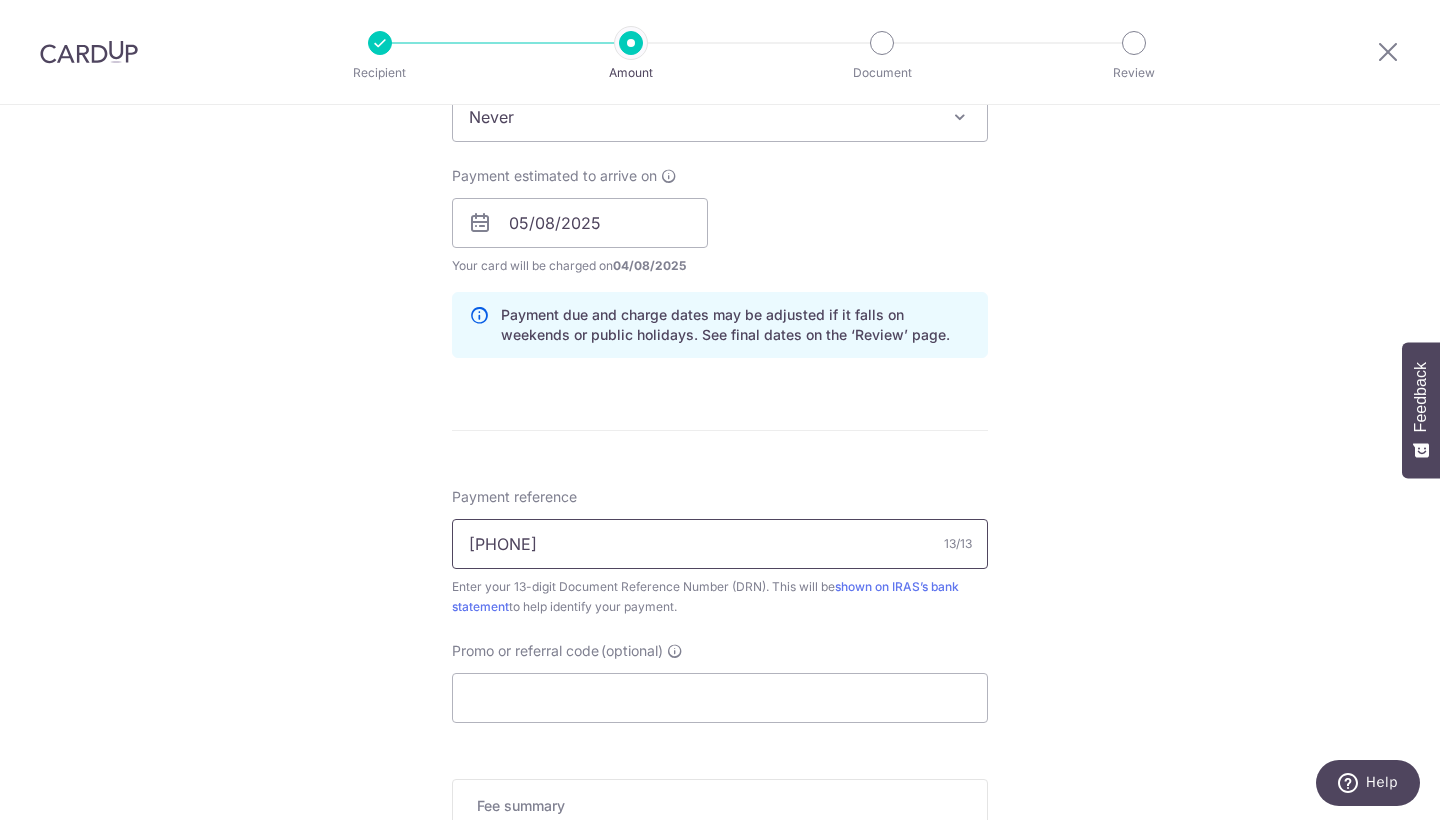 click on "[NUMBER]" at bounding box center (720, 544) 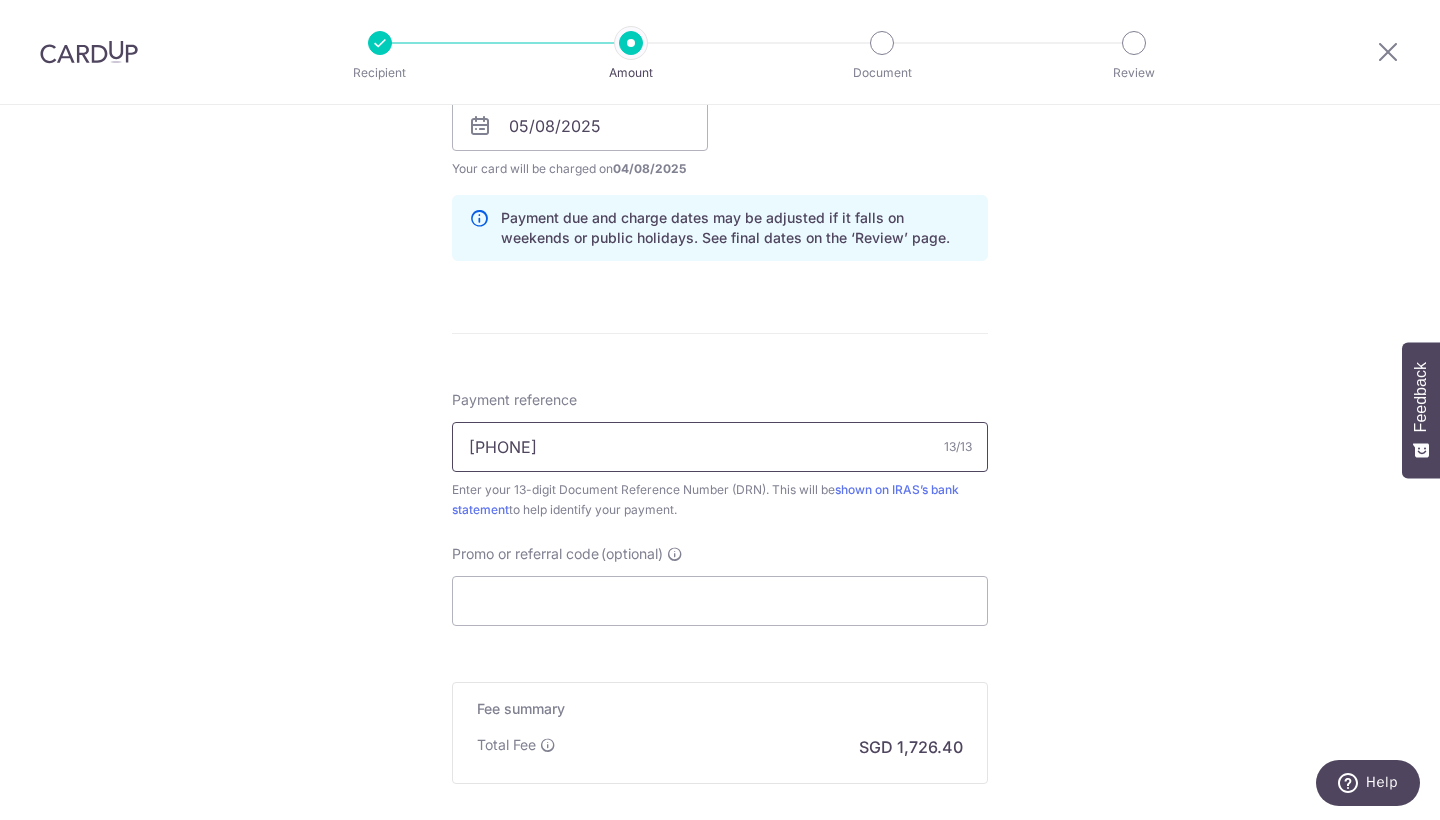 scroll, scrollTop: 1024, scrollLeft: 0, axis: vertical 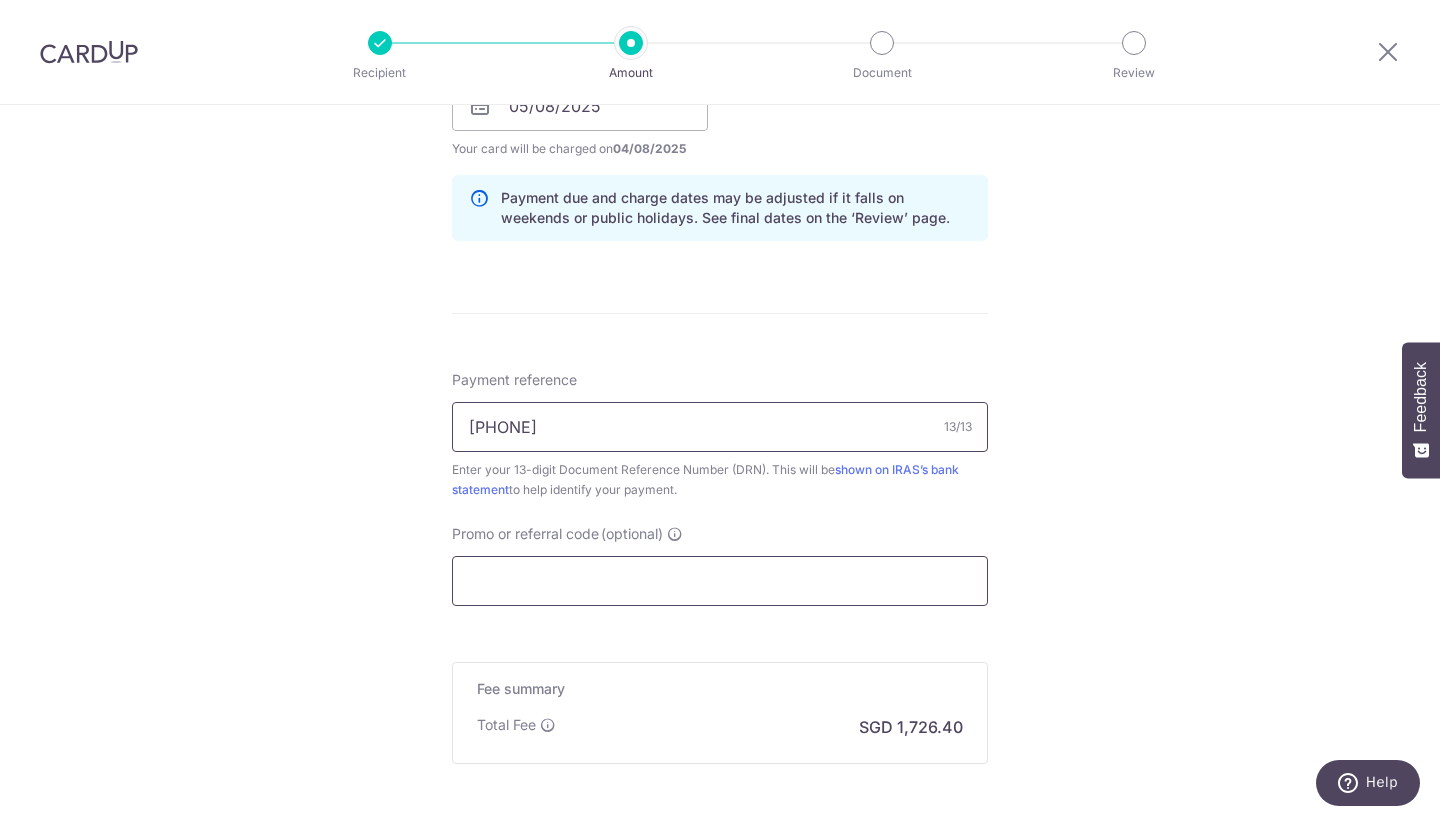 type on "[NUMBER]" 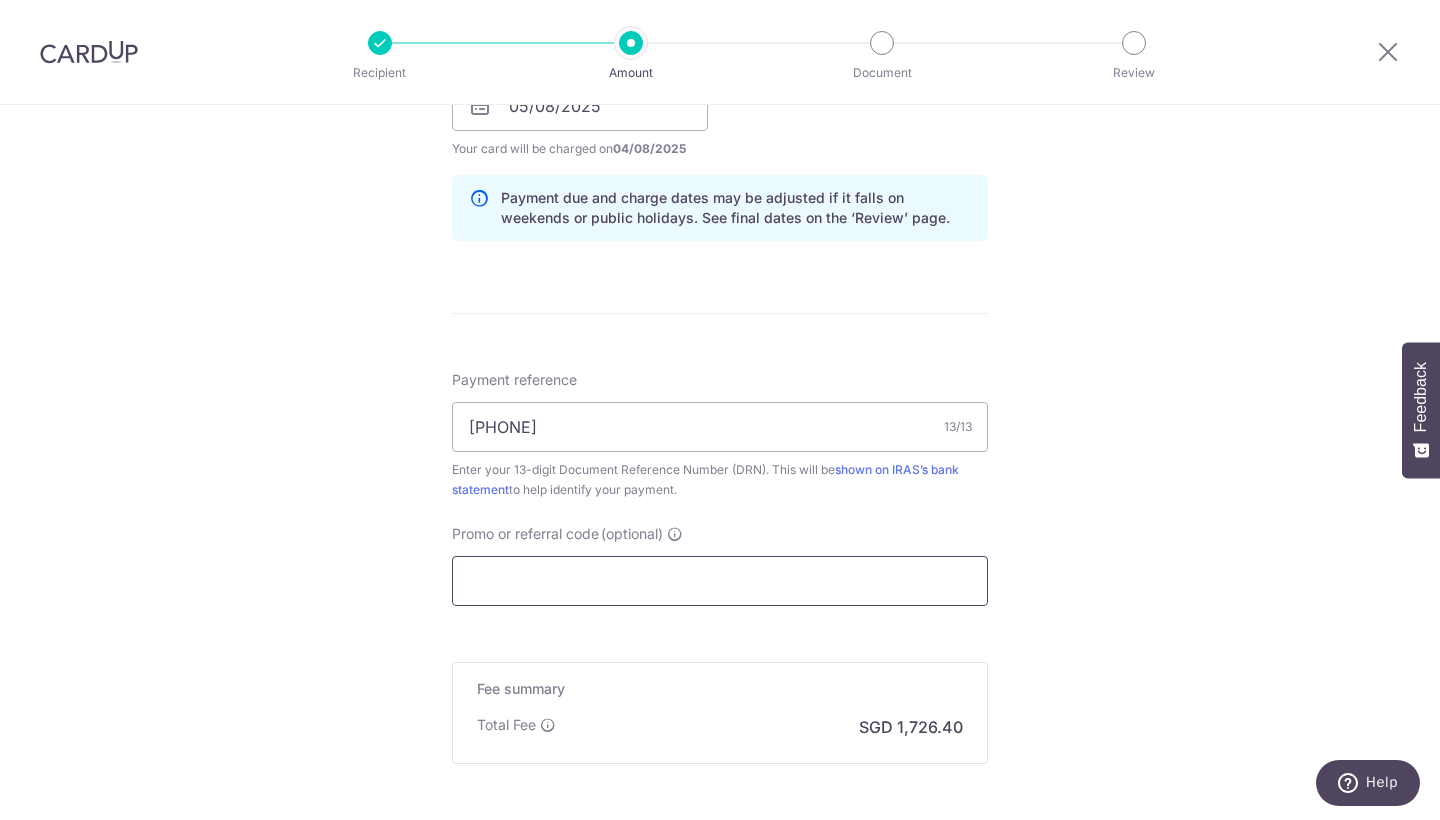 click on "Promo or referral code
(optional)" at bounding box center [720, 581] 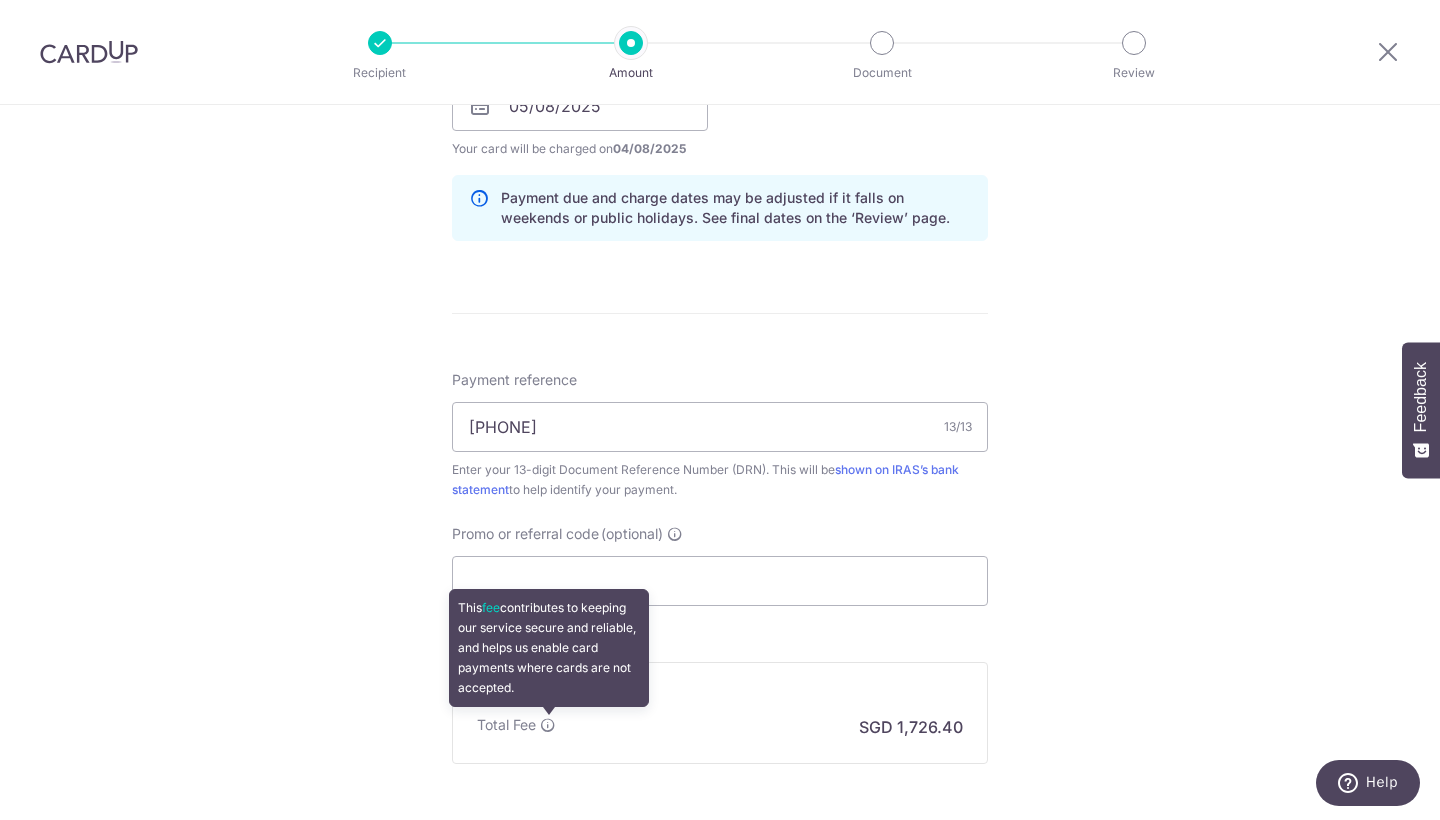 click at bounding box center [548, 725] 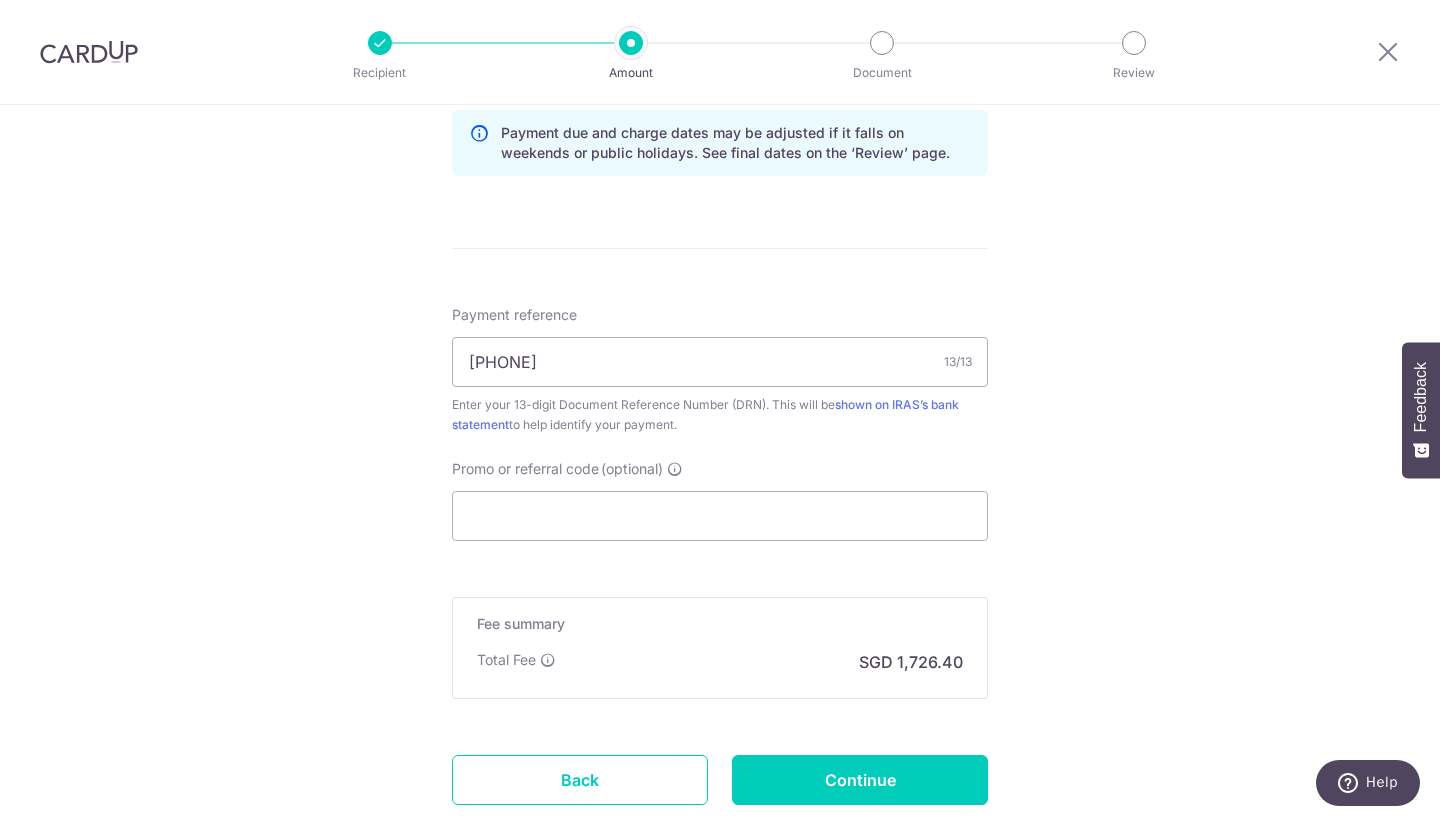 scroll, scrollTop: 1181, scrollLeft: 0, axis: vertical 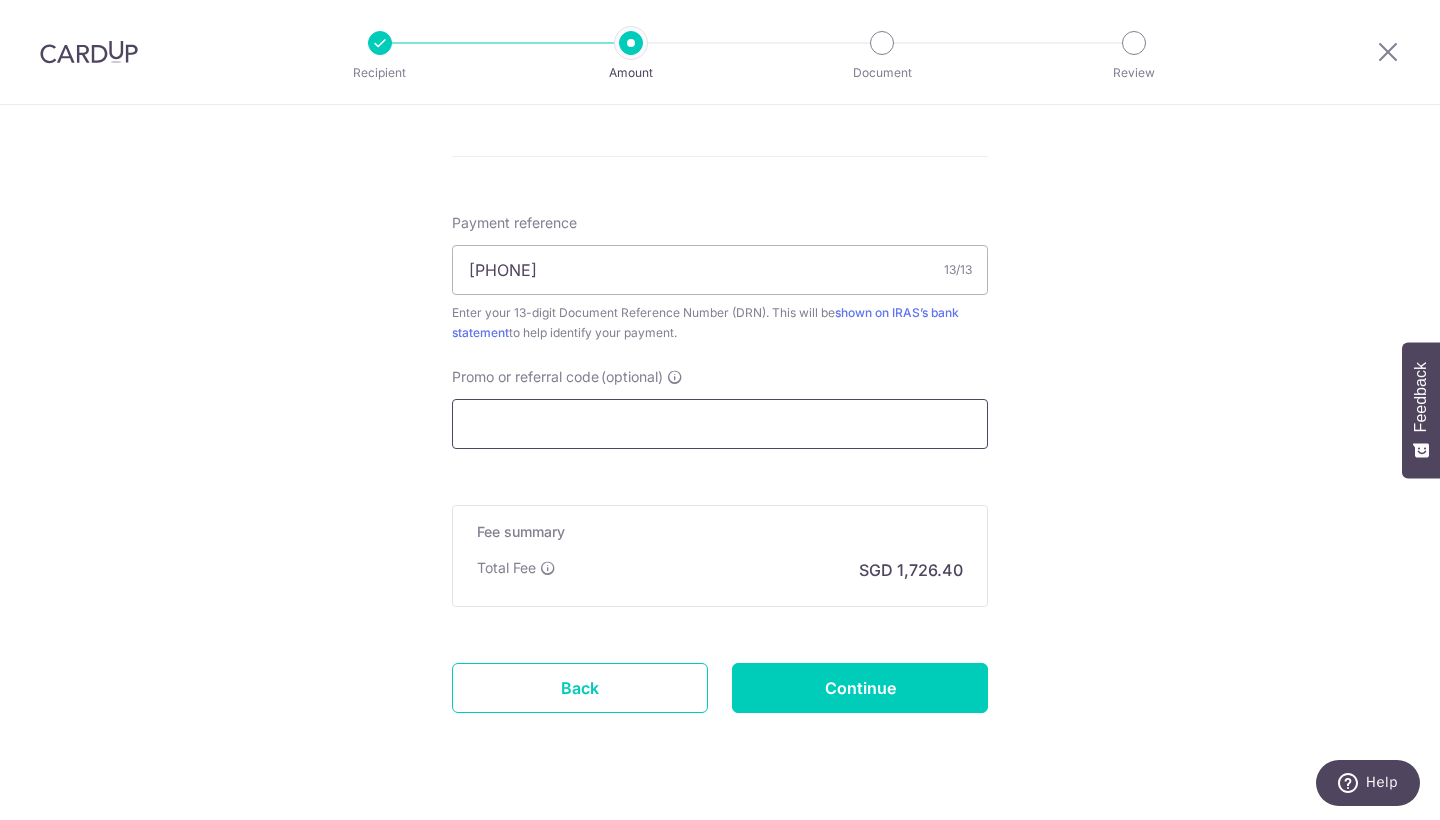 click on "Promo or referral code
(optional)" at bounding box center (720, 424) 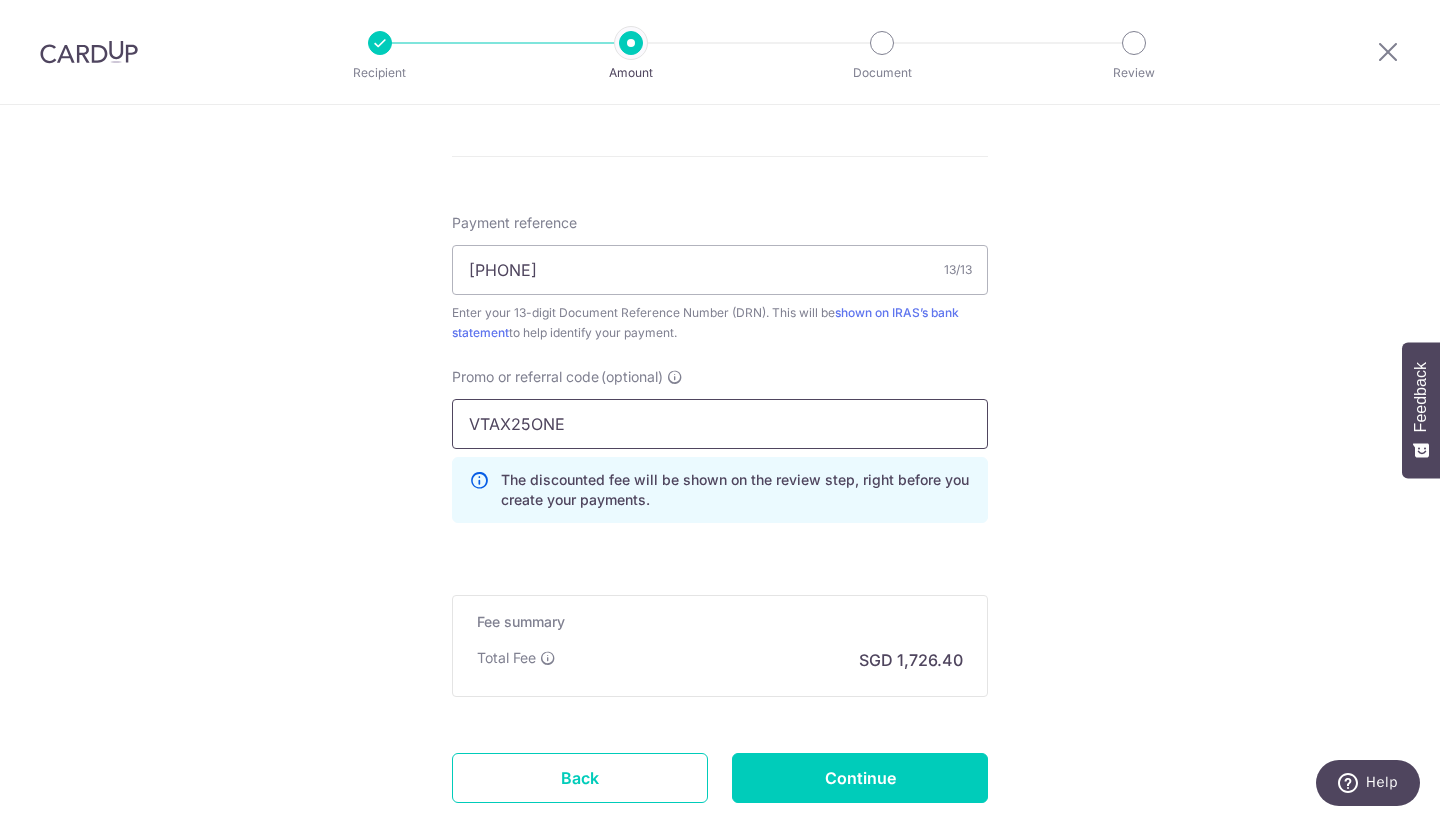 type on "VTAX25ONE" 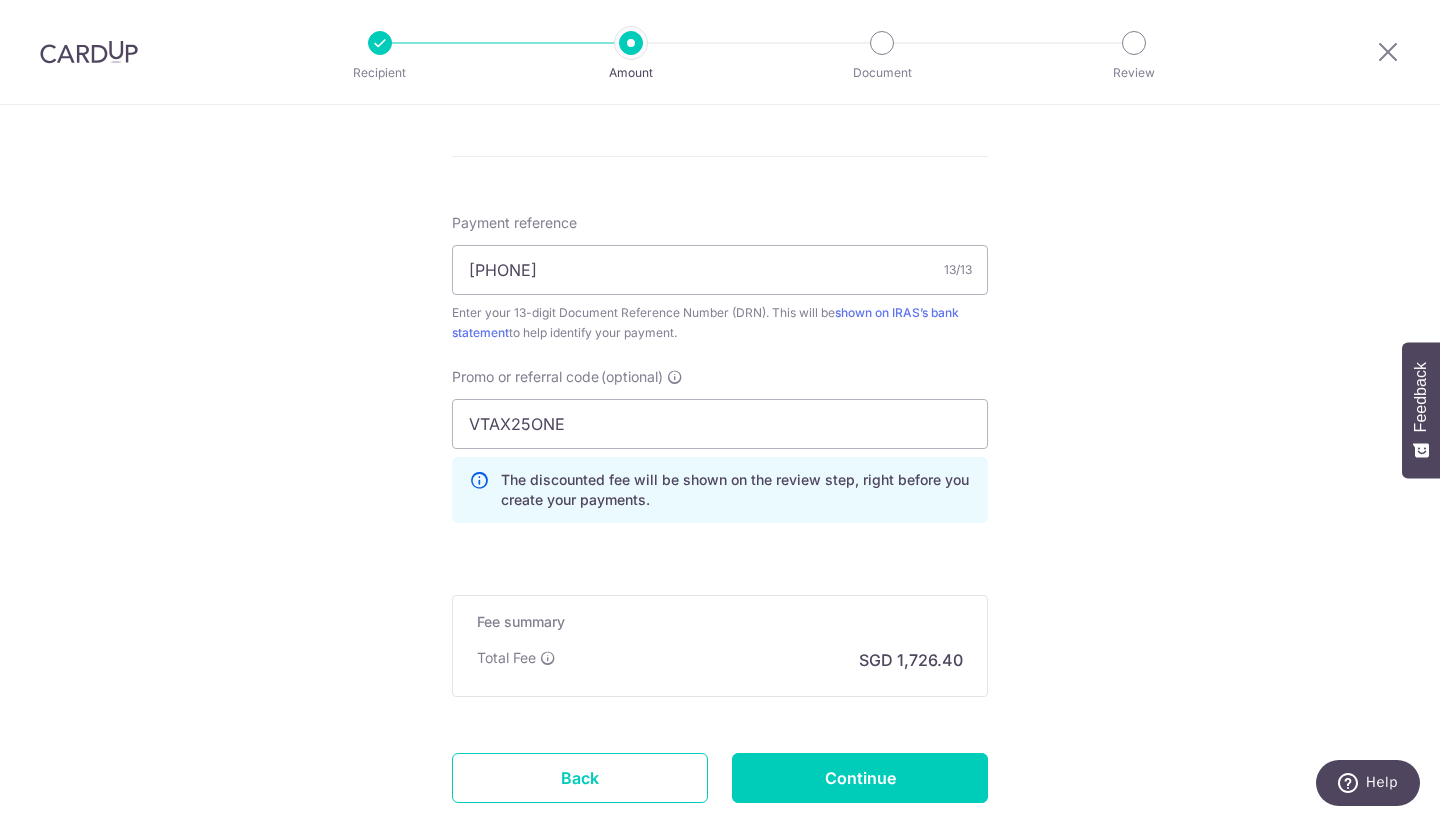 click on "The discounted fee will be shown on the review step, right before you create your payments." at bounding box center [720, 490] 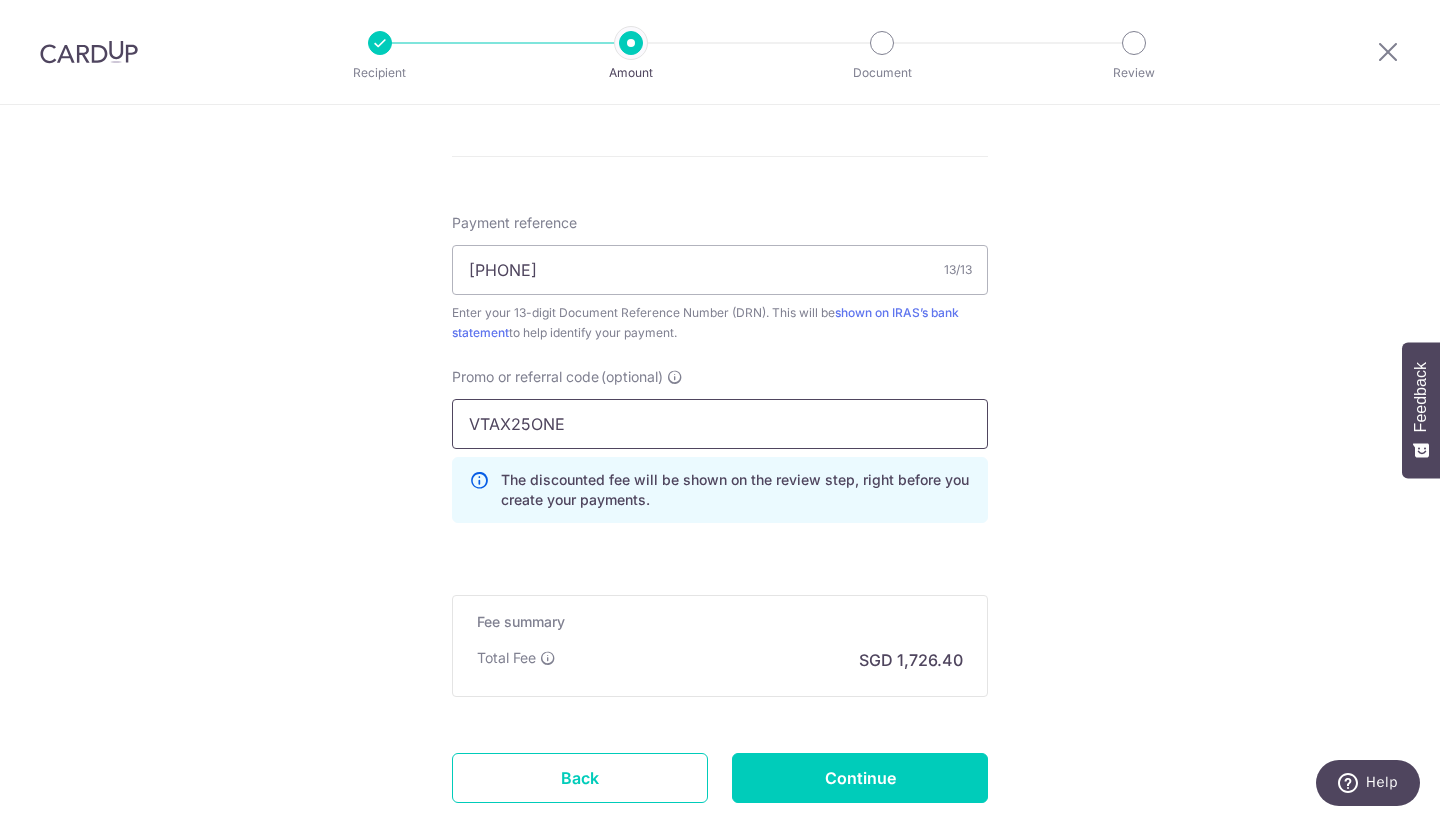 drag, startPoint x: 930, startPoint y: 427, endPoint x: 423, endPoint y: 392, distance: 508.20667 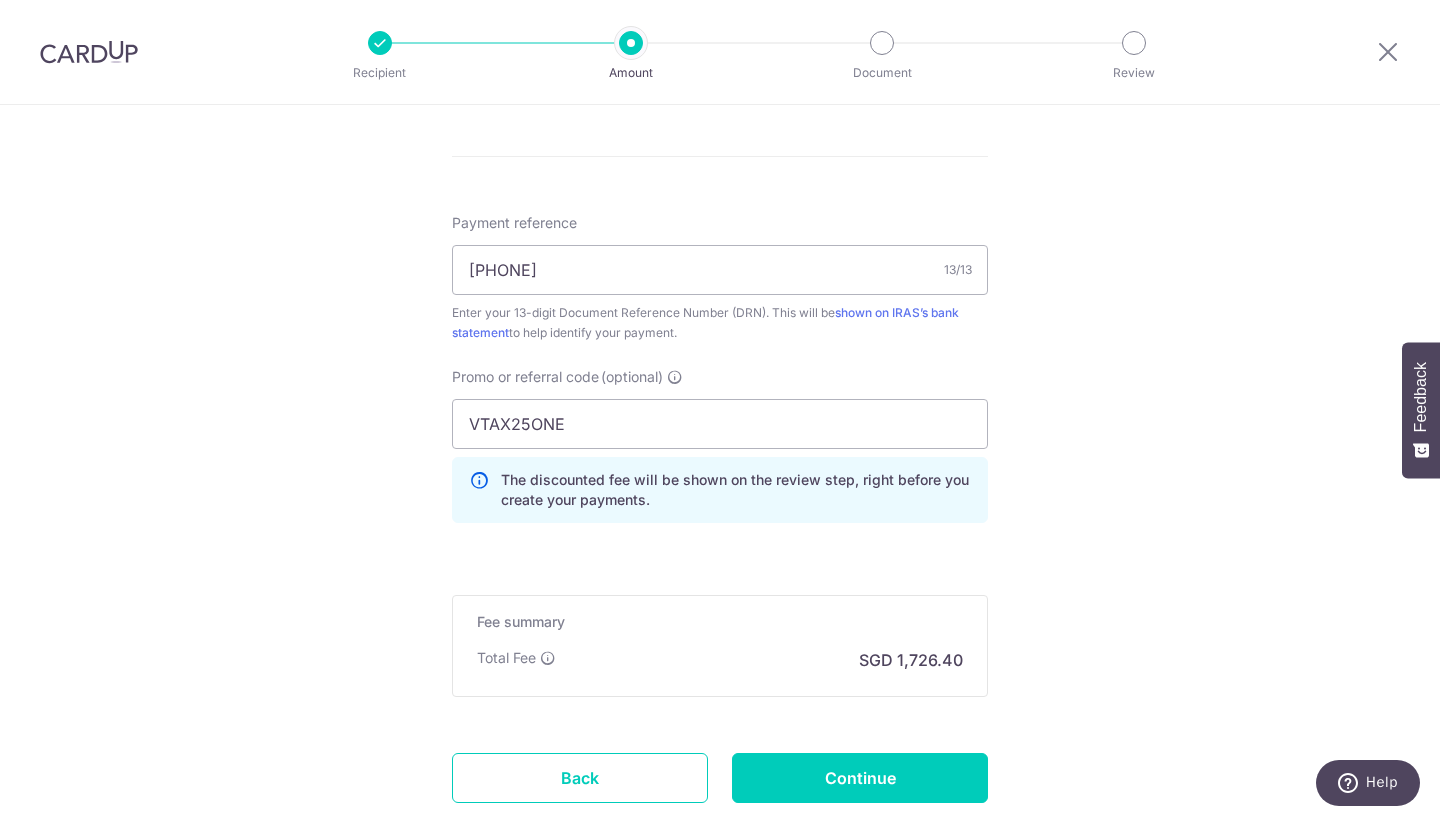 click on "The discounted fee will be shown on the review step, right before you create your payments." at bounding box center [736, 490] 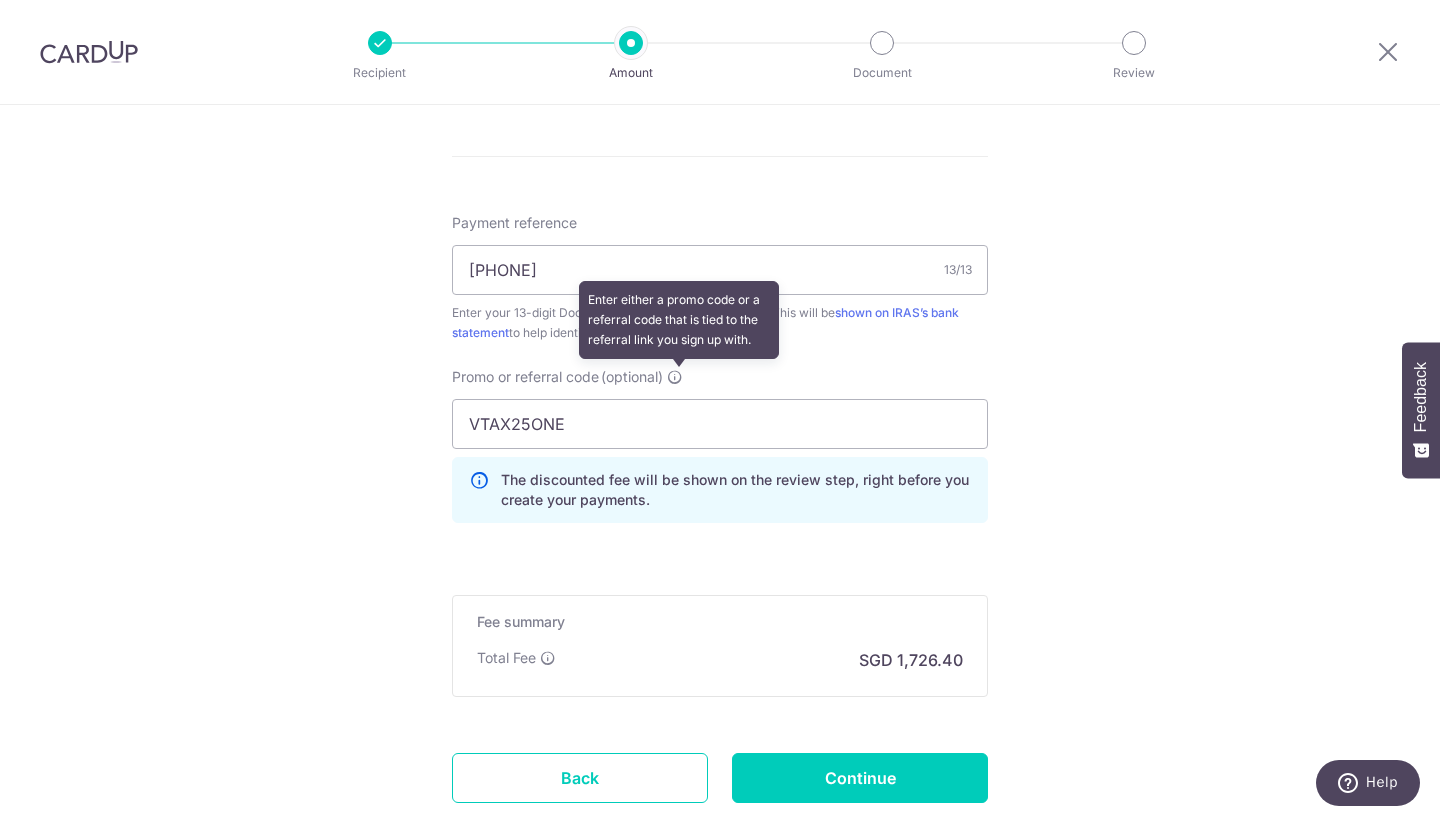 click at bounding box center [675, 377] 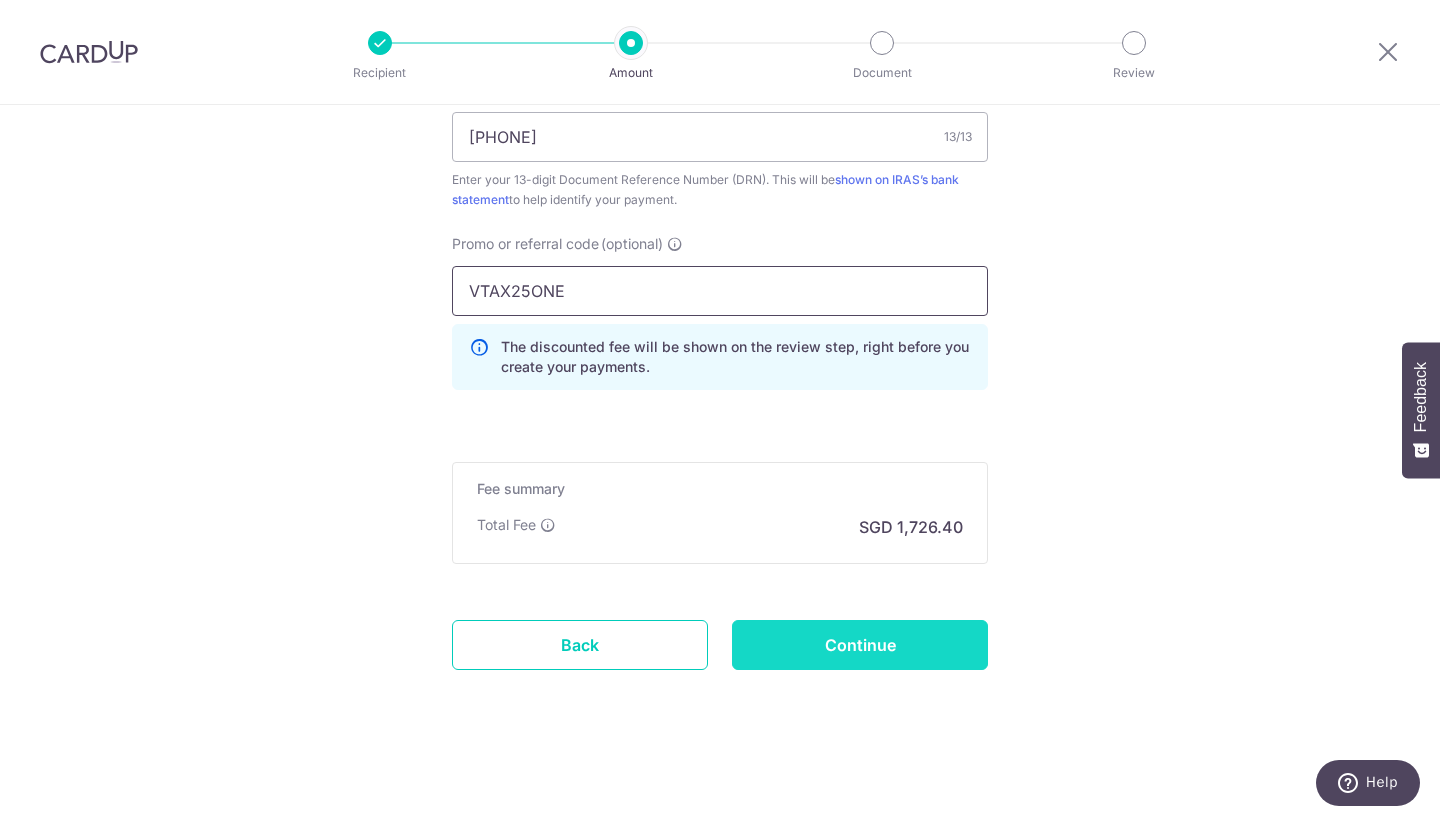 scroll, scrollTop: 1314, scrollLeft: 0, axis: vertical 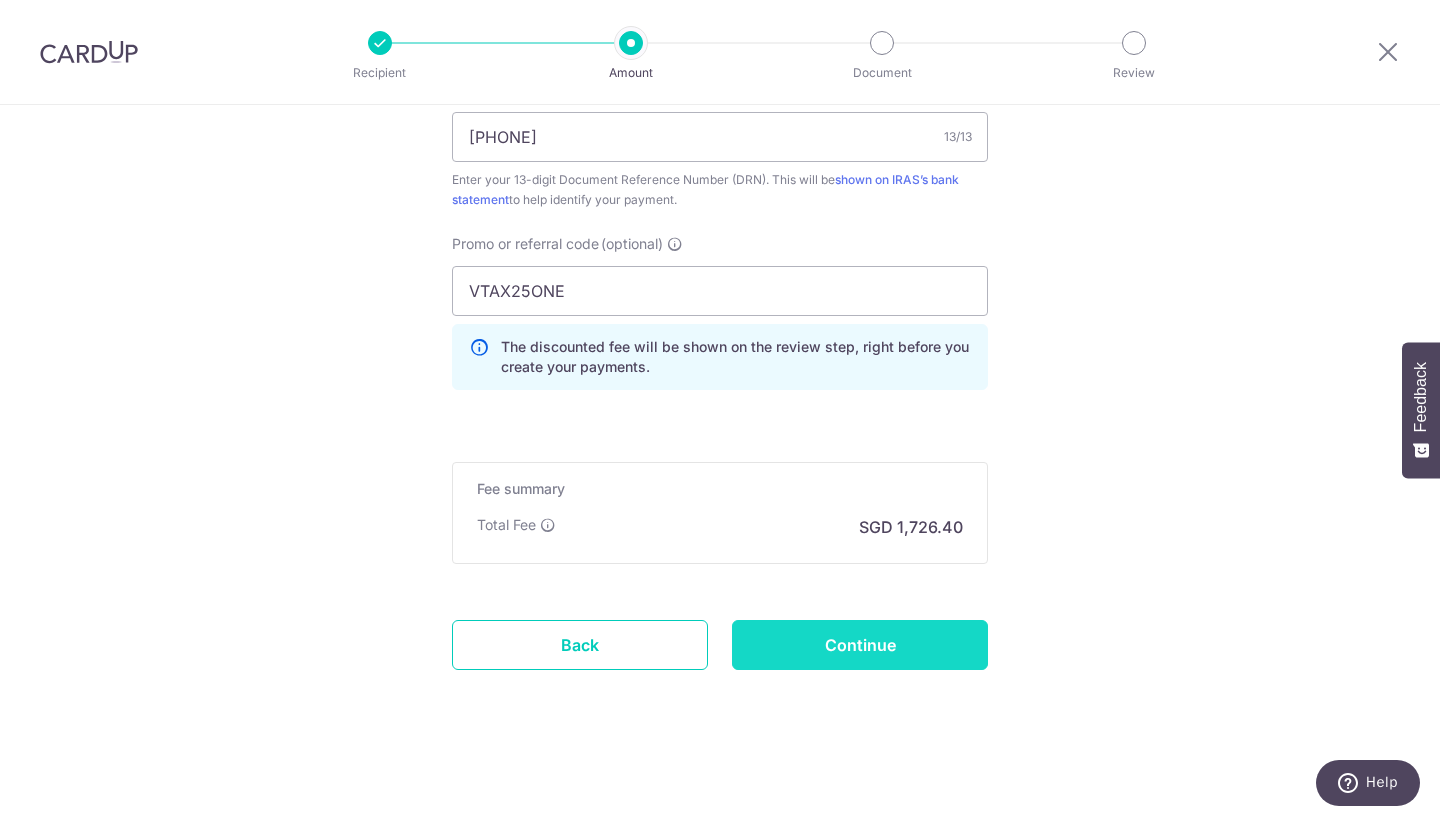 click on "Continue" at bounding box center (860, 645) 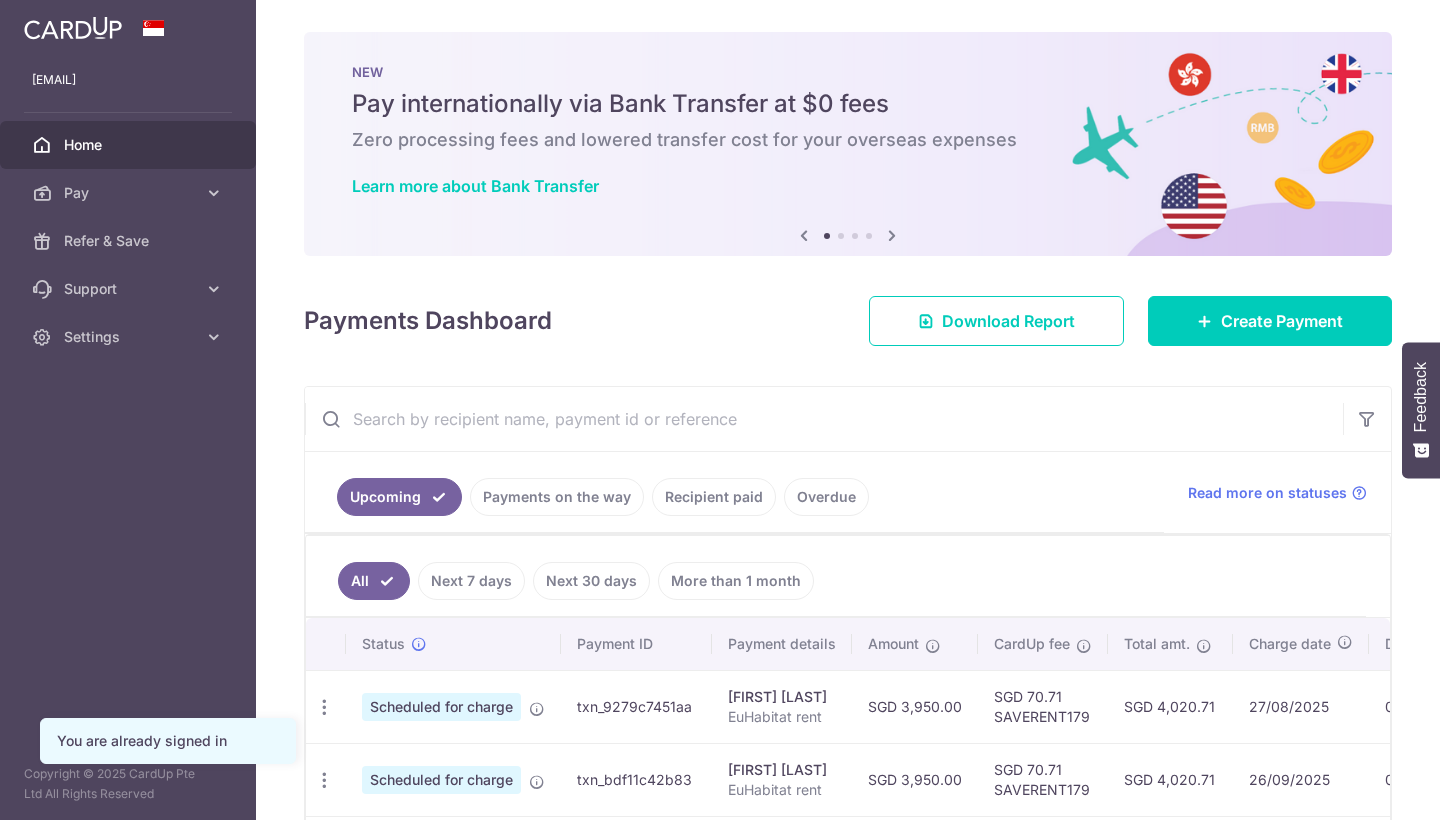 scroll, scrollTop: 0, scrollLeft: 0, axis: both 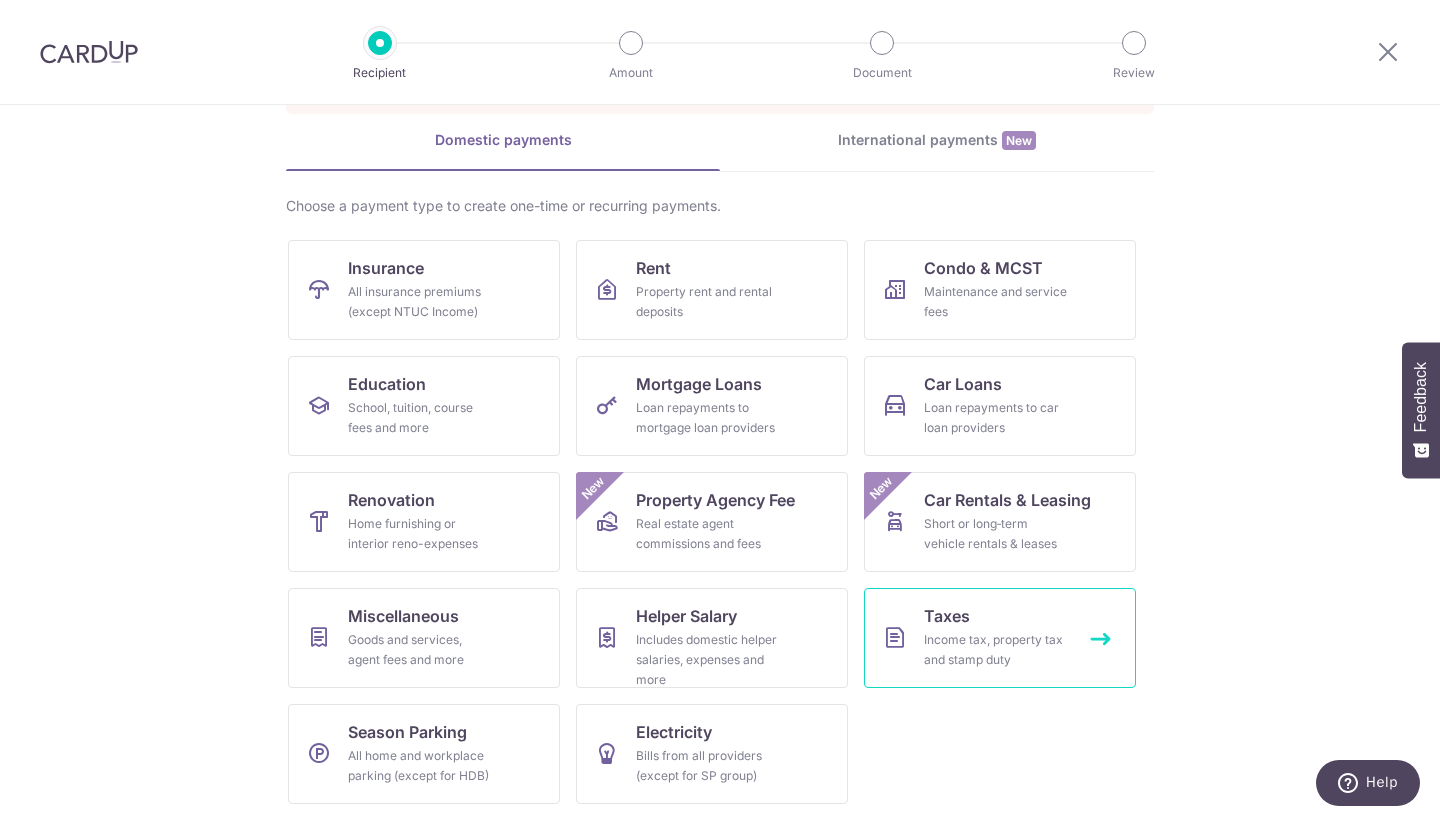 click on "Taxes" at bounding box center [947, 616] 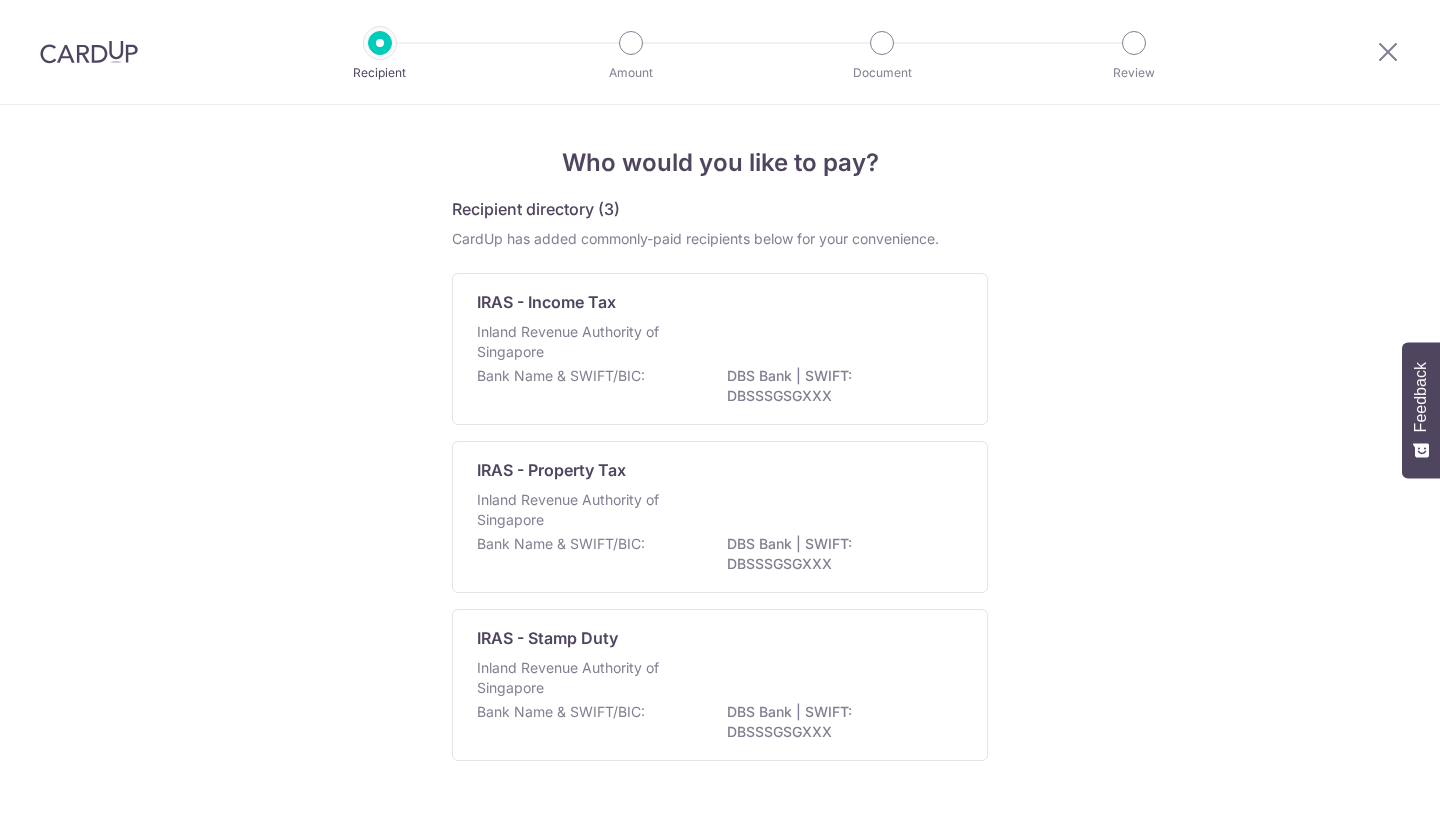 scroll, scrollTop: 0, scrollLeft: 0, axis: both 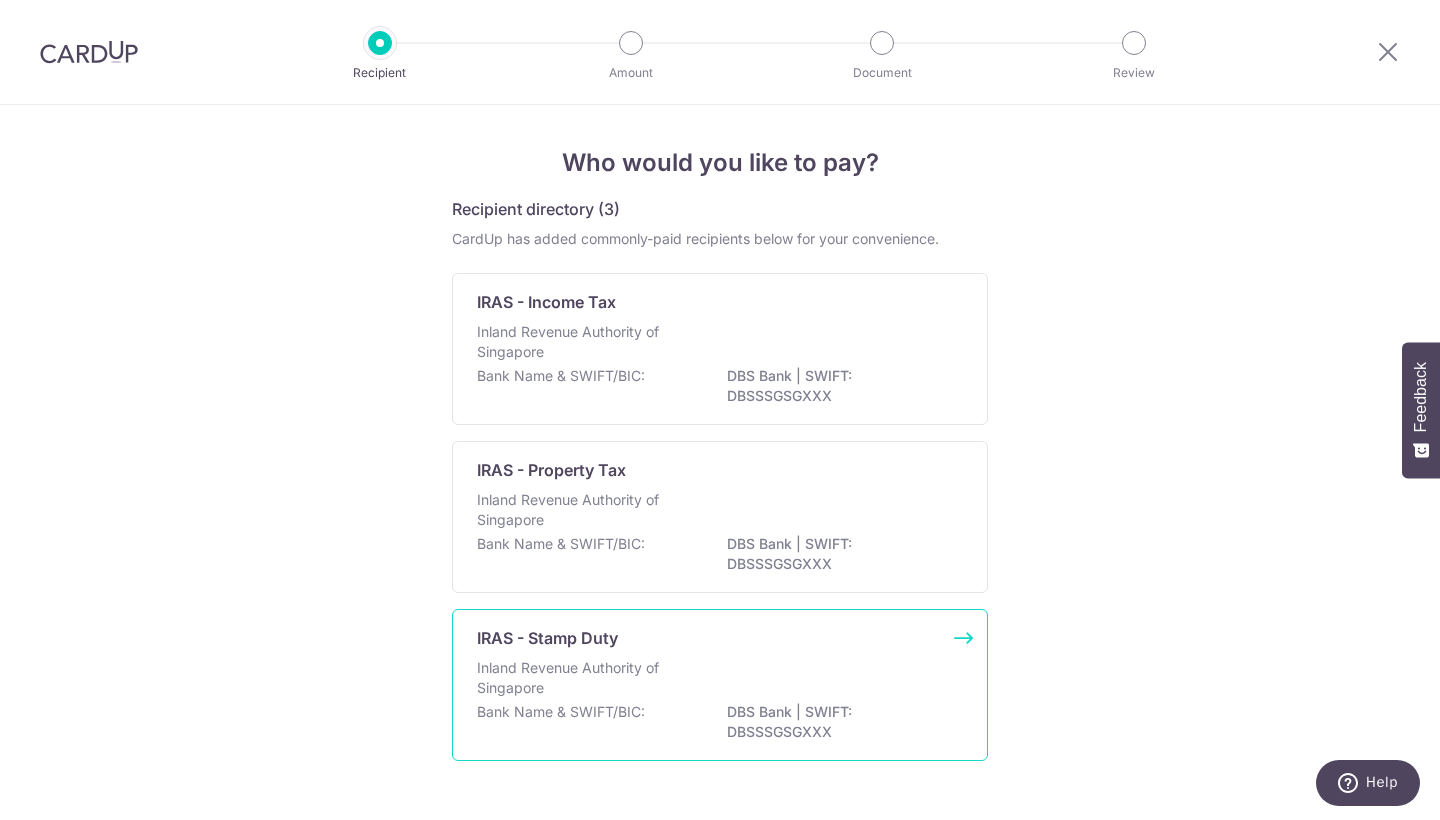 click on "Inland Revenue Authority of Singapore" at bounding box center [583, 678] 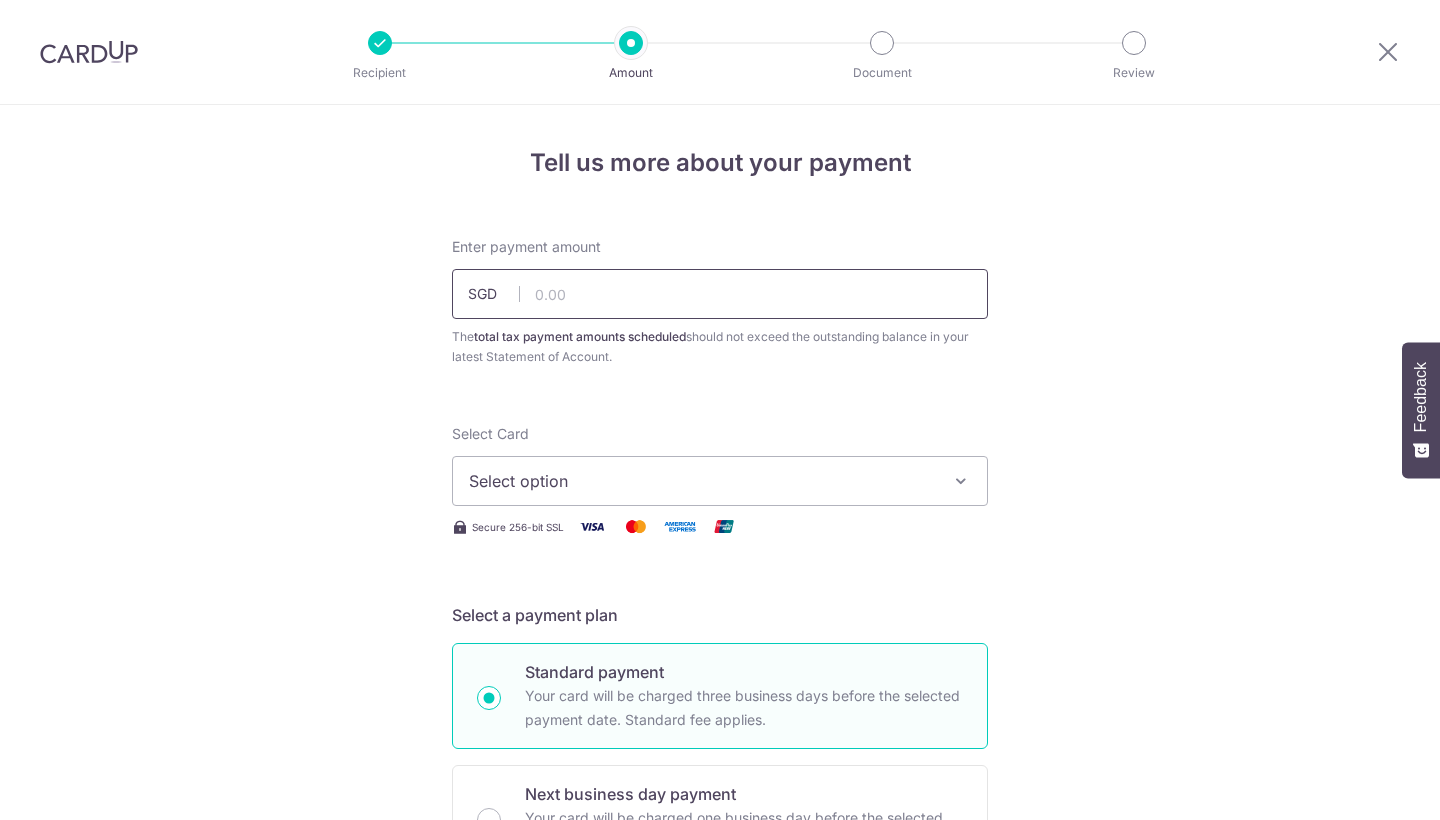 scroll, scrollTop: 0, scrollLeft: 0, axis: both 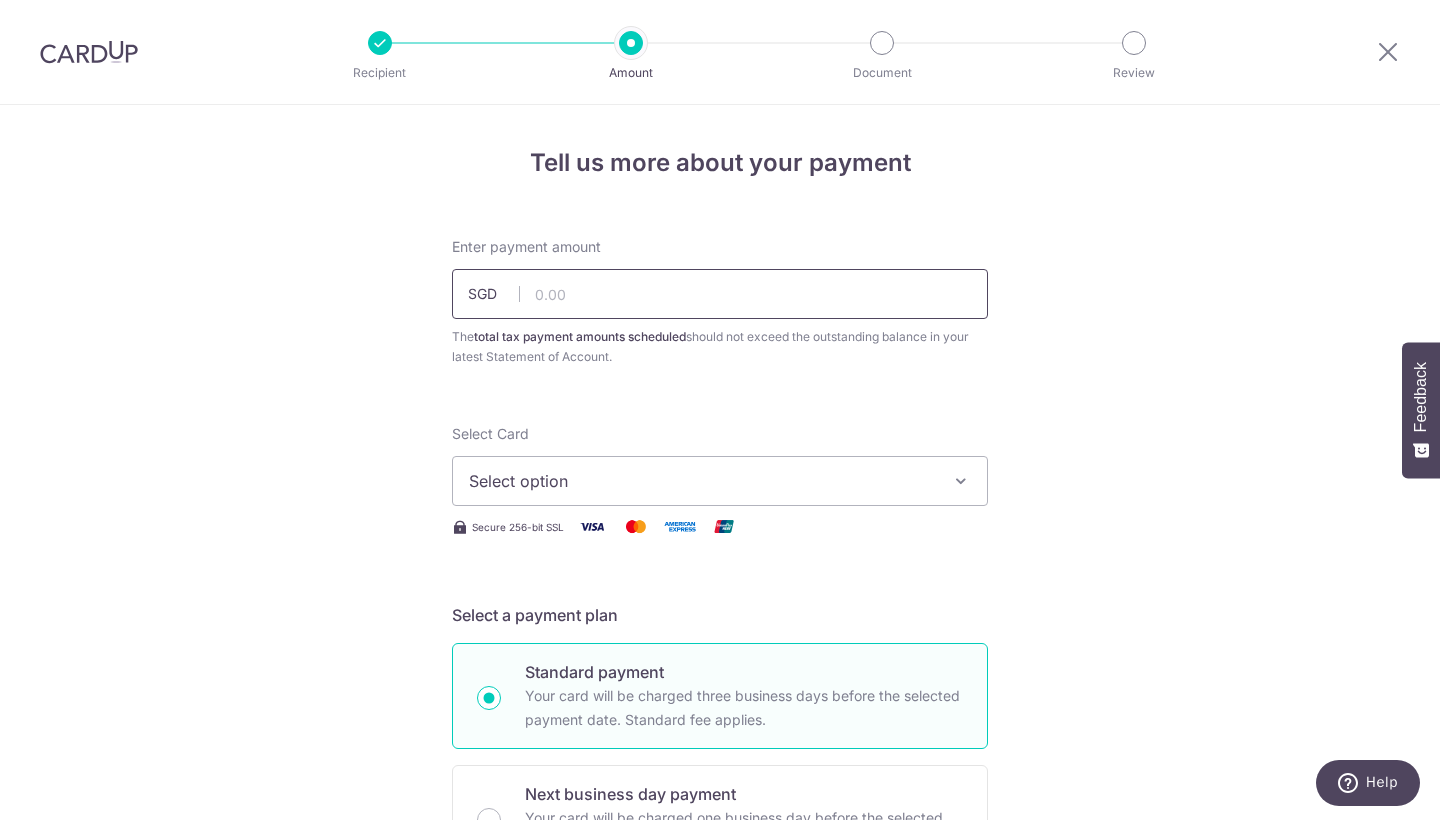 click at bounding box center (720, 294) 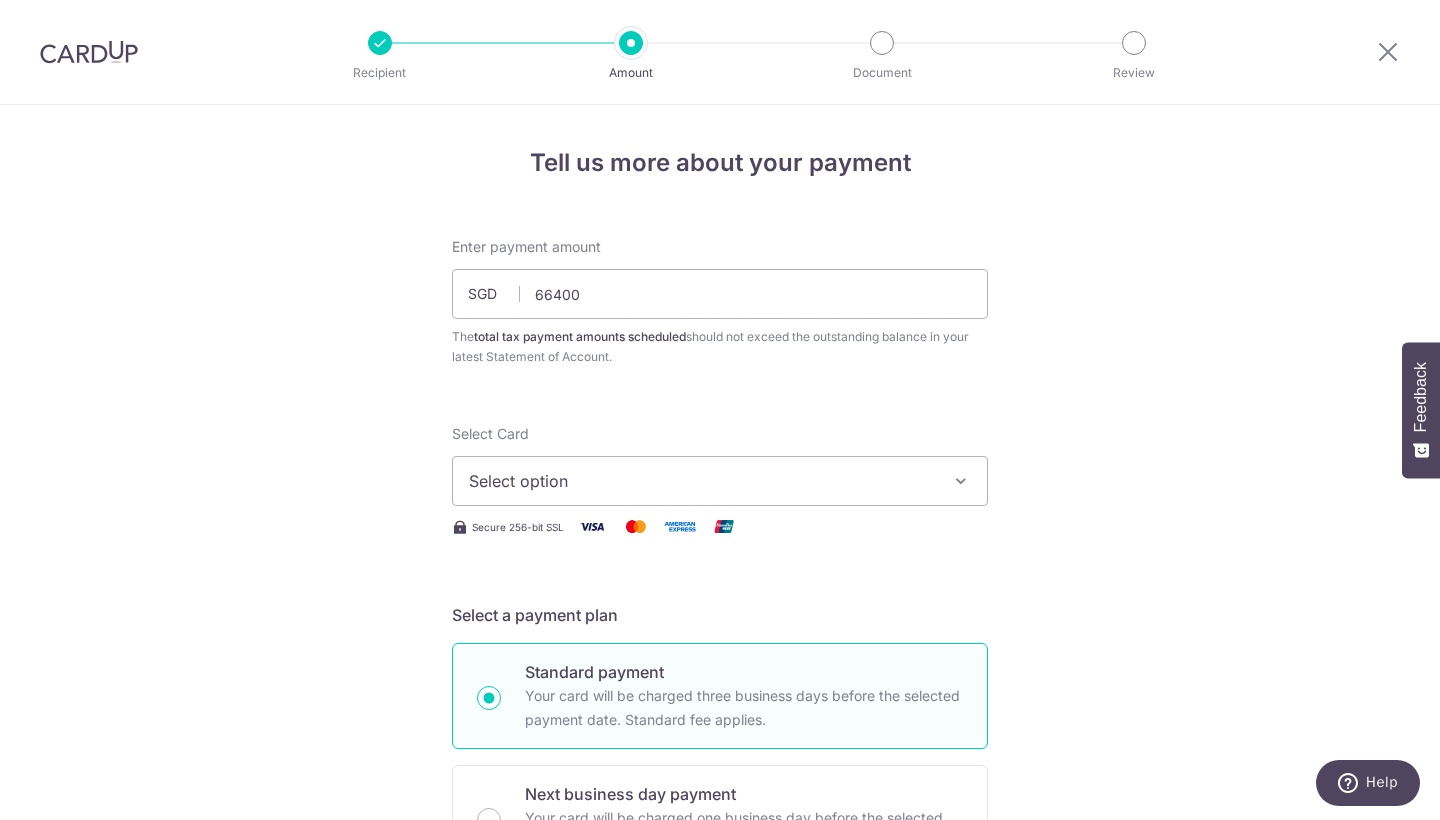 type on "66,400.00" 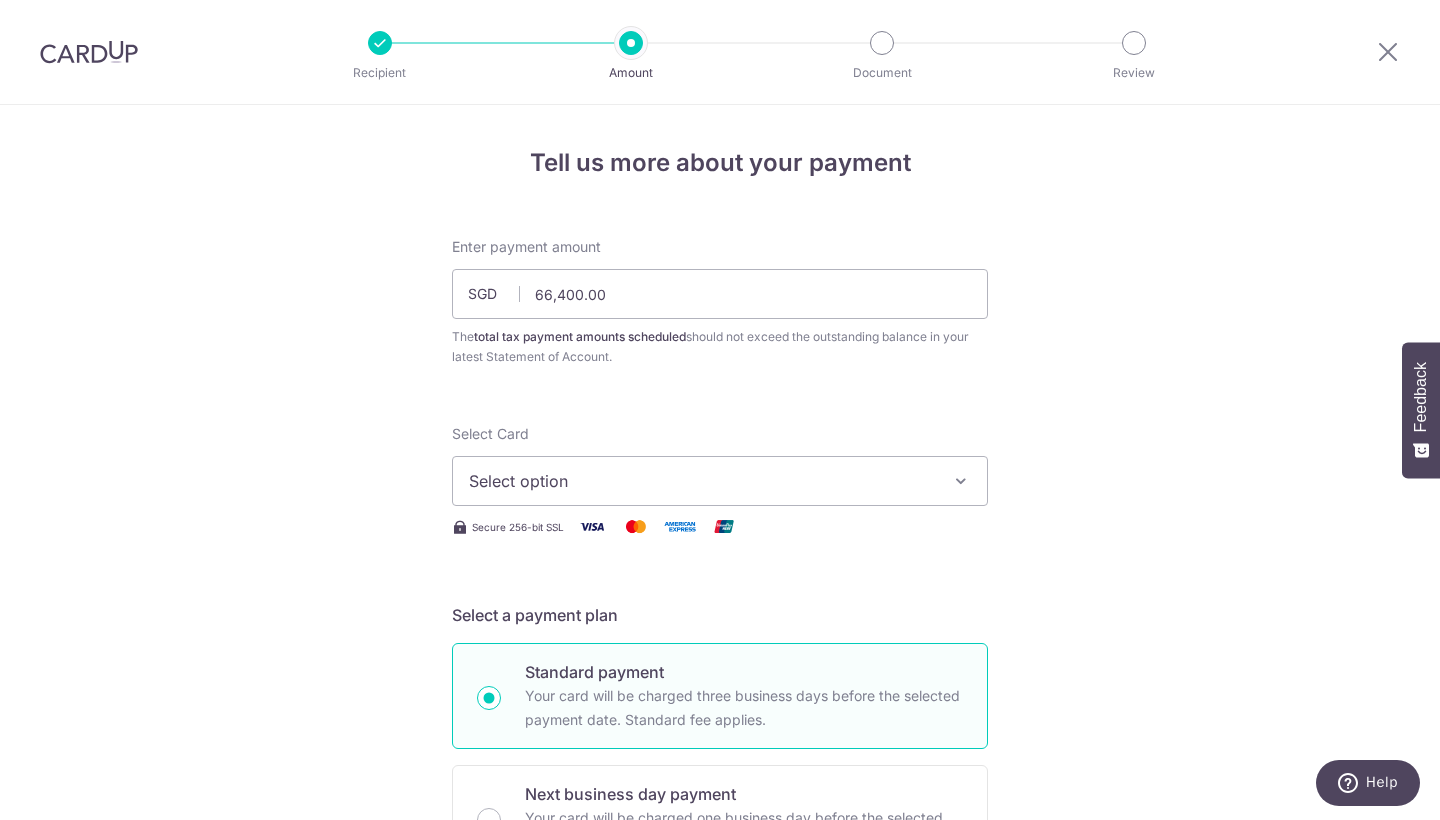 click on "Select option" at bounding box center [702, 481] 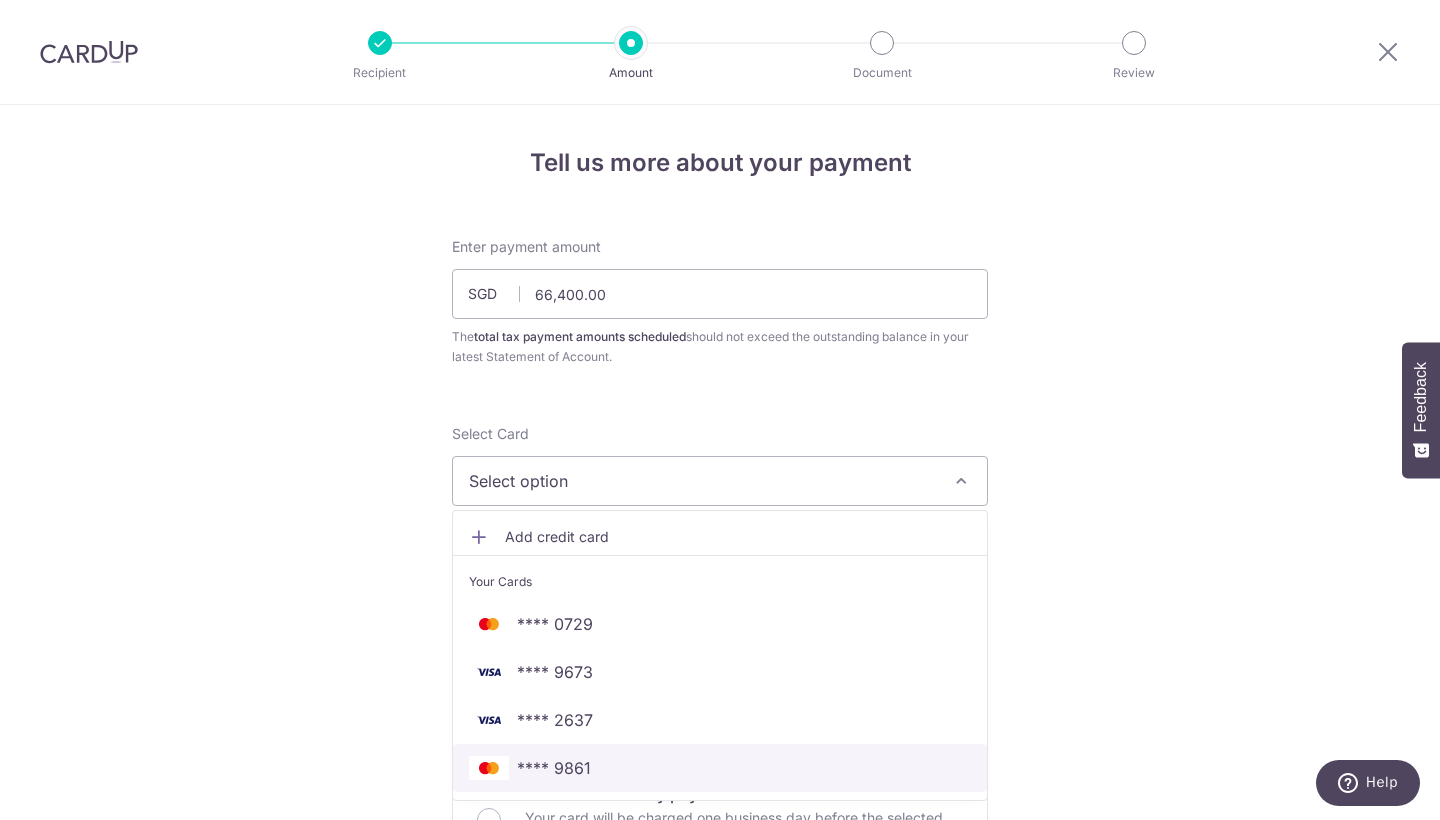 click on "**** 9861" at bounding box center [720, 768] 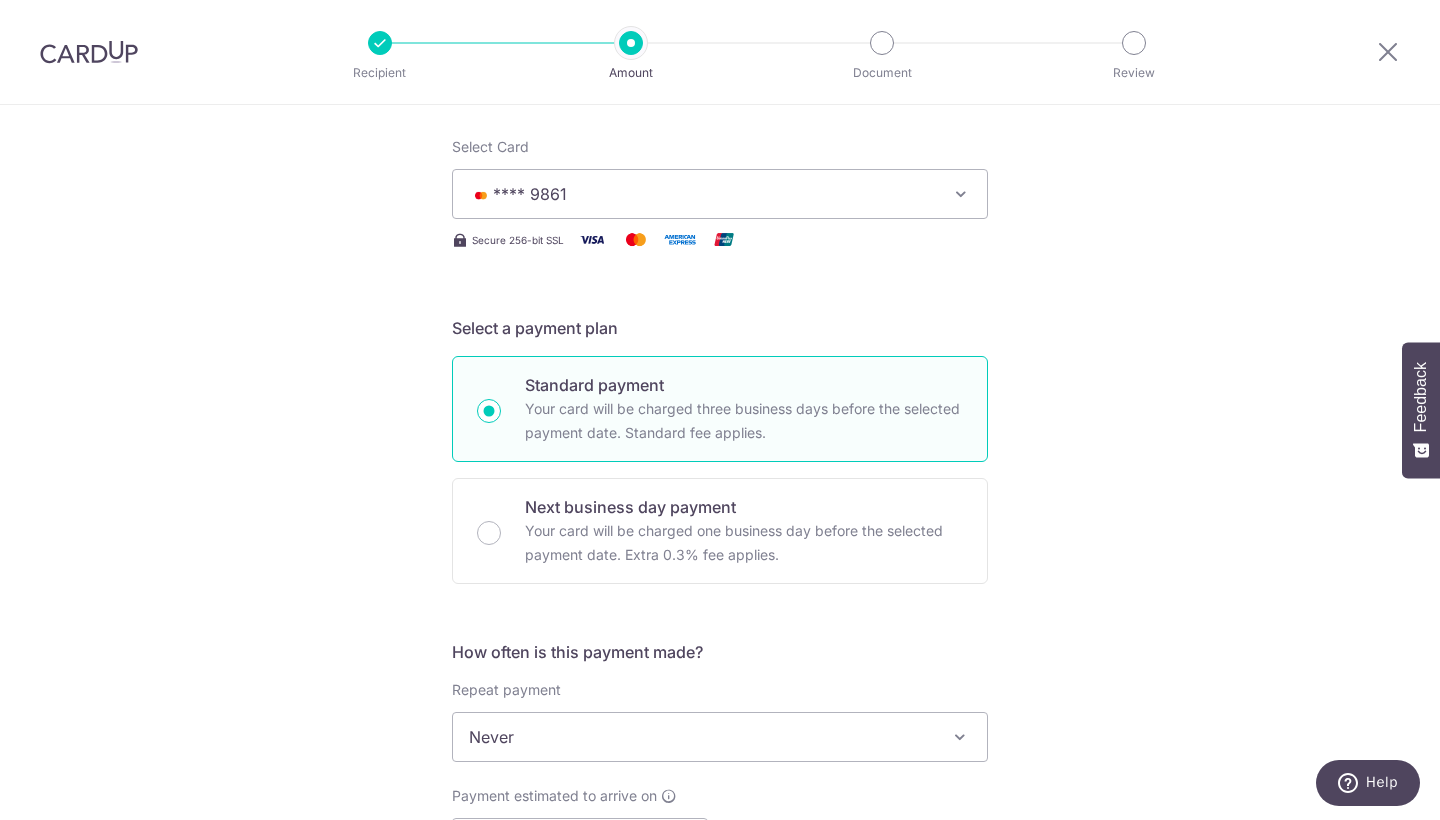 scroll, scrollTop: 497, scrollLeft: 0, axis: vertical 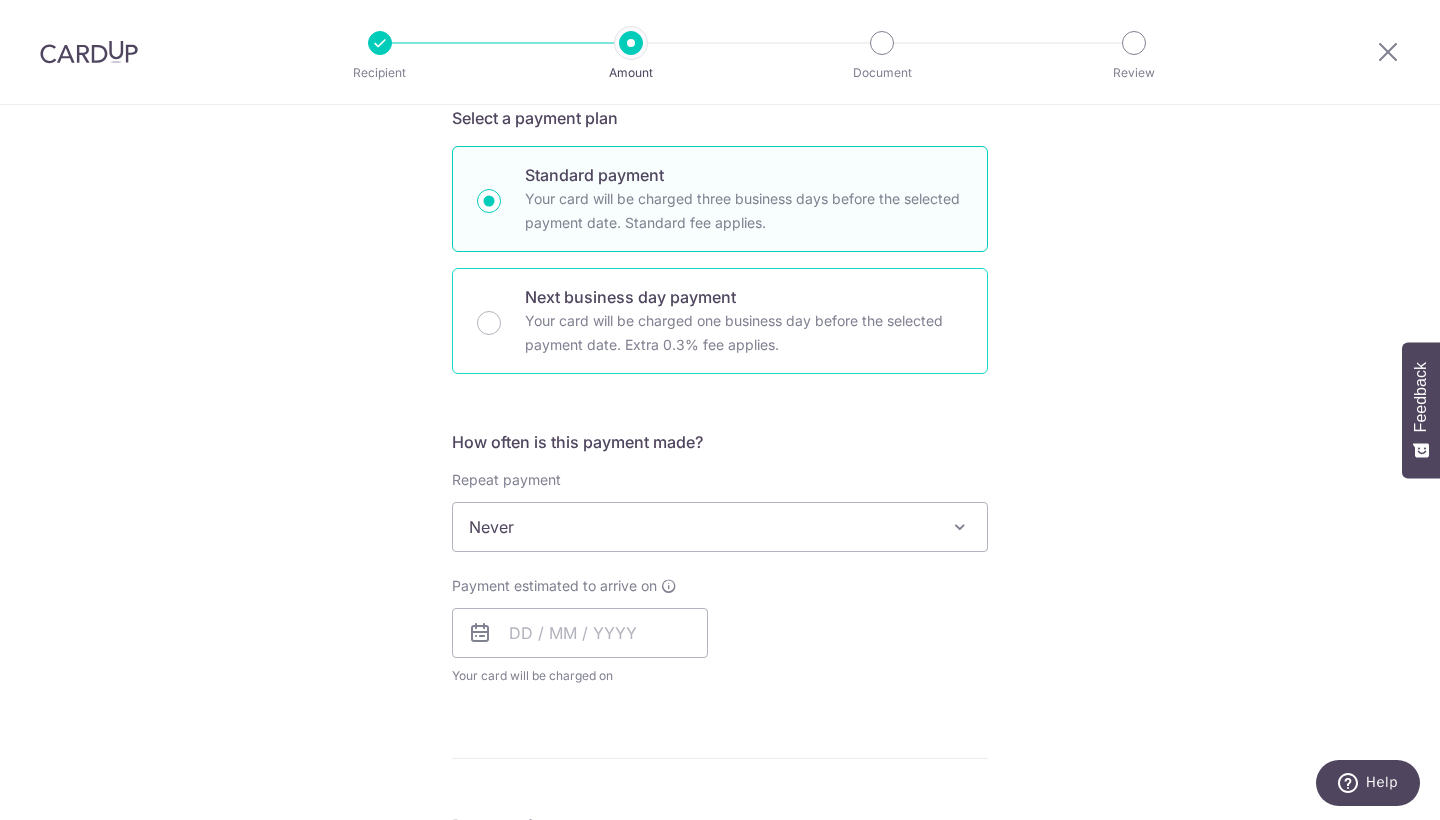click on "Your card will be charged one business day before the selected payment date. Extra 0.3% fee applies." at bounding box center (744, 333) 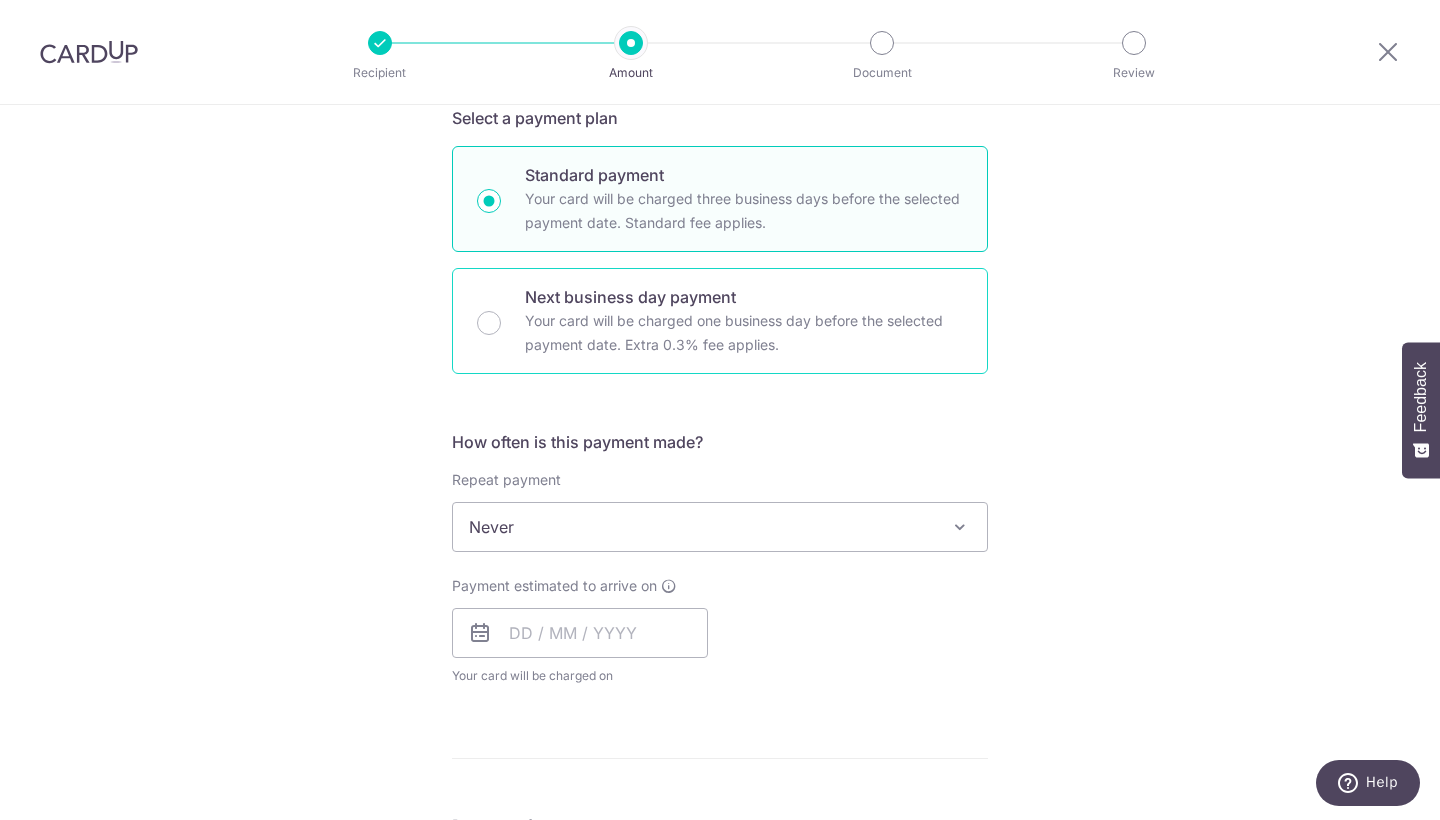 click on "Next business day payment
Your card will be charged one business day before the selected payment date. Extra 0.3% fee applies." at bounding box center [489, 323] 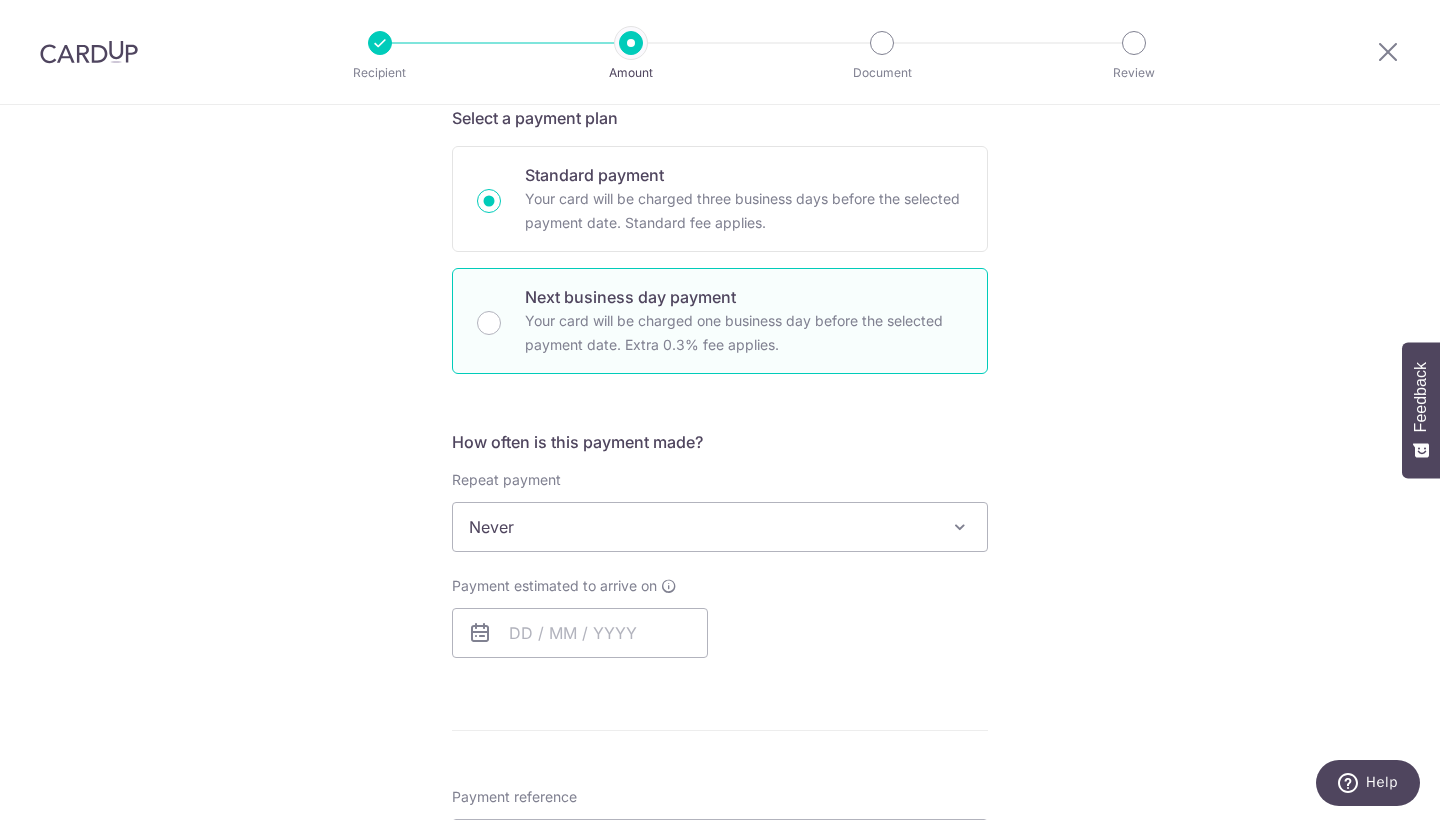 radio on "false" 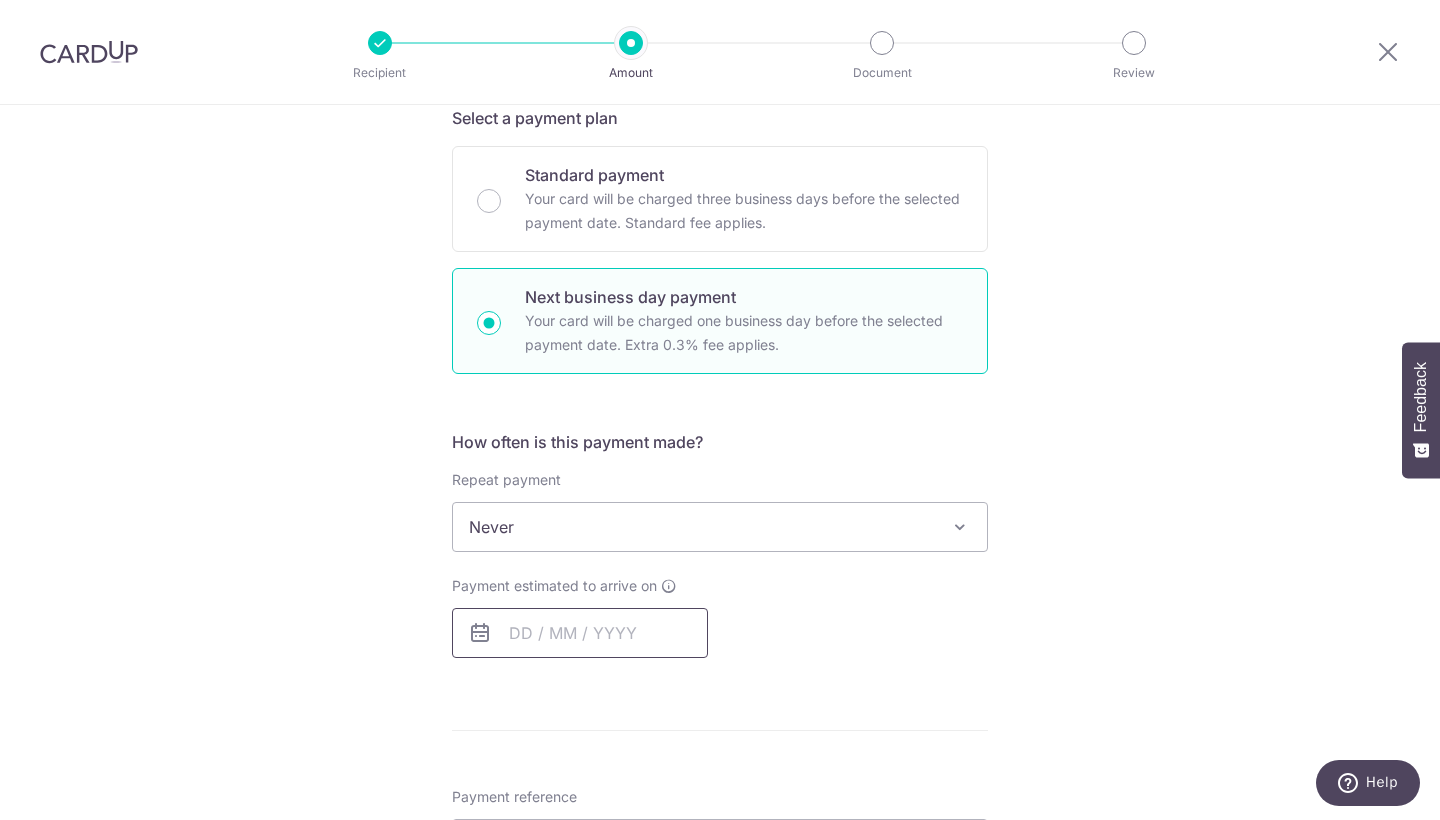 click at bounding box center [580, 633] 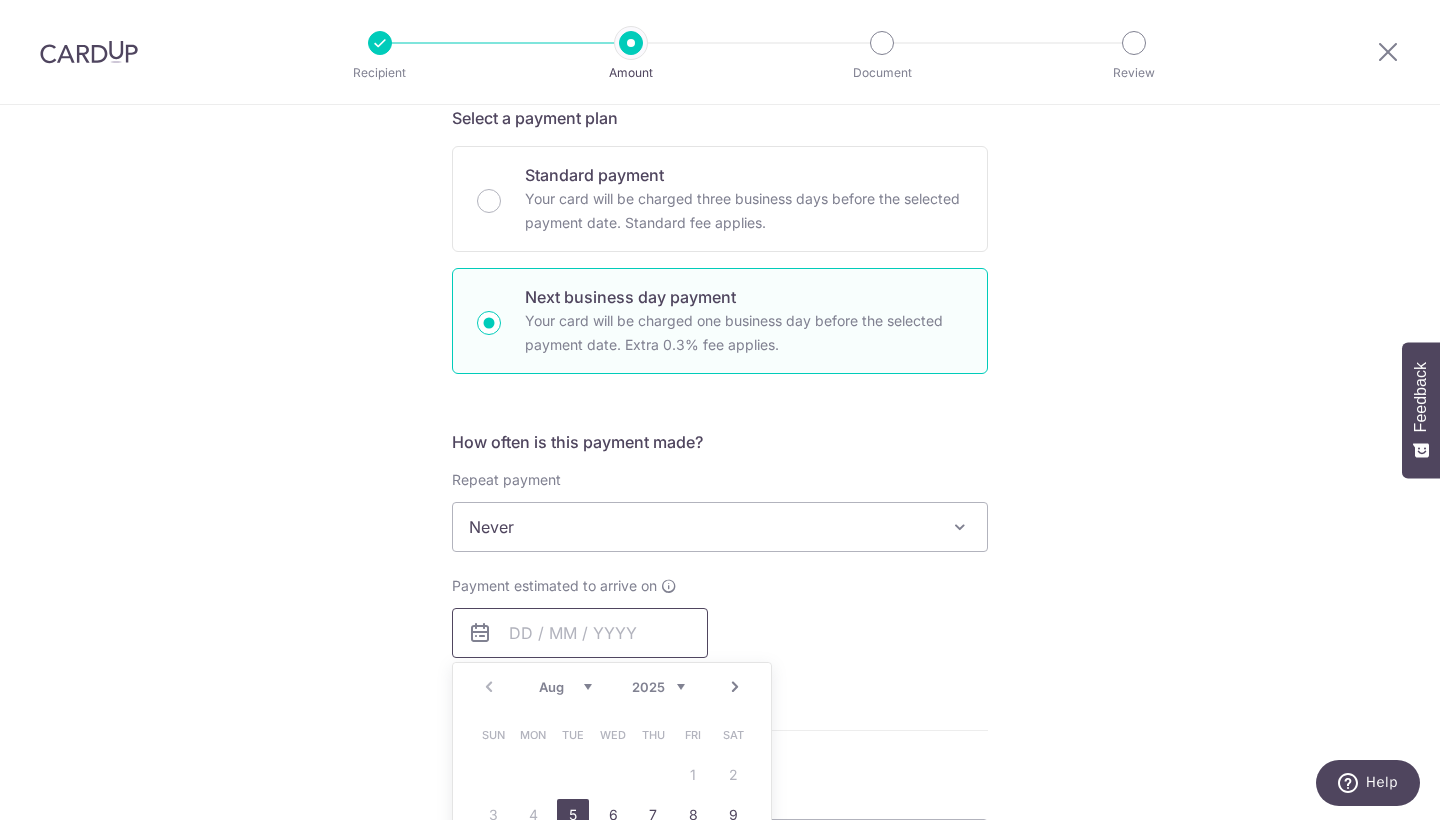 scroll, scrollTop: 610, scrollLeft: 0, axis: vertical 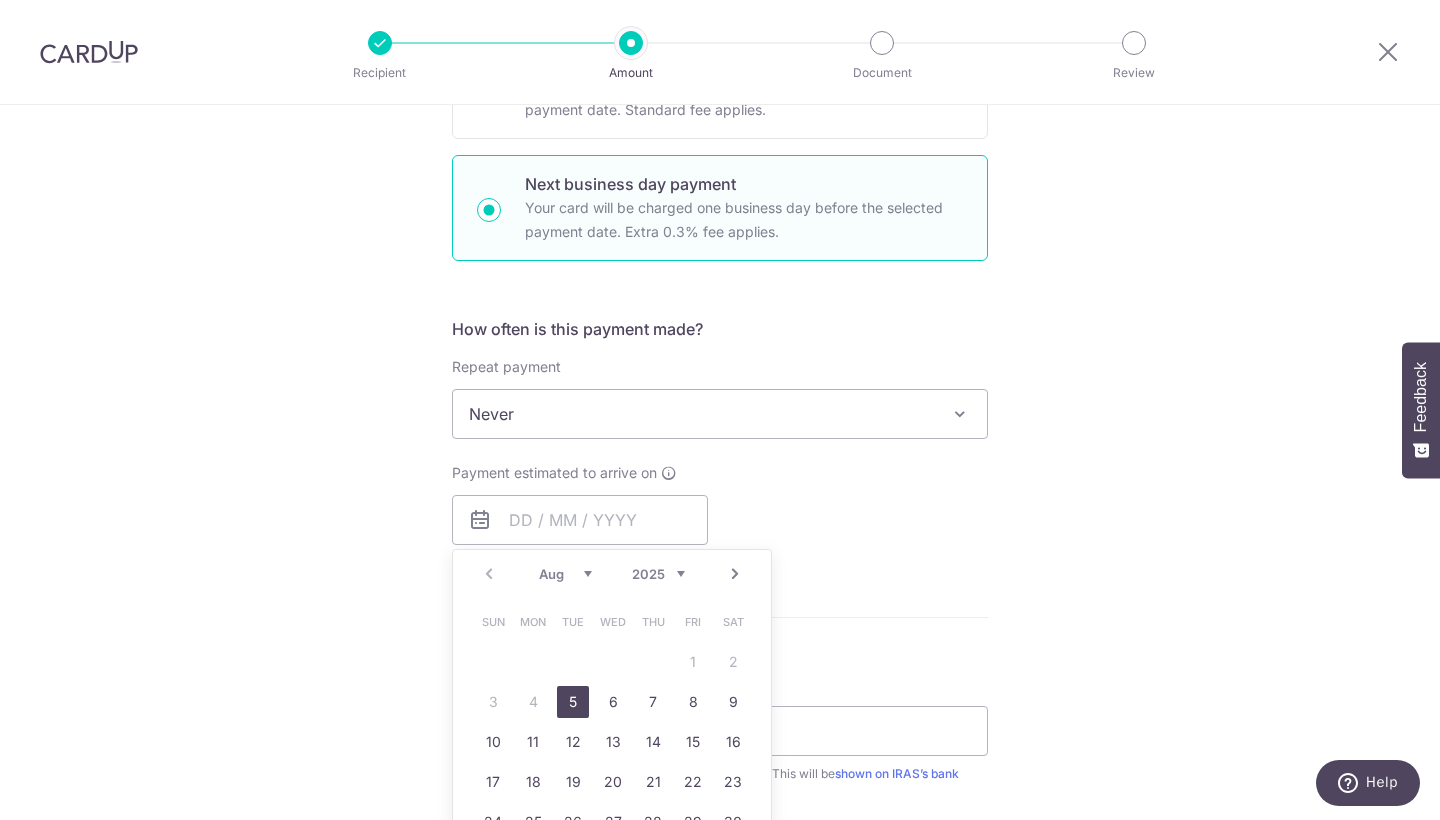 click on "5" at bounding box center (573, 702) 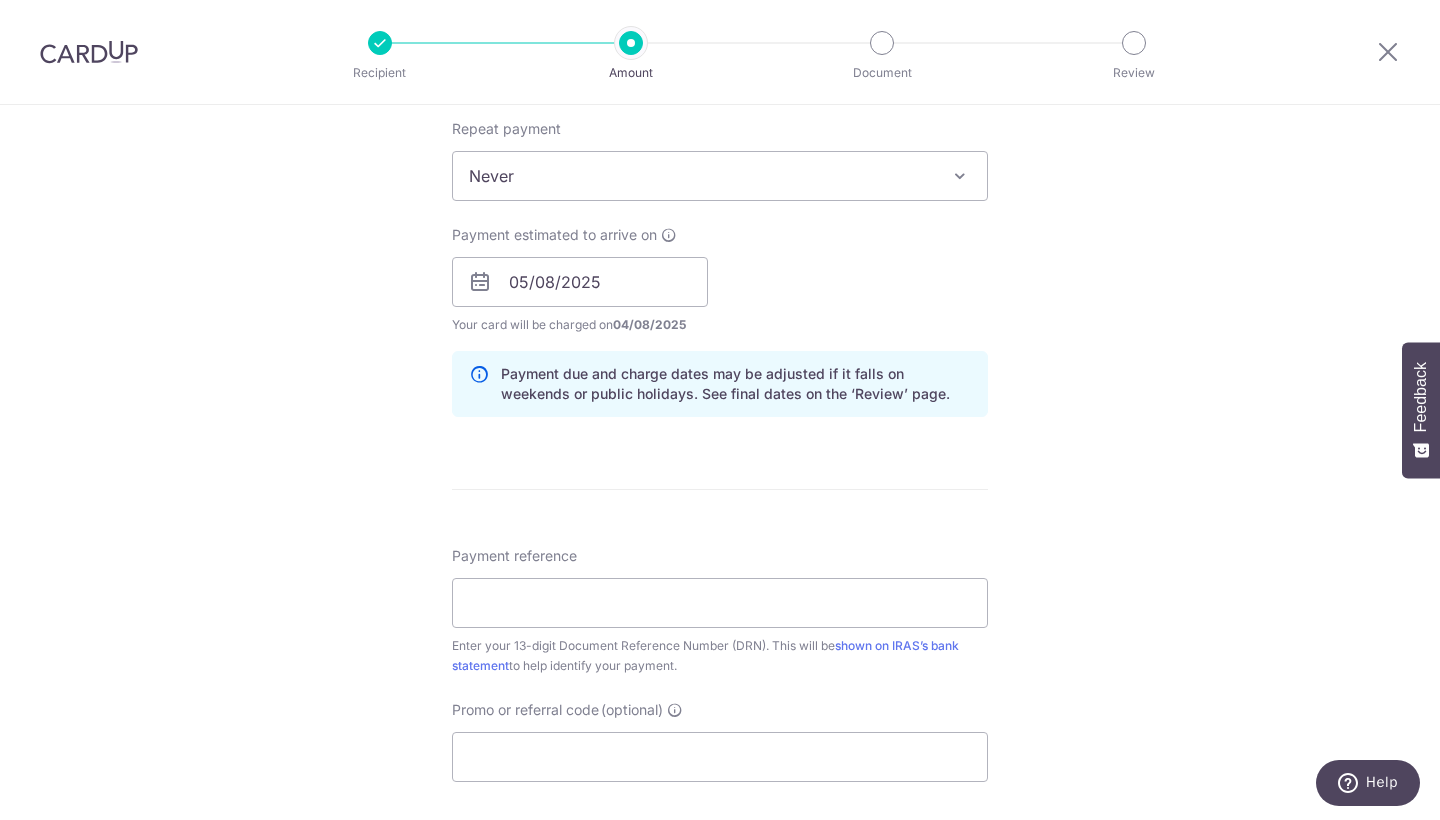 scroll, scrollTop: 867, scrollLeft: 0, axis: vertical 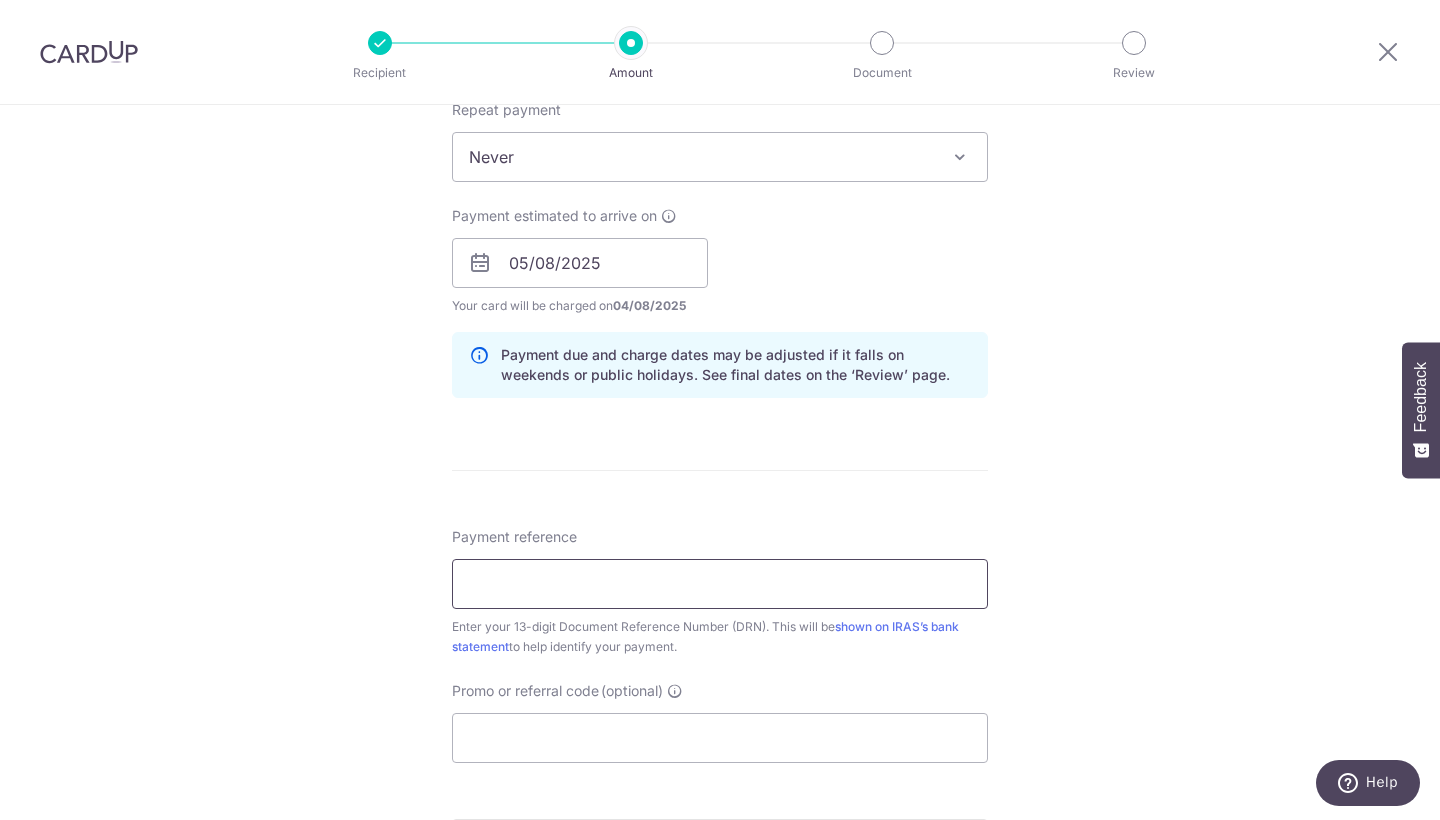 click on "Payment reference" at bounding box center (720, 584) 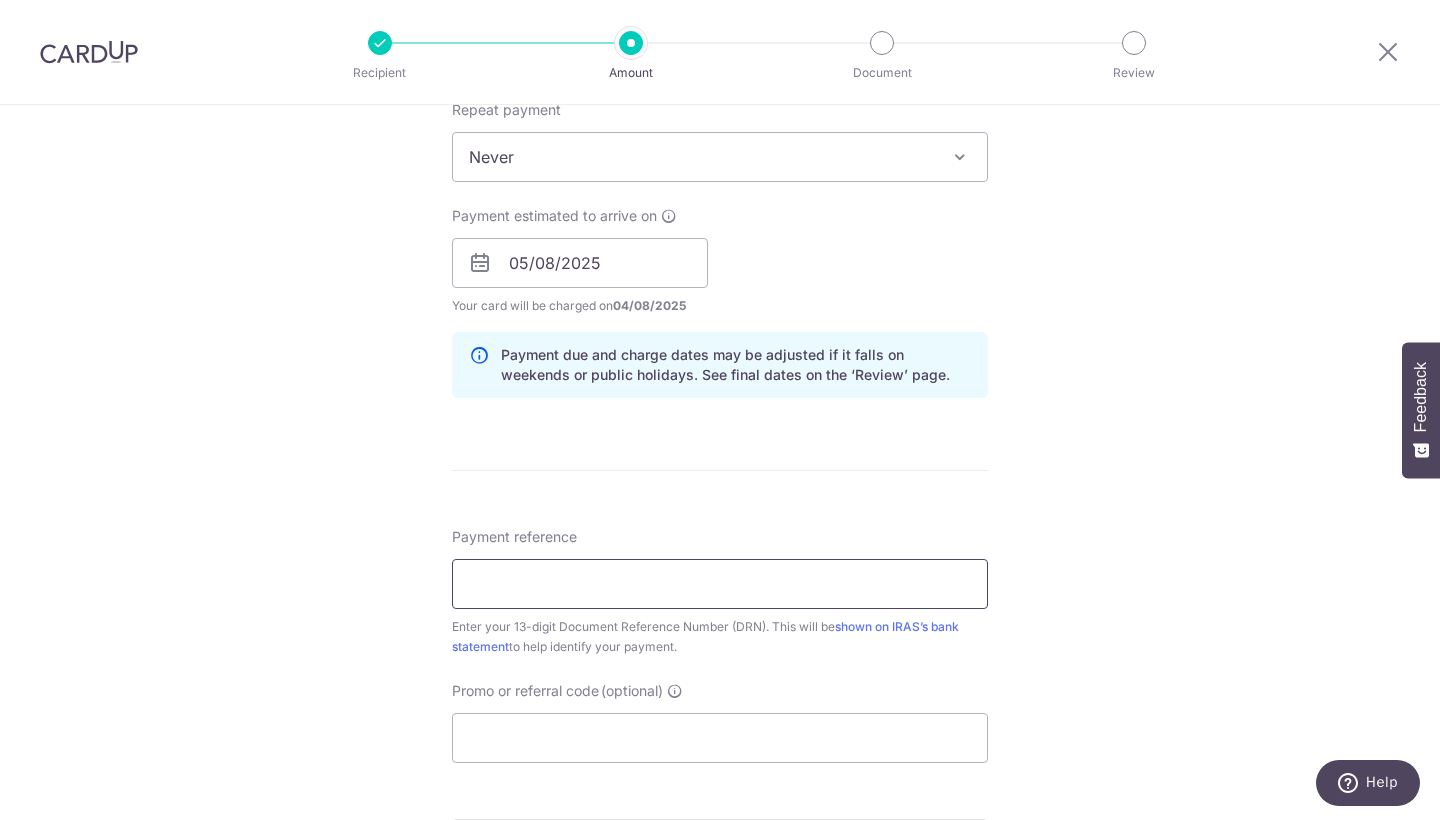paste on "https://www.c" 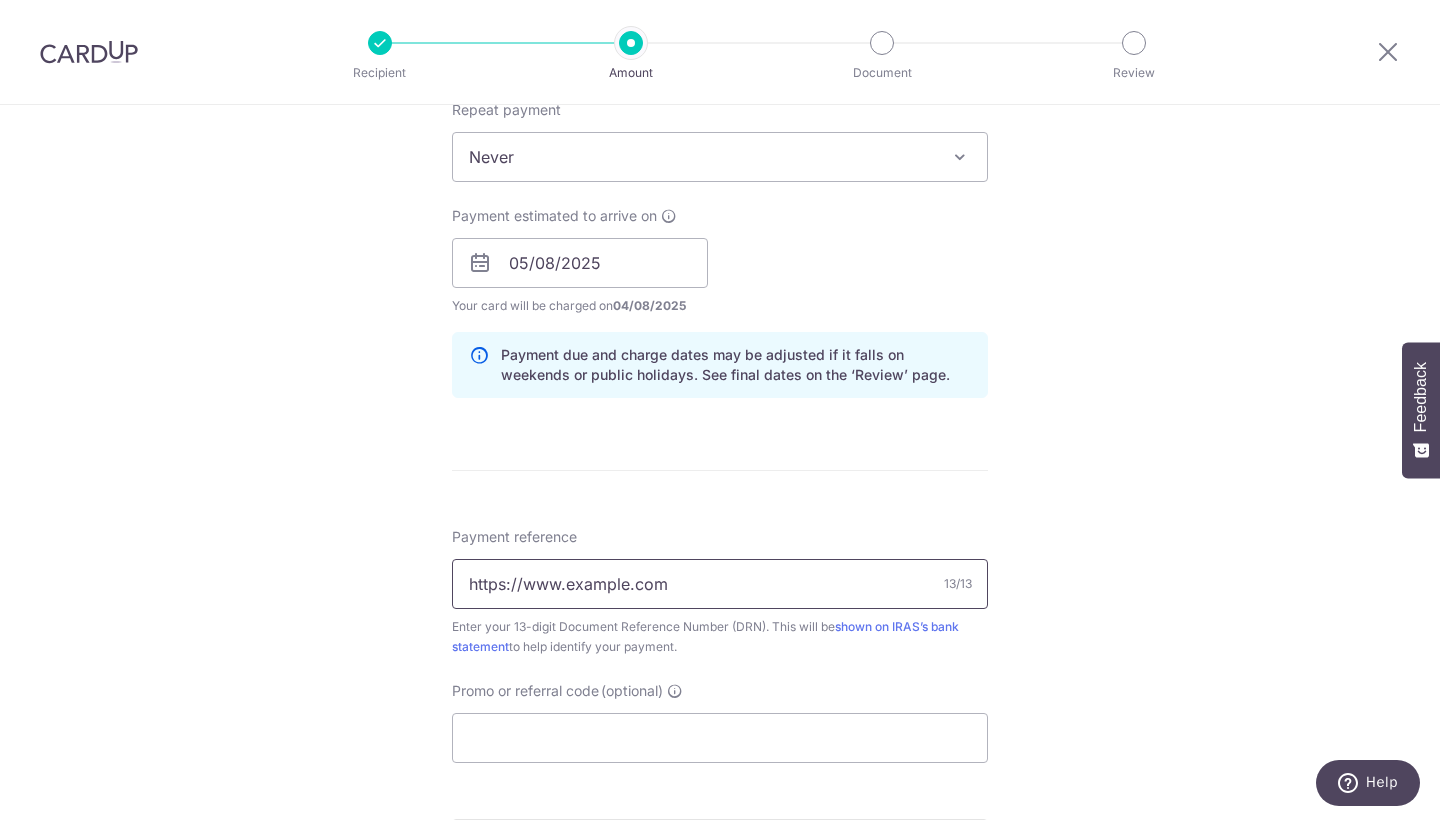 drag, startPoint x: 595, startPoint y: 588, endPoint x: 105, endPoint y: 577, distance: 490.12344 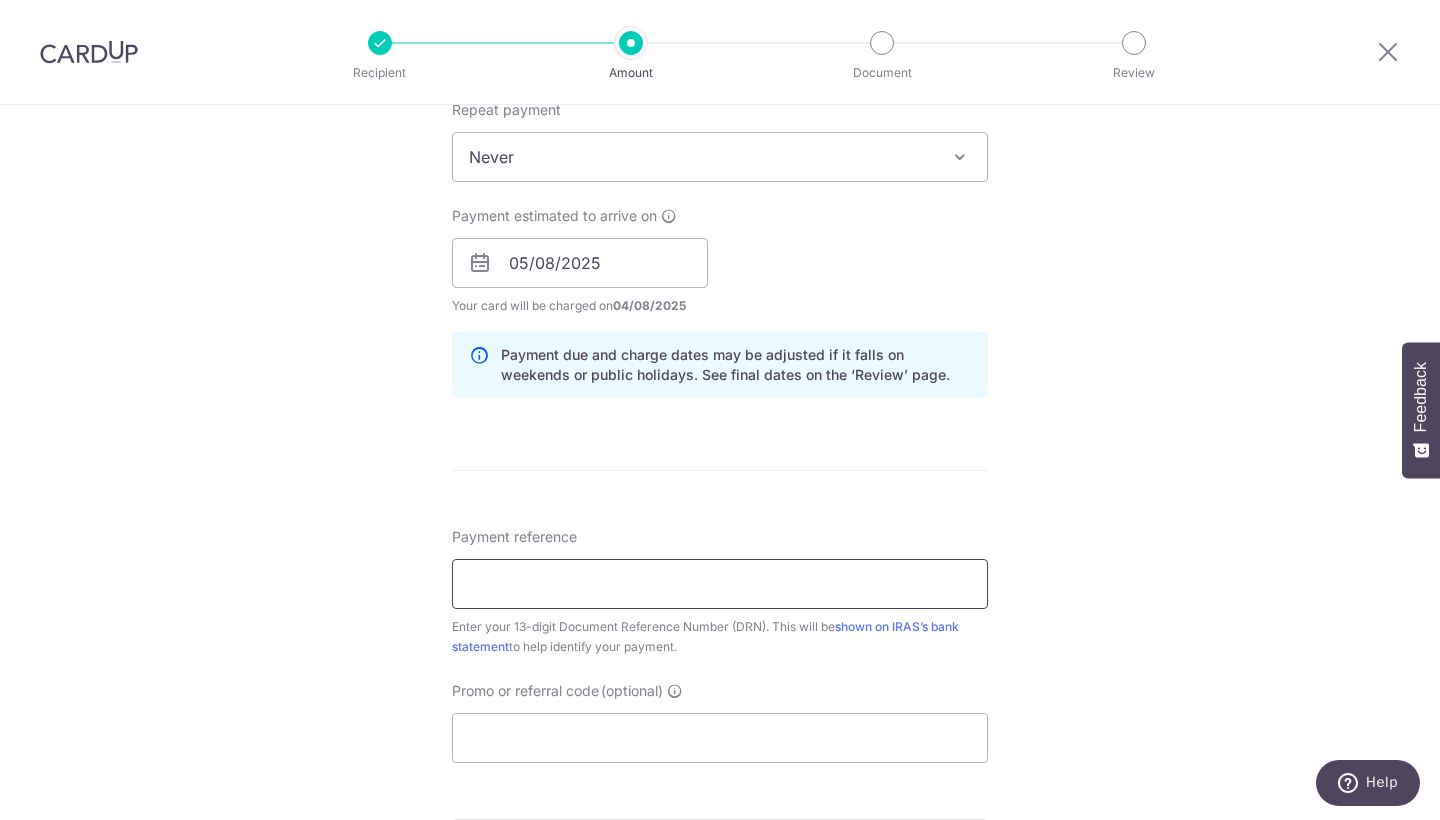 paste on "[NUMBER]" 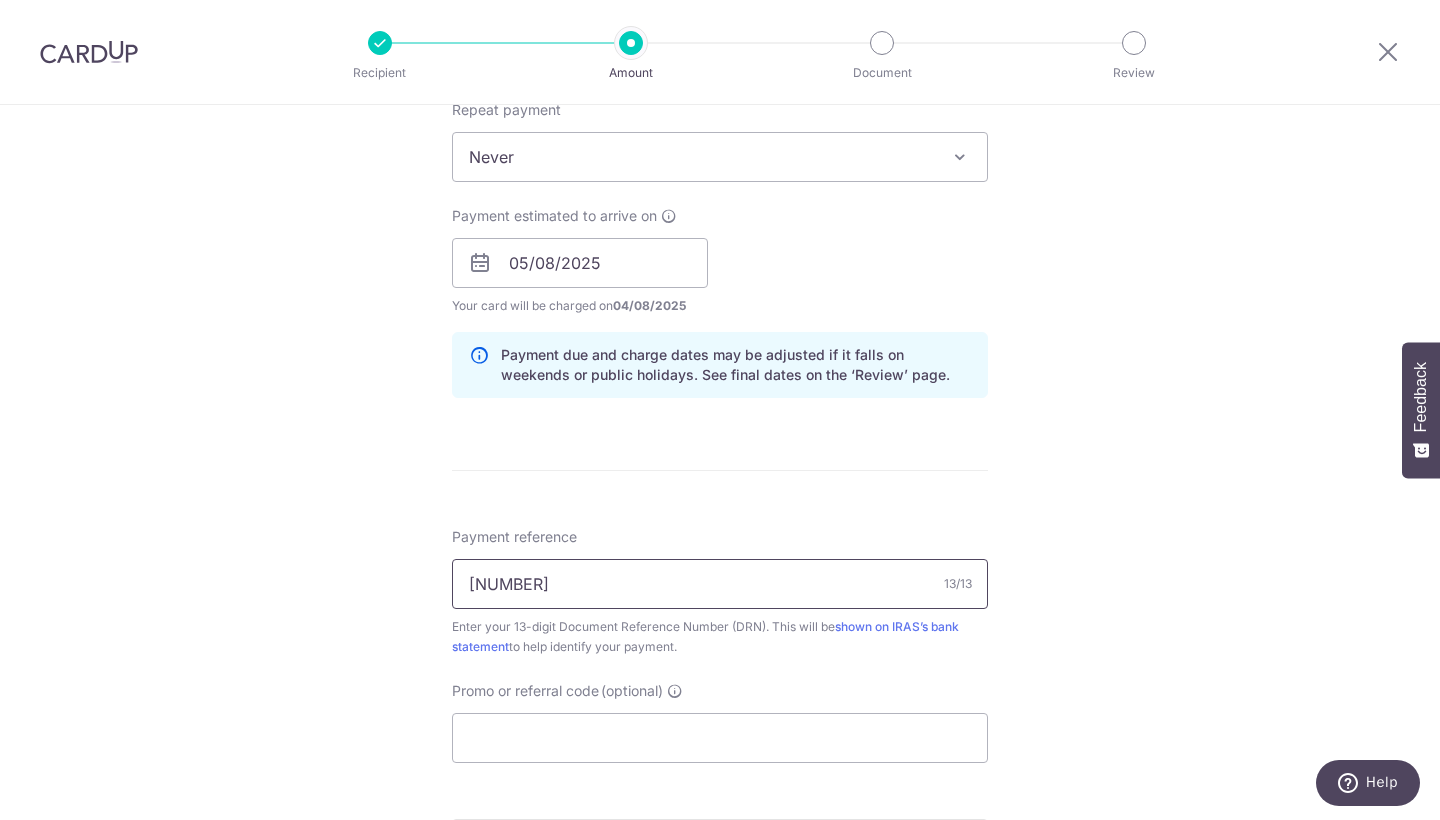 scroll, scrollTop: 960, scrollLeft: 0, axis: vertical 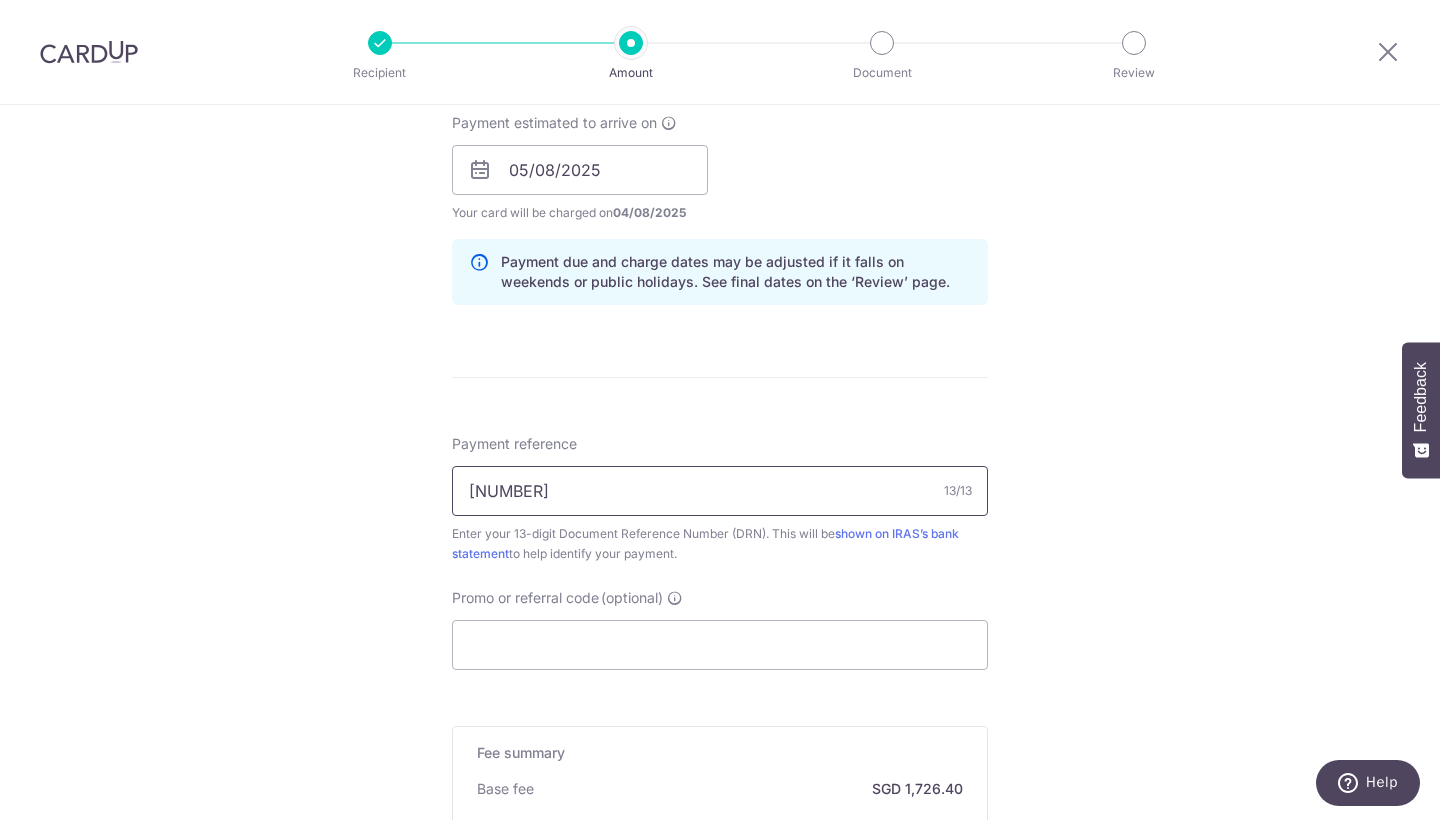 type on "[NUMBER]" 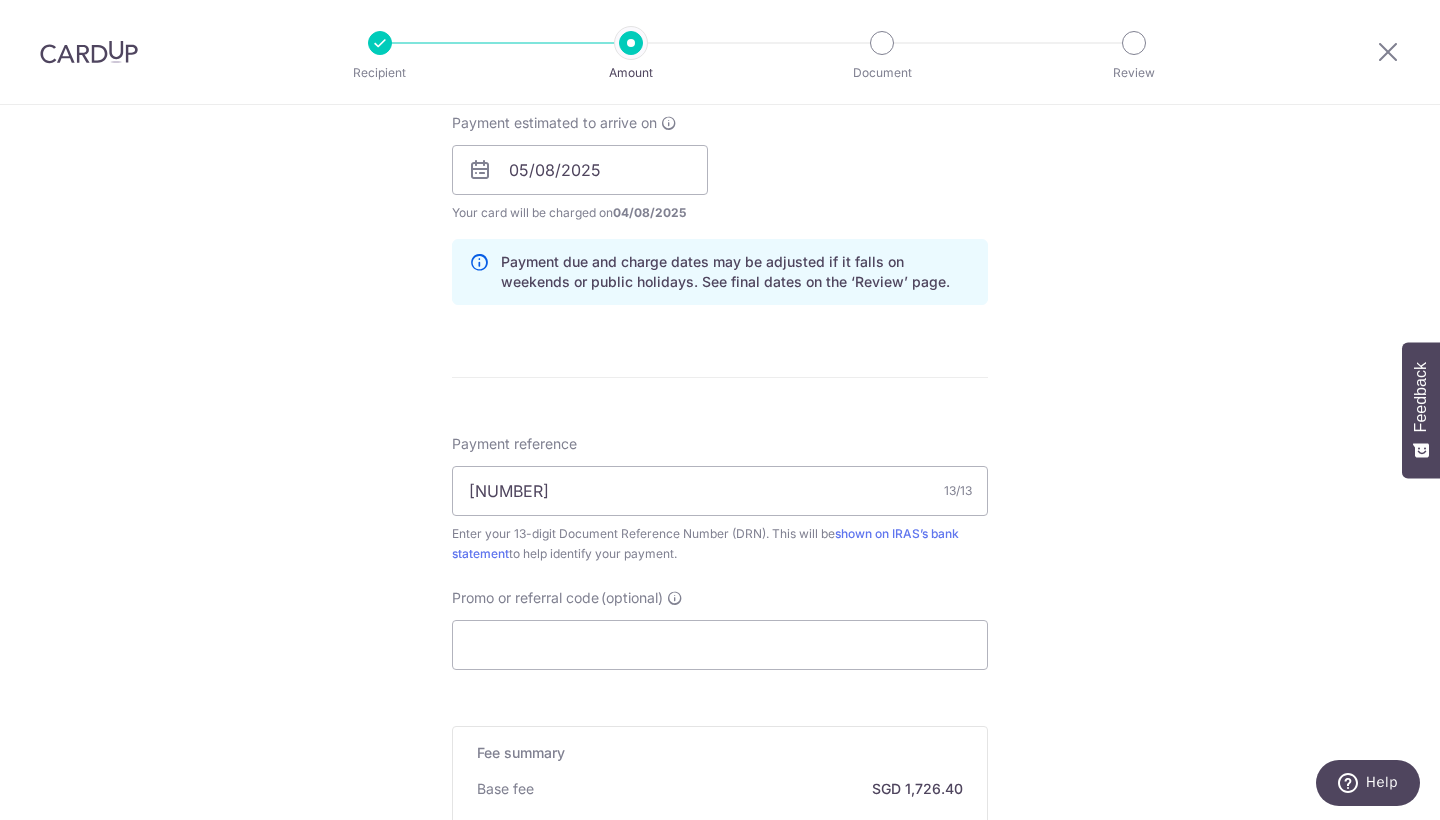 click on "Enter payment amount
SGD
66,400.00
66400.00
The  total tax payment amounts scheduled  should not exceed the outstanding balance in your latest Statement of Account.
Select Card
**** 9861
Add credit card
Your Cards
**** 0729
**** 9673
**** 2637
**** 9861
Secure 256-bit SSL
Text" at bounding box center [720, 182] 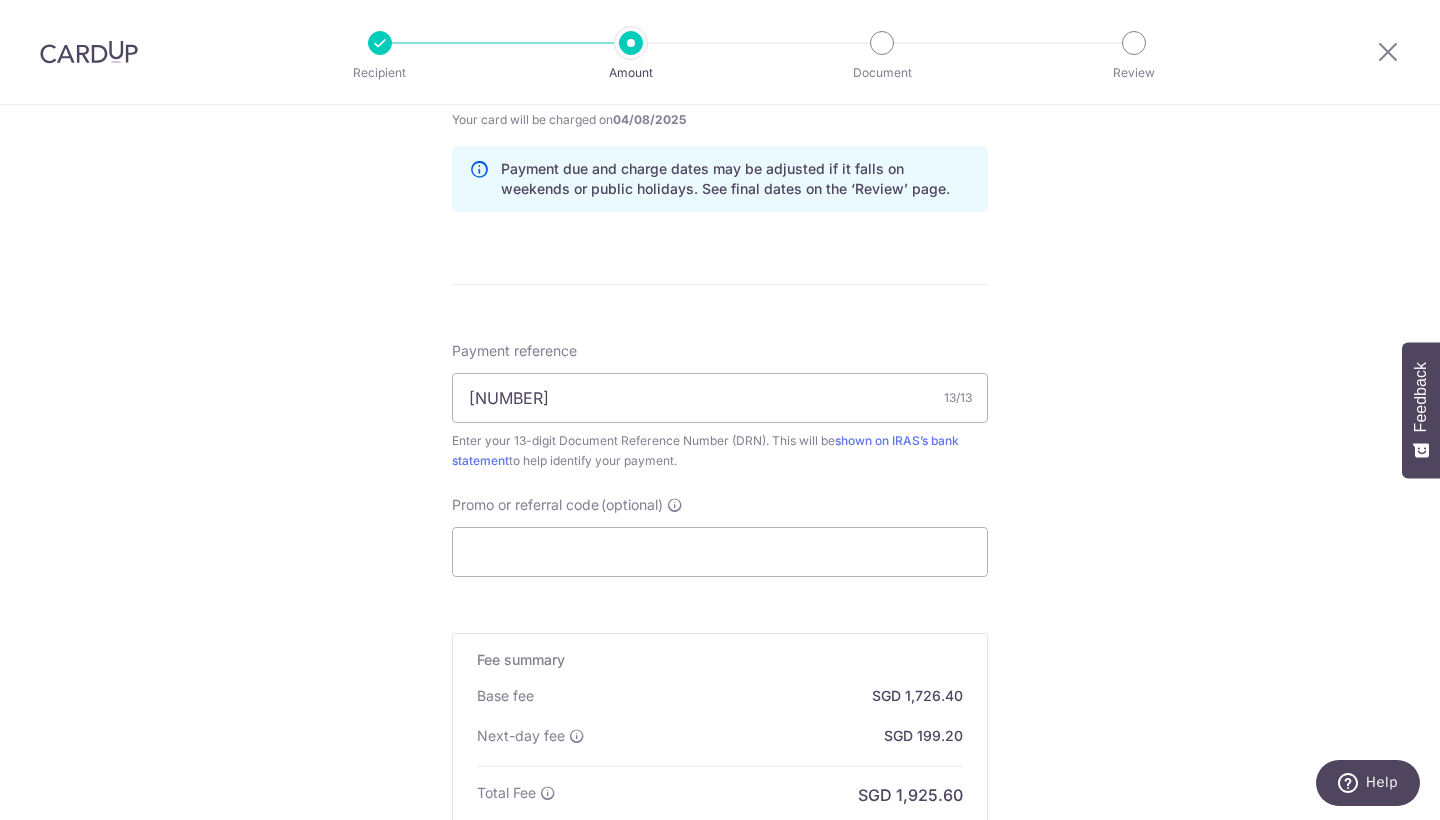 scroll, scrollTop: 1140, scrollLeft: 0, axis: vertical 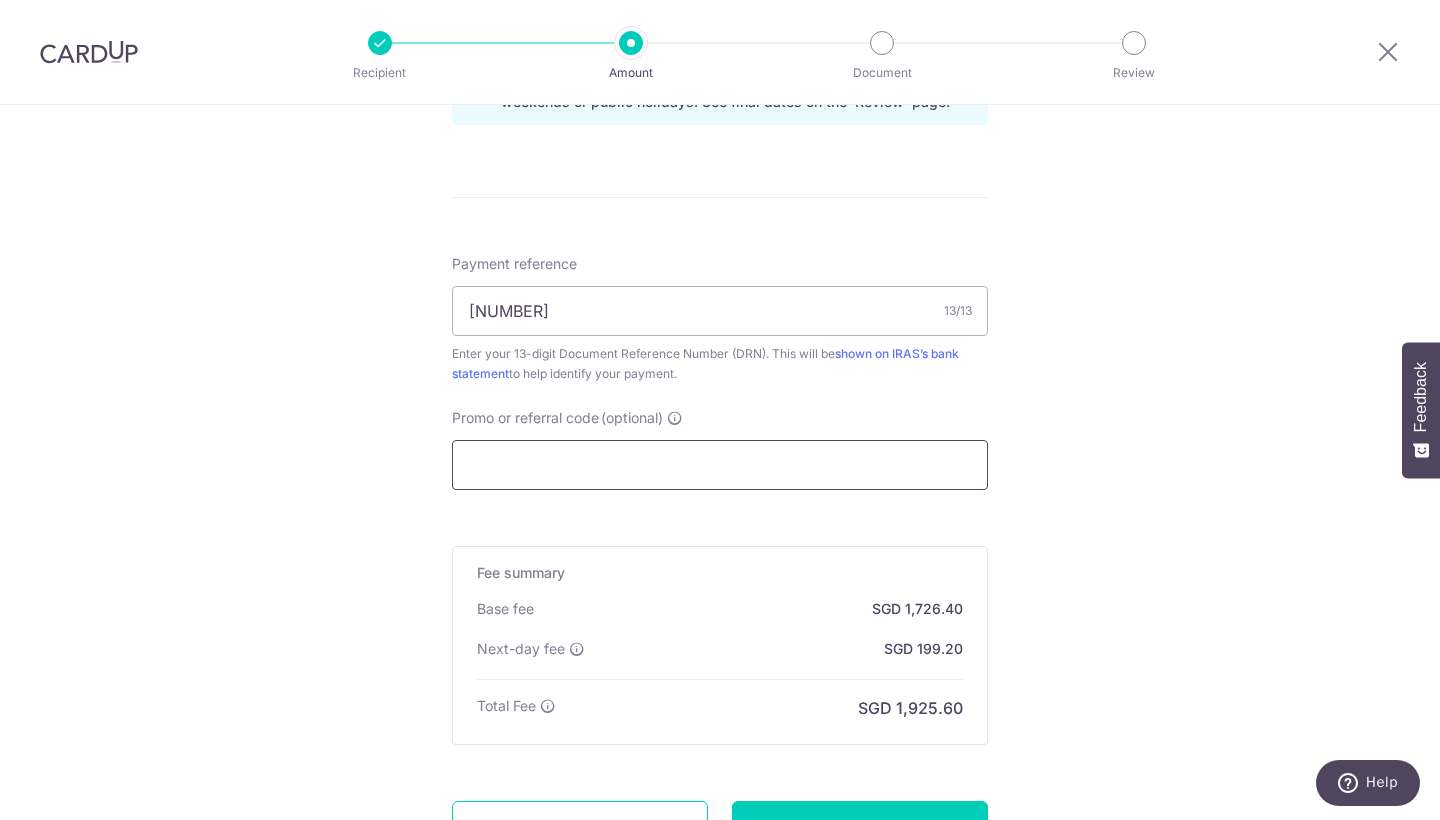 click on "Promo or referral code
(optional)" at bounding box center [720, 465] 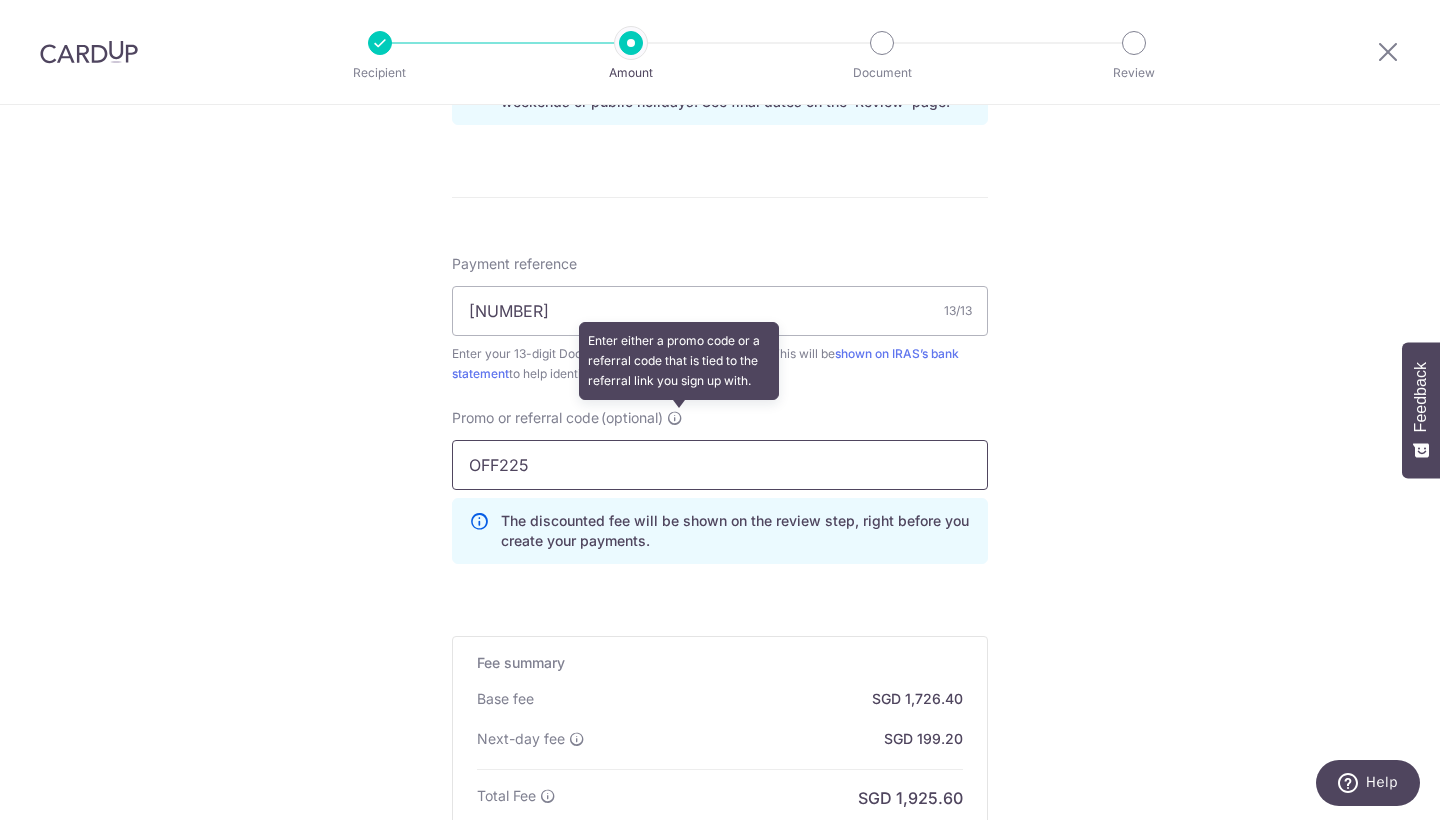 type on "OFF225" 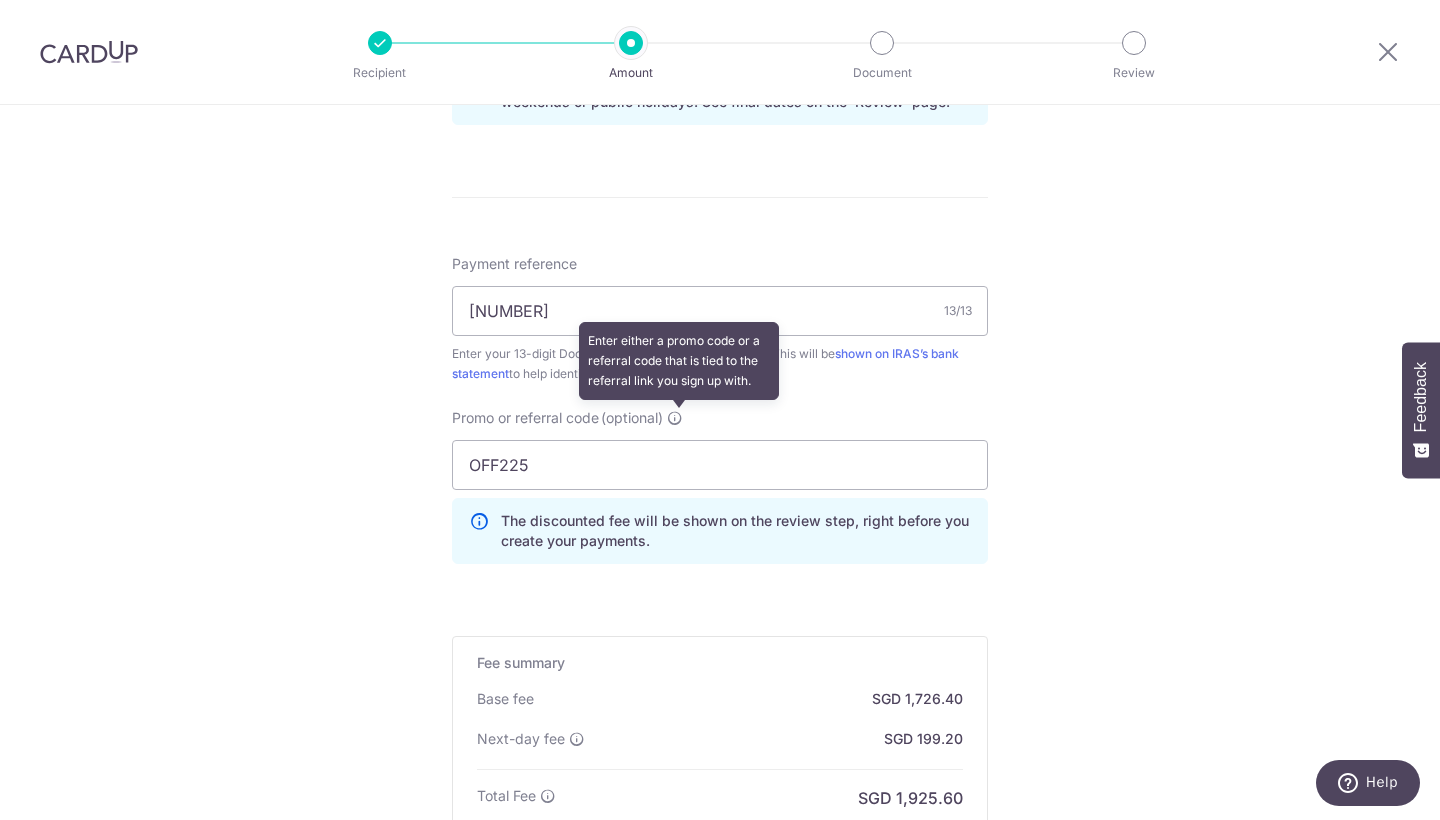 click at bounding box center (675, 418) 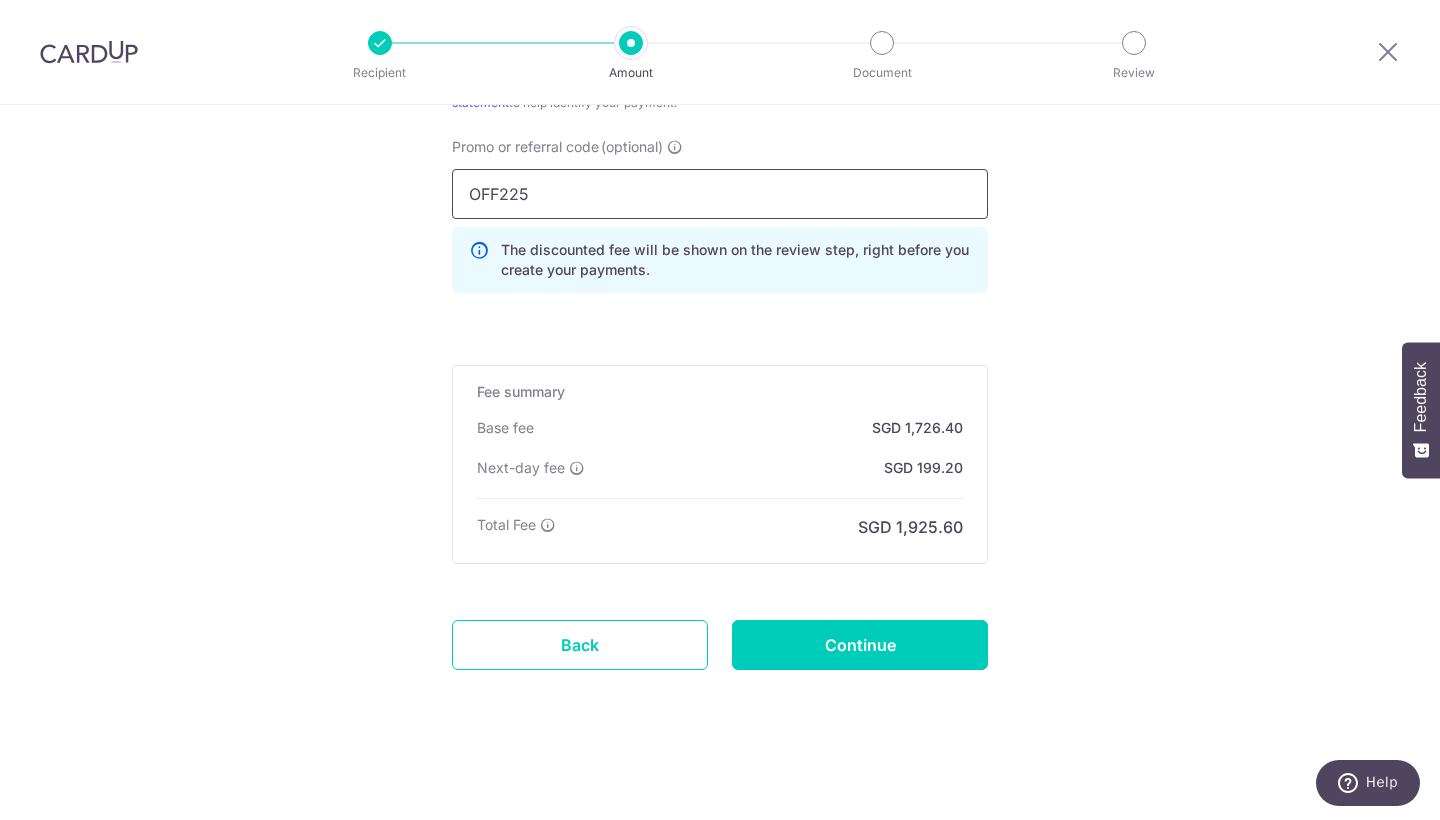 scroll, scrollTop: 1411, scrollLeft: 0, axis: vertical 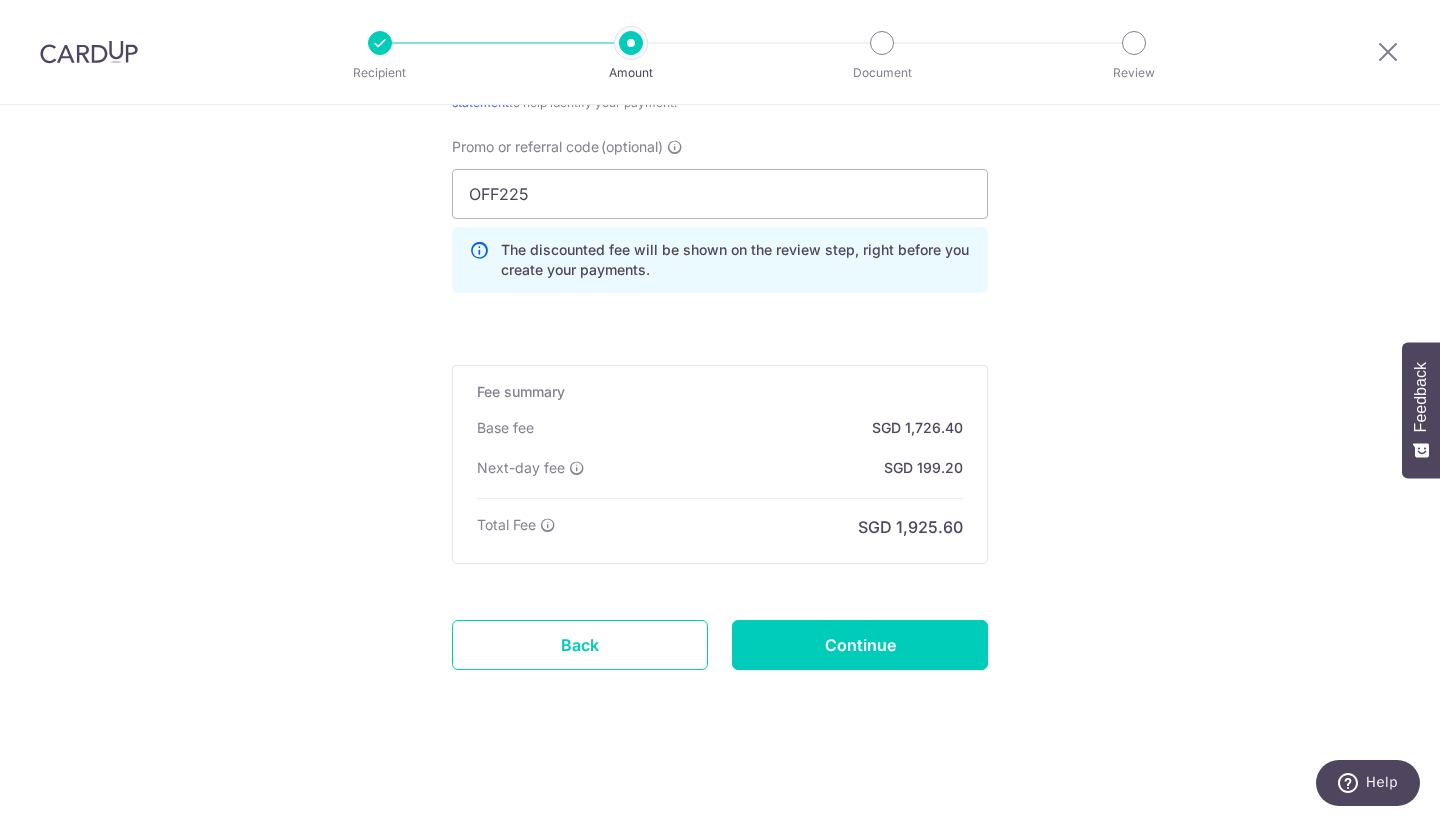 click on "Enter payment amount
SGD
66,400.00
66400.00
The  total tax payment amounts scheduled  should not exceed the outstanding balance in your latest Statement of Account.
Select Card
**** 9861
Add credit card
Your Cards
**** 0729
**** 9673
**** 2637
**** 9861
Secure 256-bit SSL
Text" at bounding box center [720, -224] 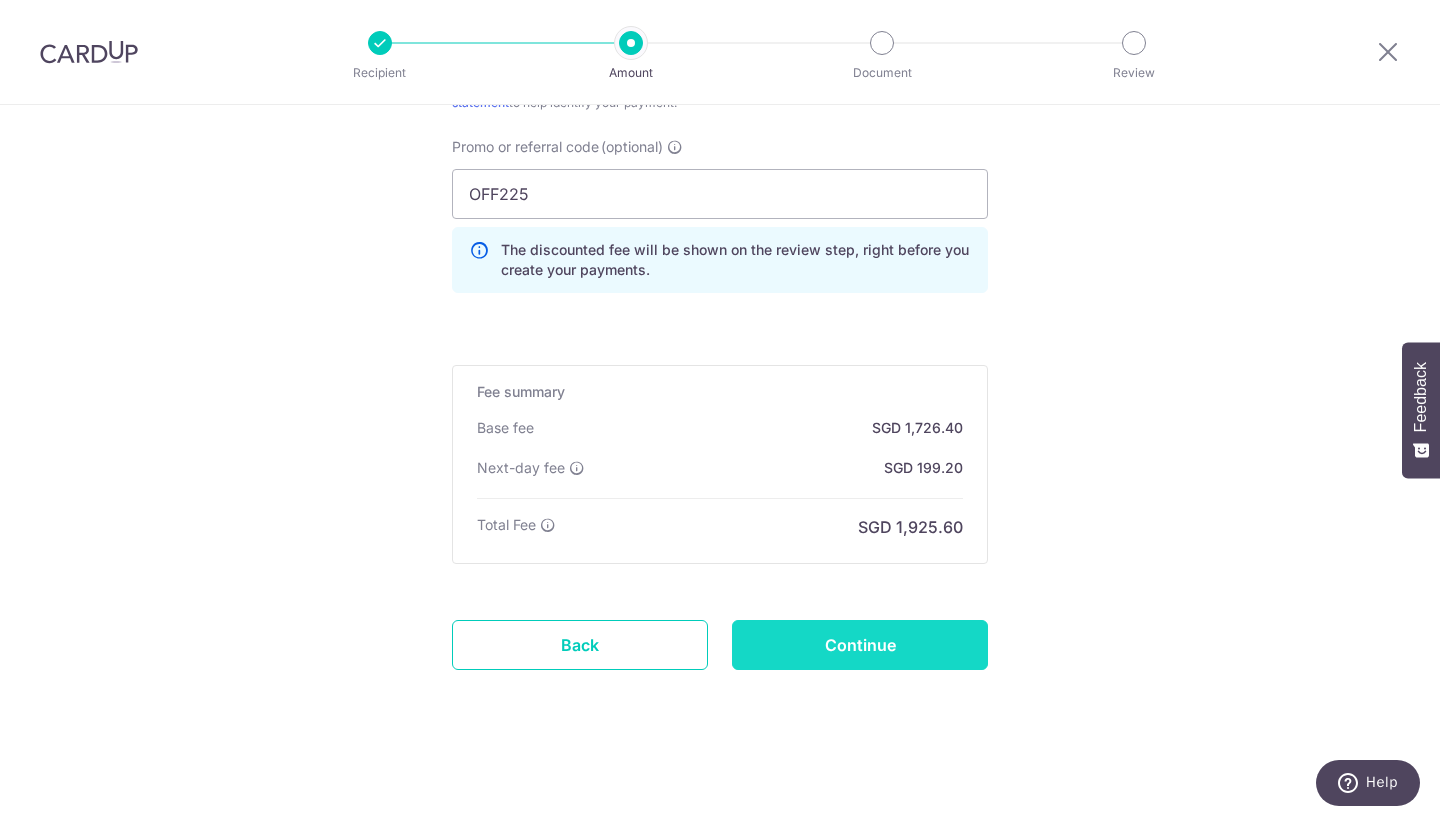 click on "Continue" at bounding box center (860, 645) 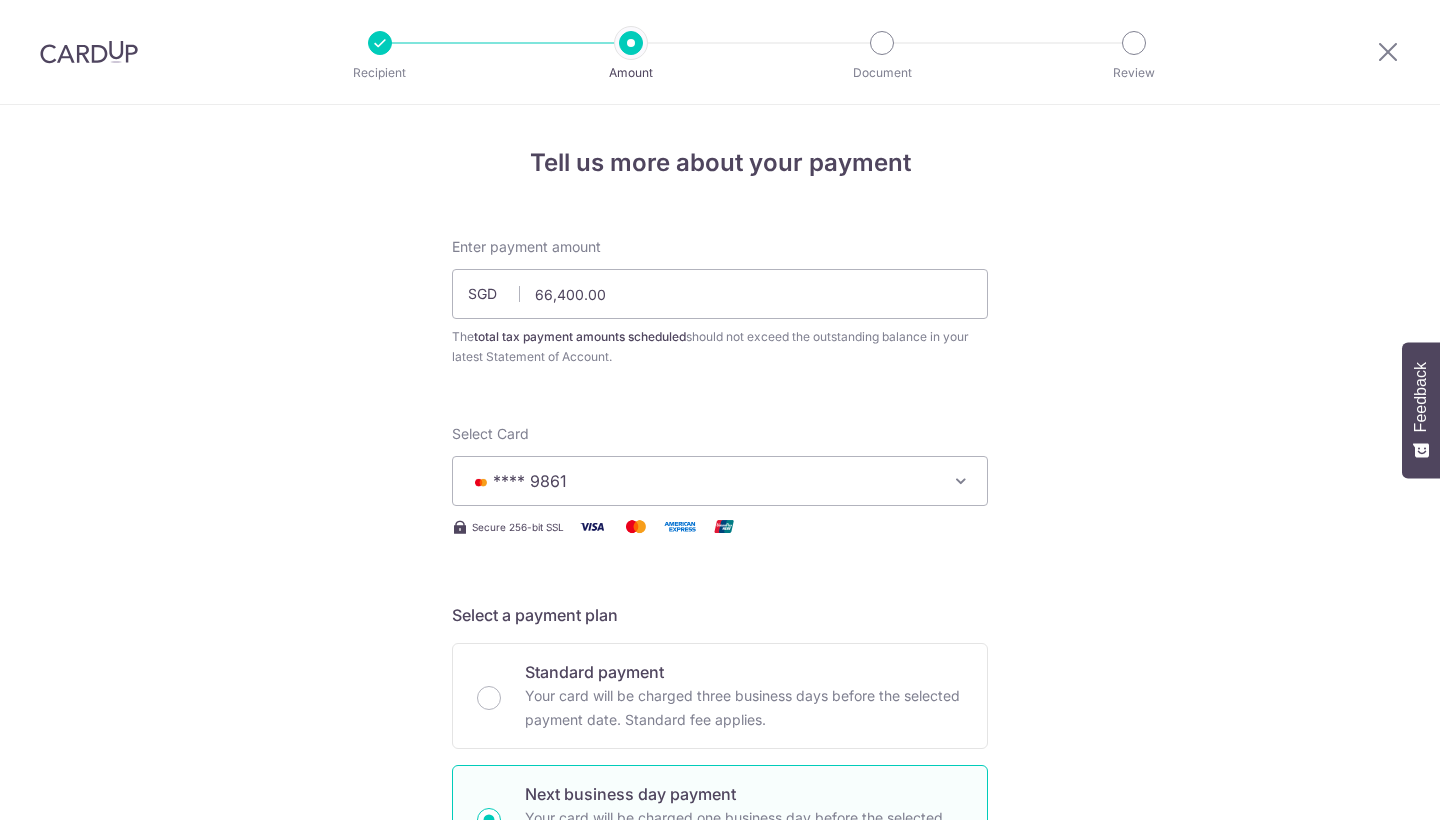 scroll, scrollTop: 0, scrollLeft: 0, axis: both 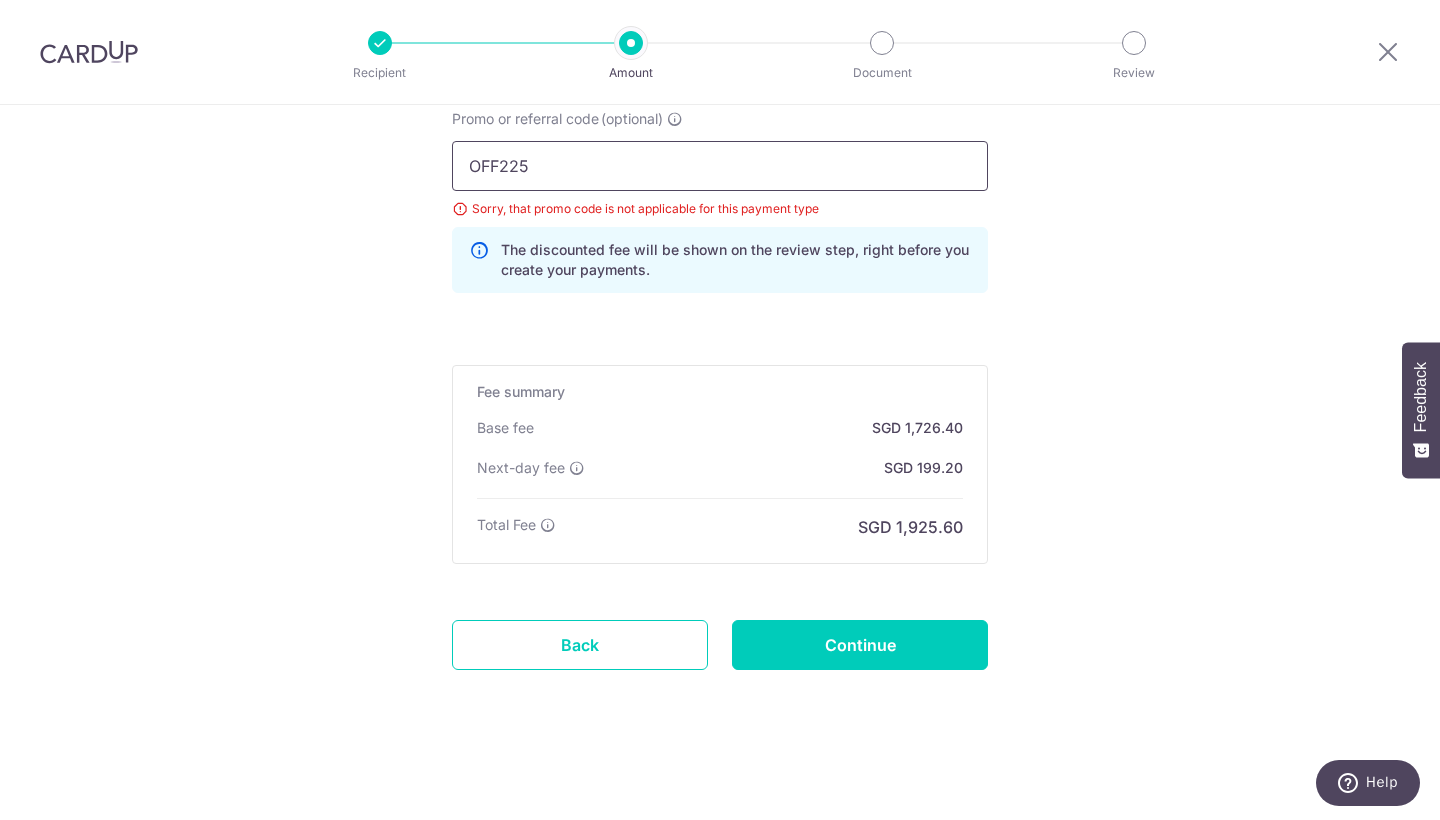 drag, startPoint x: 682, startPoint y: 175, endPoint x: 246, endPoint y: 173, distance: 436.00458 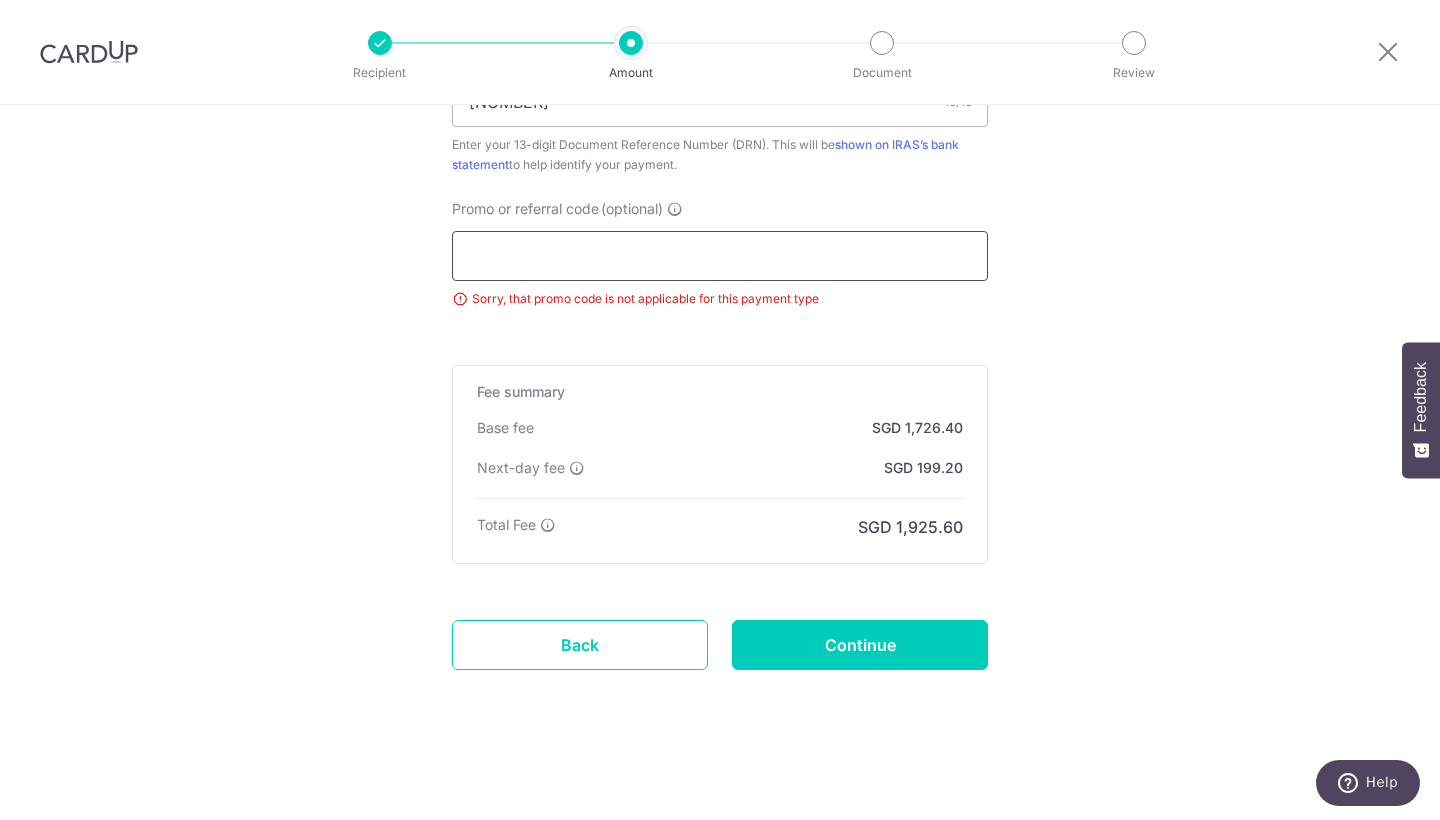 scroll, scrollTop: 1349, scrollLeft: 0, axis: vertical 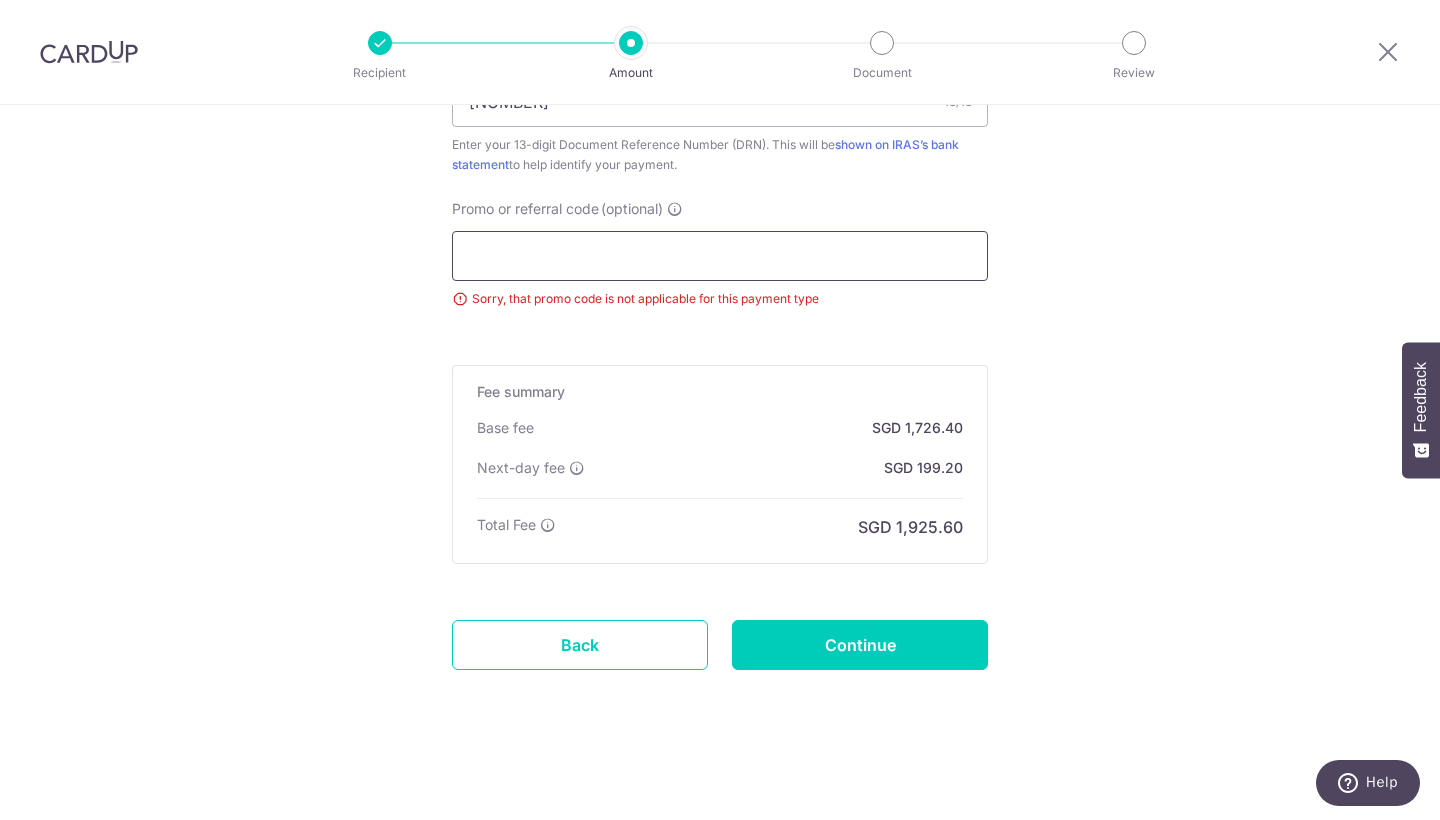 paste on "REC185" 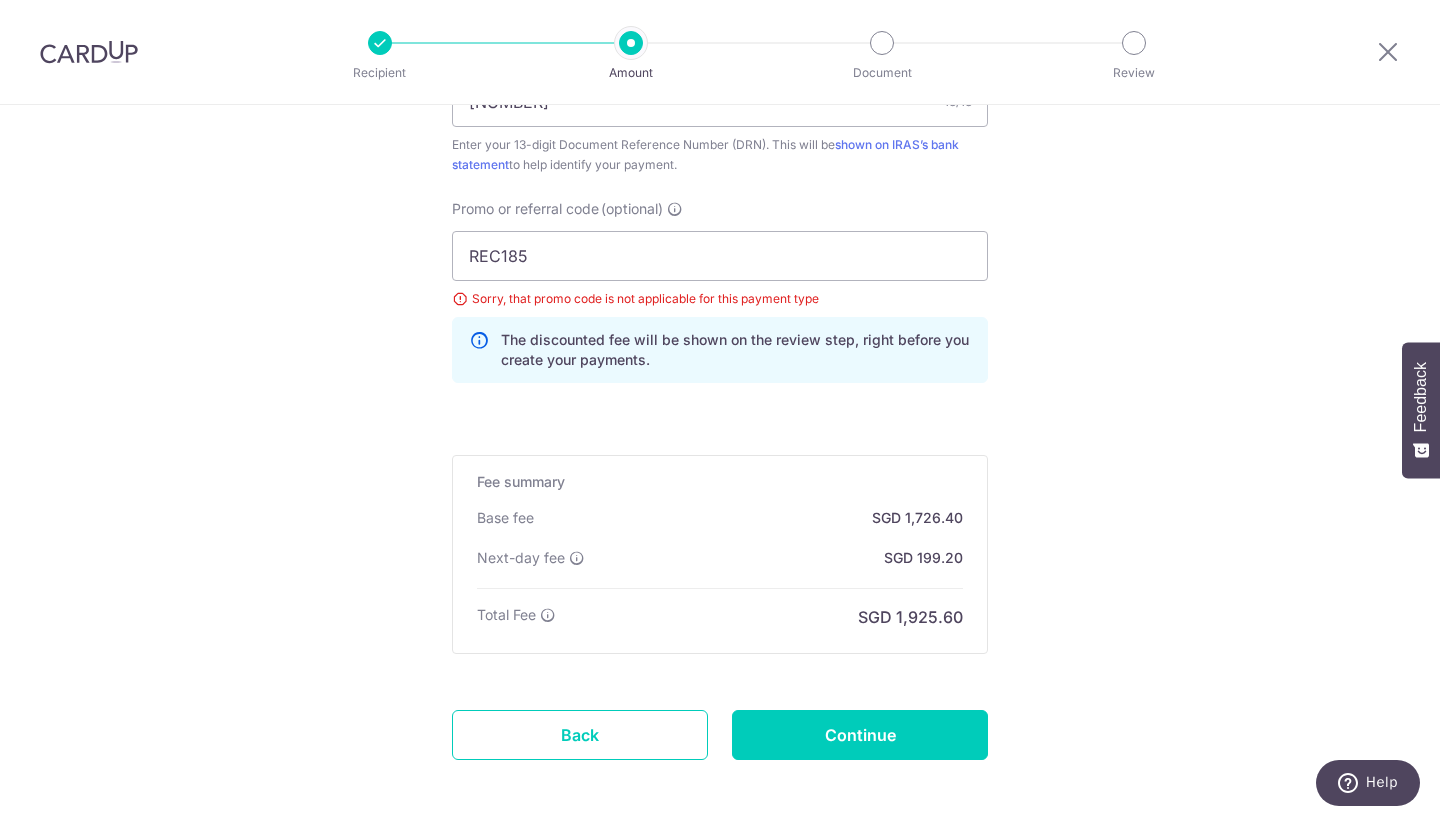 click on "REC185
Sorry, that promo code is not applicable for this payment type
The discounted fee will be shown on the review step, right before you create your payments.
Add" at bounding box center (720, 307) 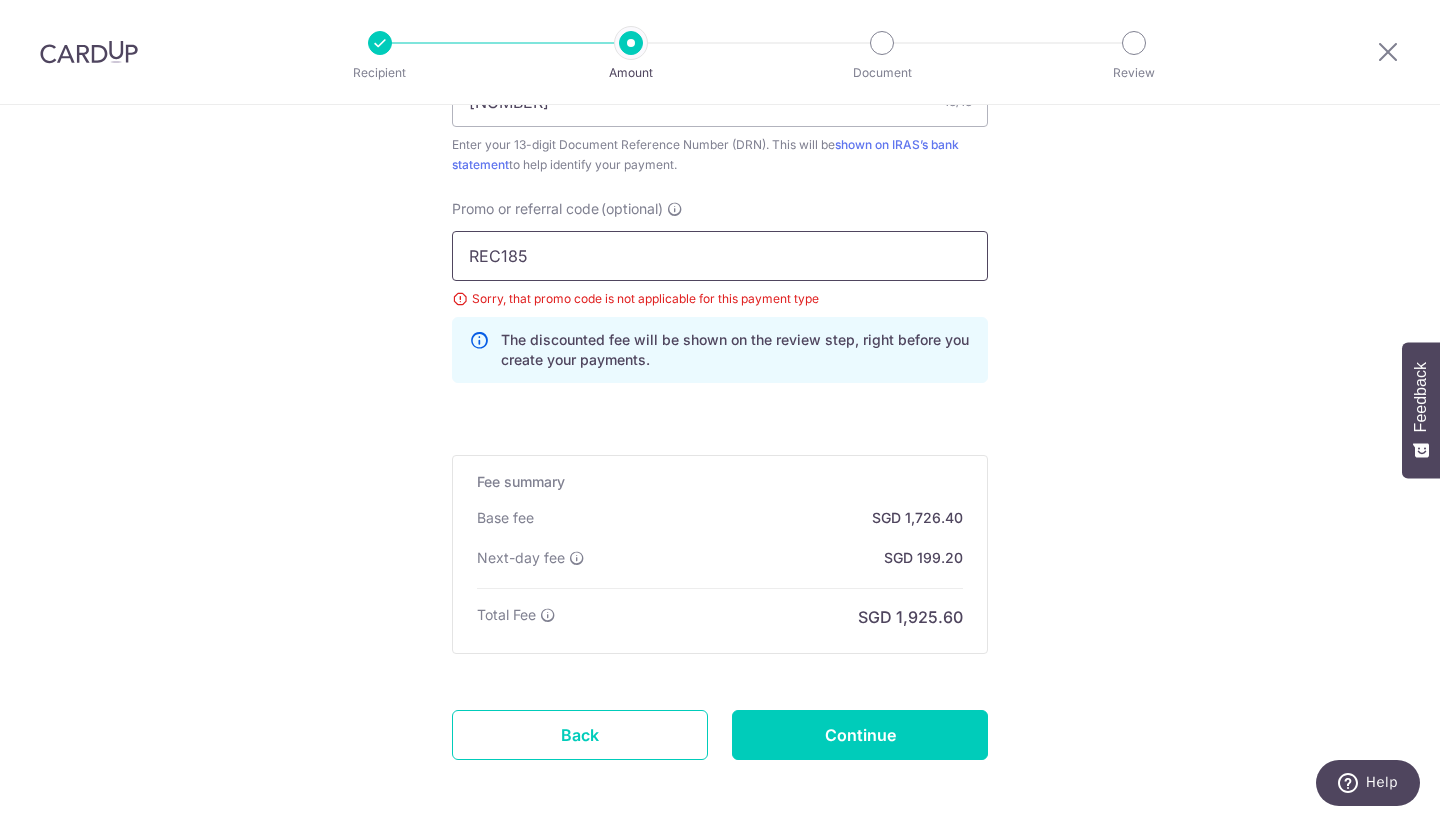 drag, startPoint x: 568, startPoint y: 262, endPoint x: 342, endPoint y: 263, distance: 226.00221 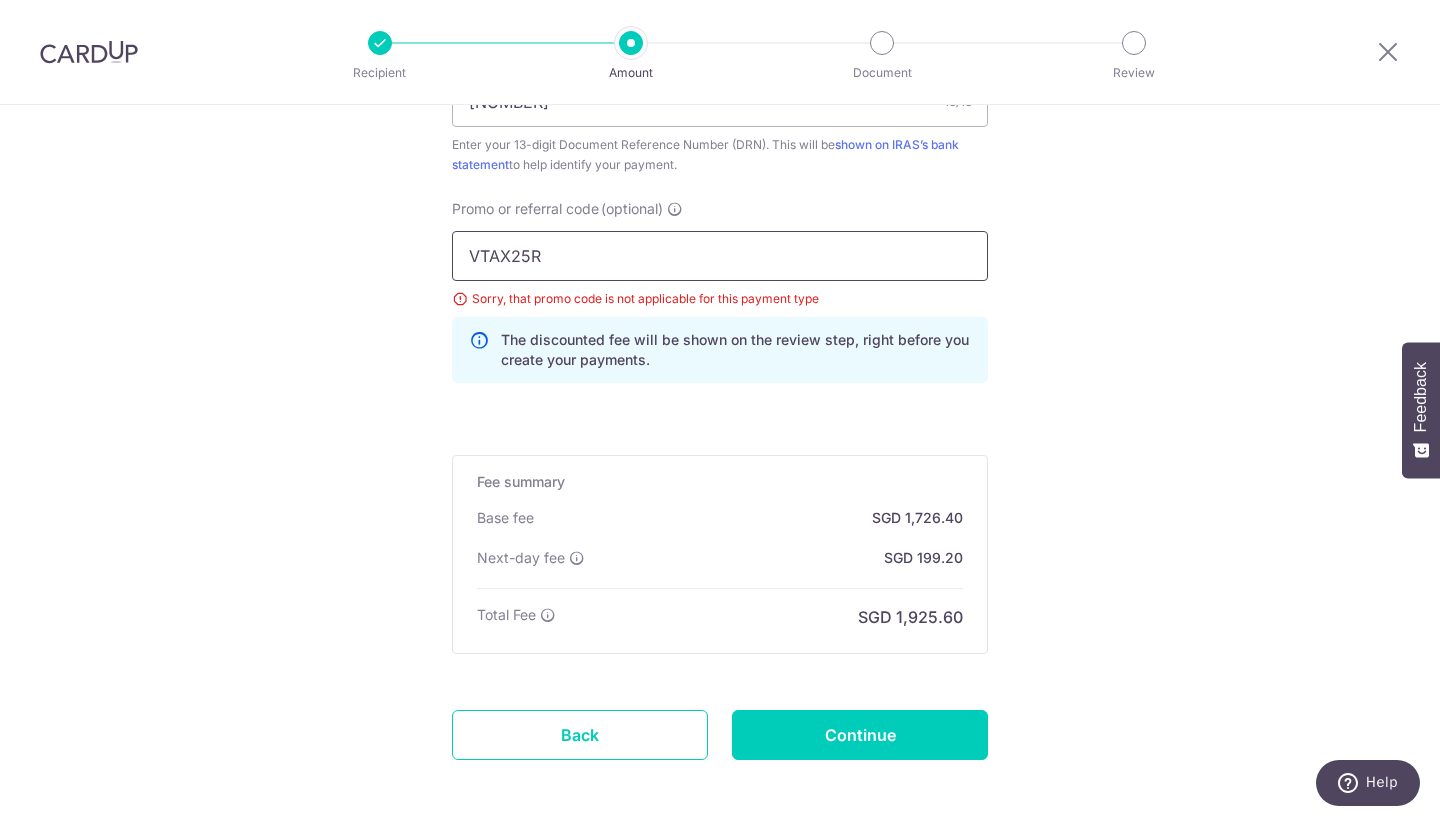 type on "VTAX25R" 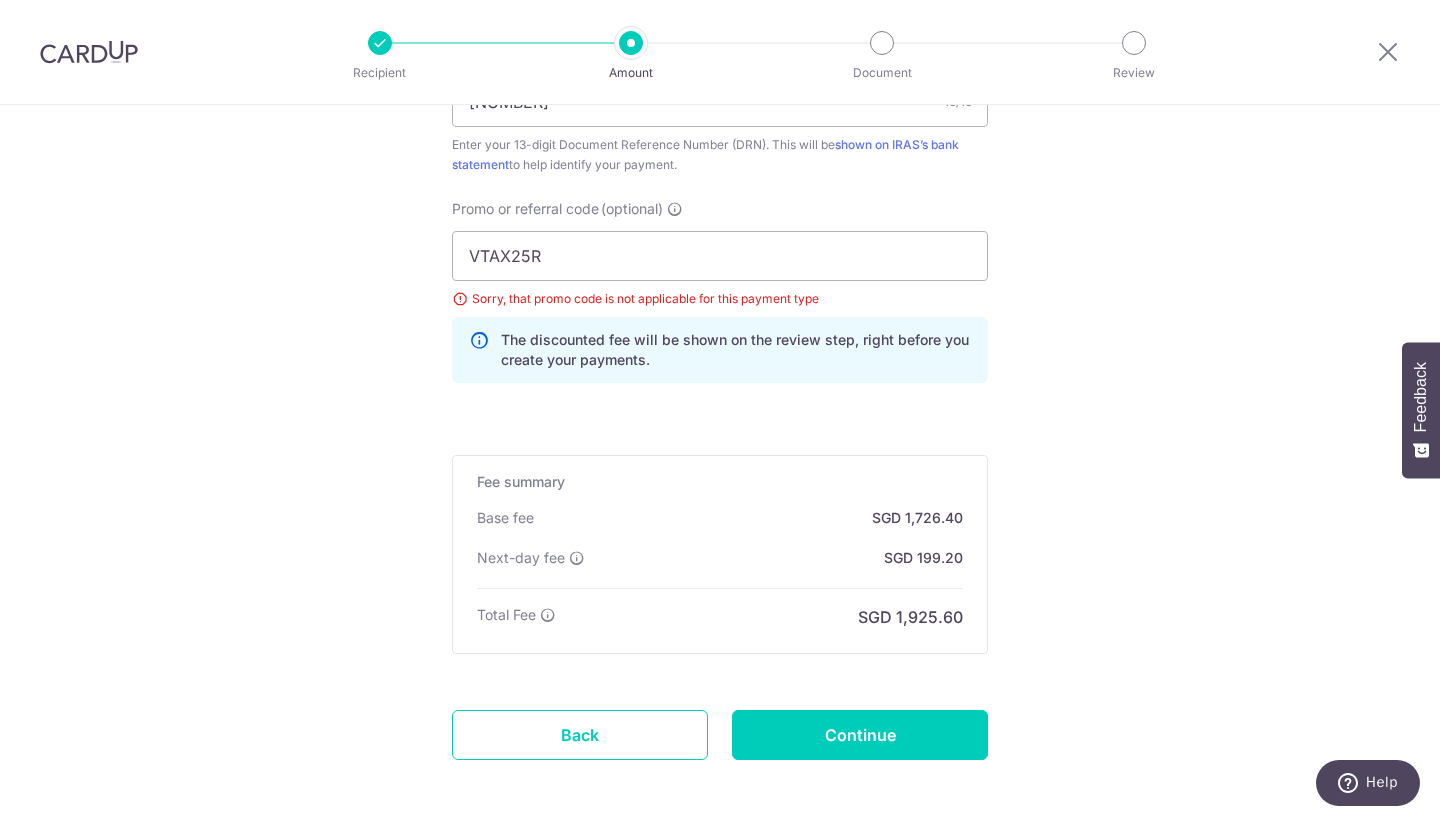 click on "Tell us more about your payment
Enter payment amount
SGD
66,400.00
66400.00
Select Card
**** [CARD_LAST_FOUR]
Add credit card
Your Cards
**** [CARD_LAST_FOUR]
**** [CARD_LAST_FOUR]
**** [CARD_LAST_FOUR]
**** [CARD_LAST_FOUR]
Secure 256-bit SSL" at bounding box center (720, -167) 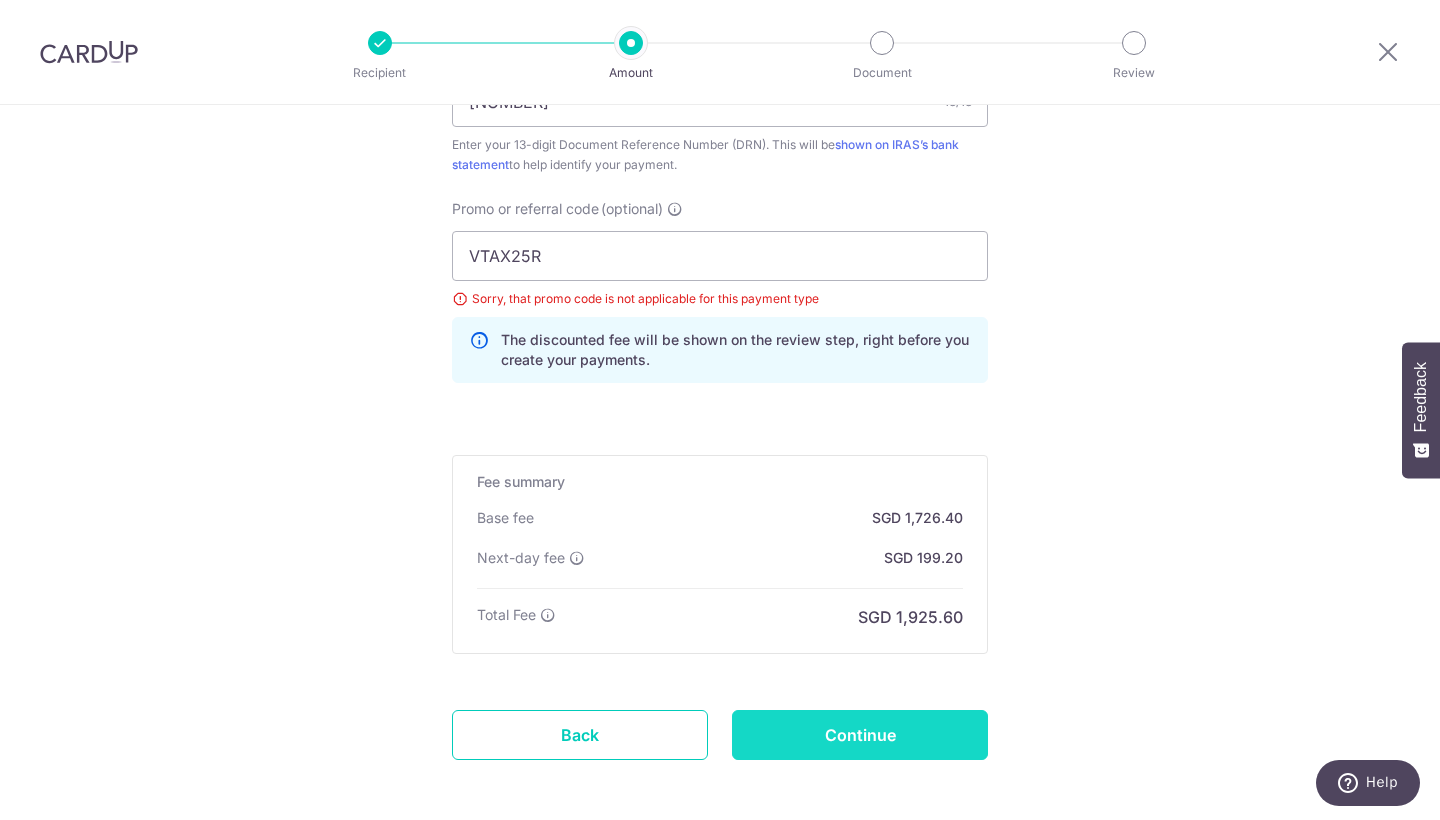 click on "Continue" at bounding box center [860, 735] 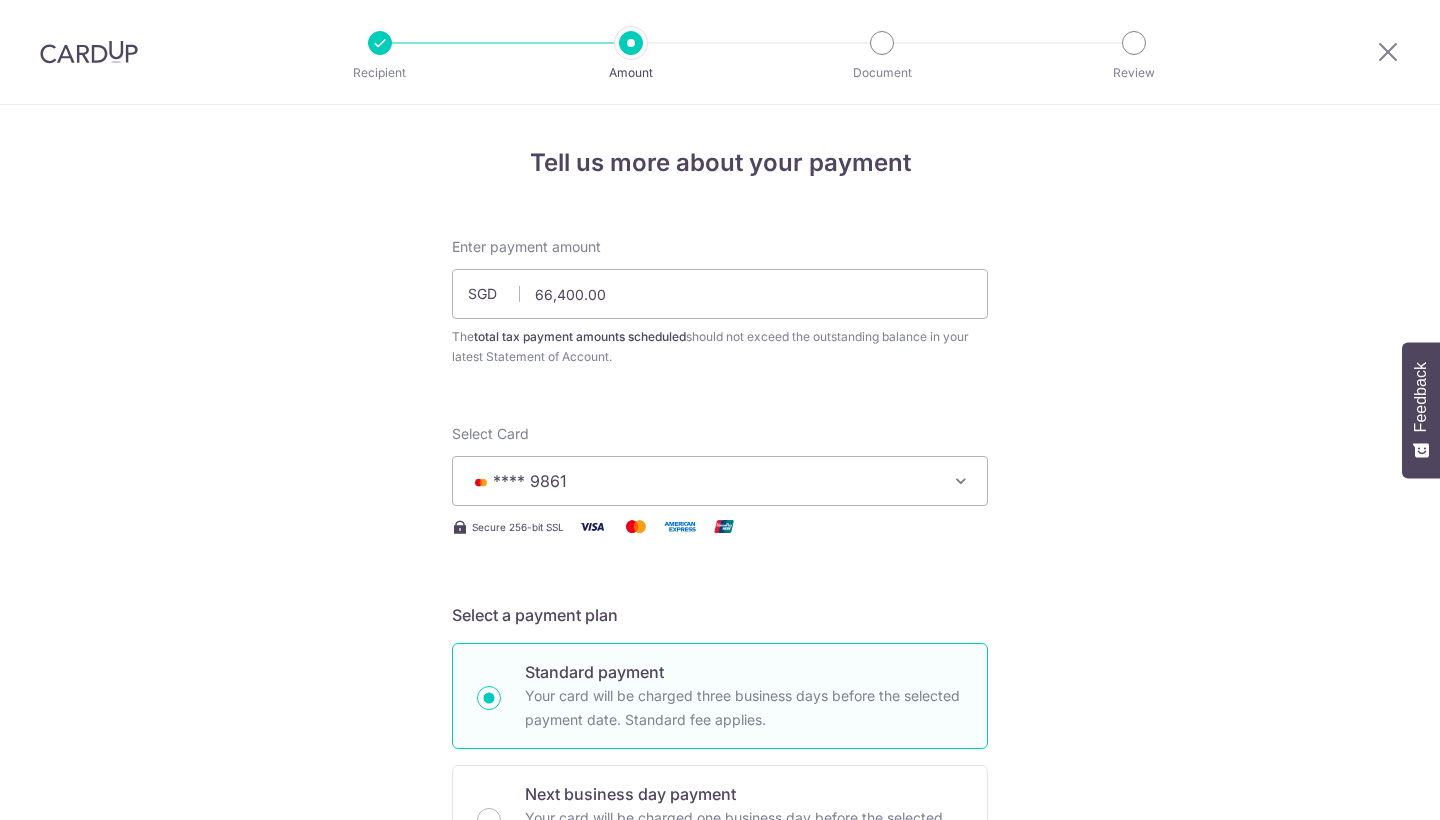 scroll, scrollTop: 0, scrollLeft: 0, axis: both 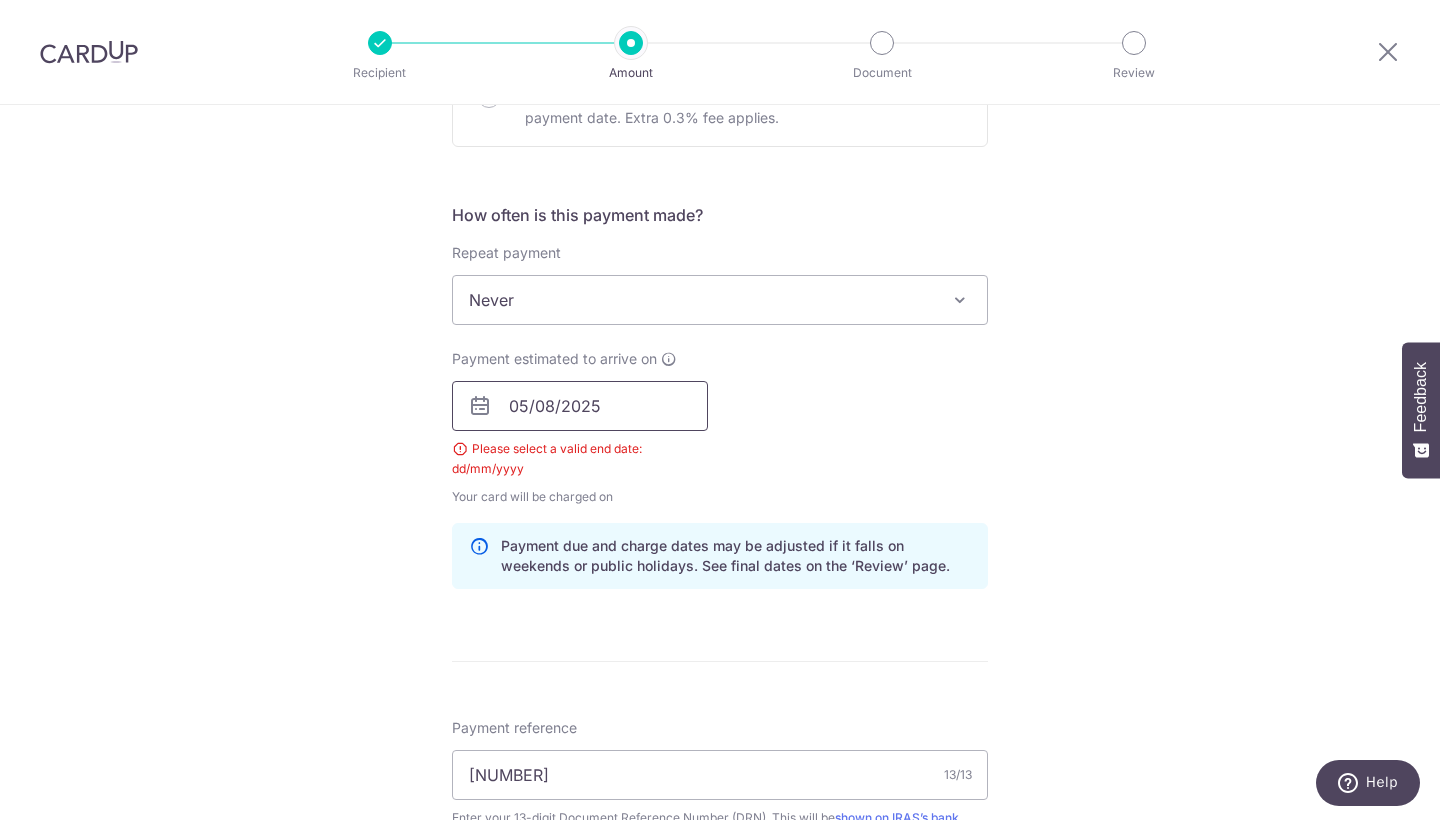 click on "05/08/2025" at bounding box center [580, 406] 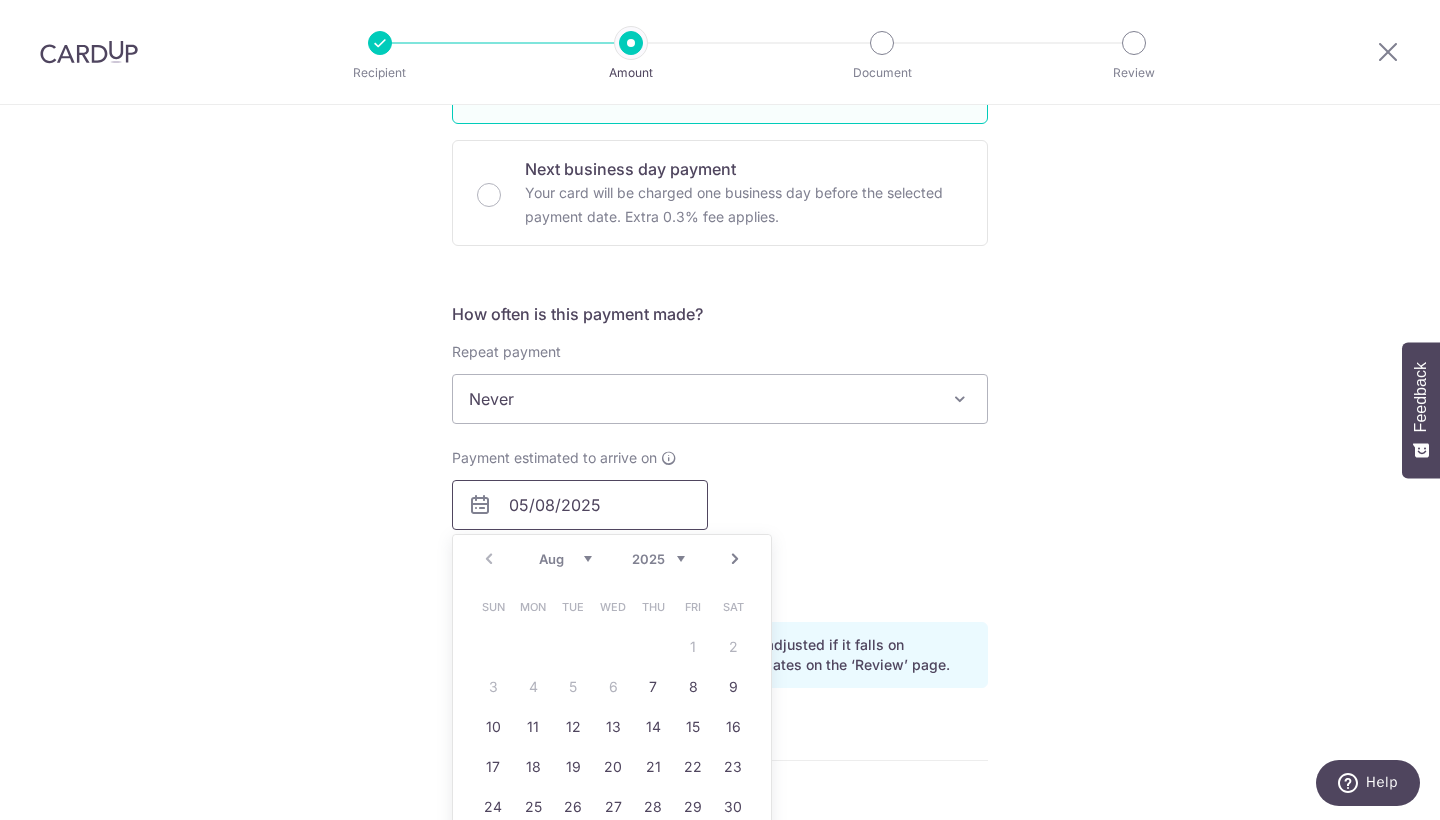 scroll, scrollTop: 558, scrollLeft: 0, axis: vertical 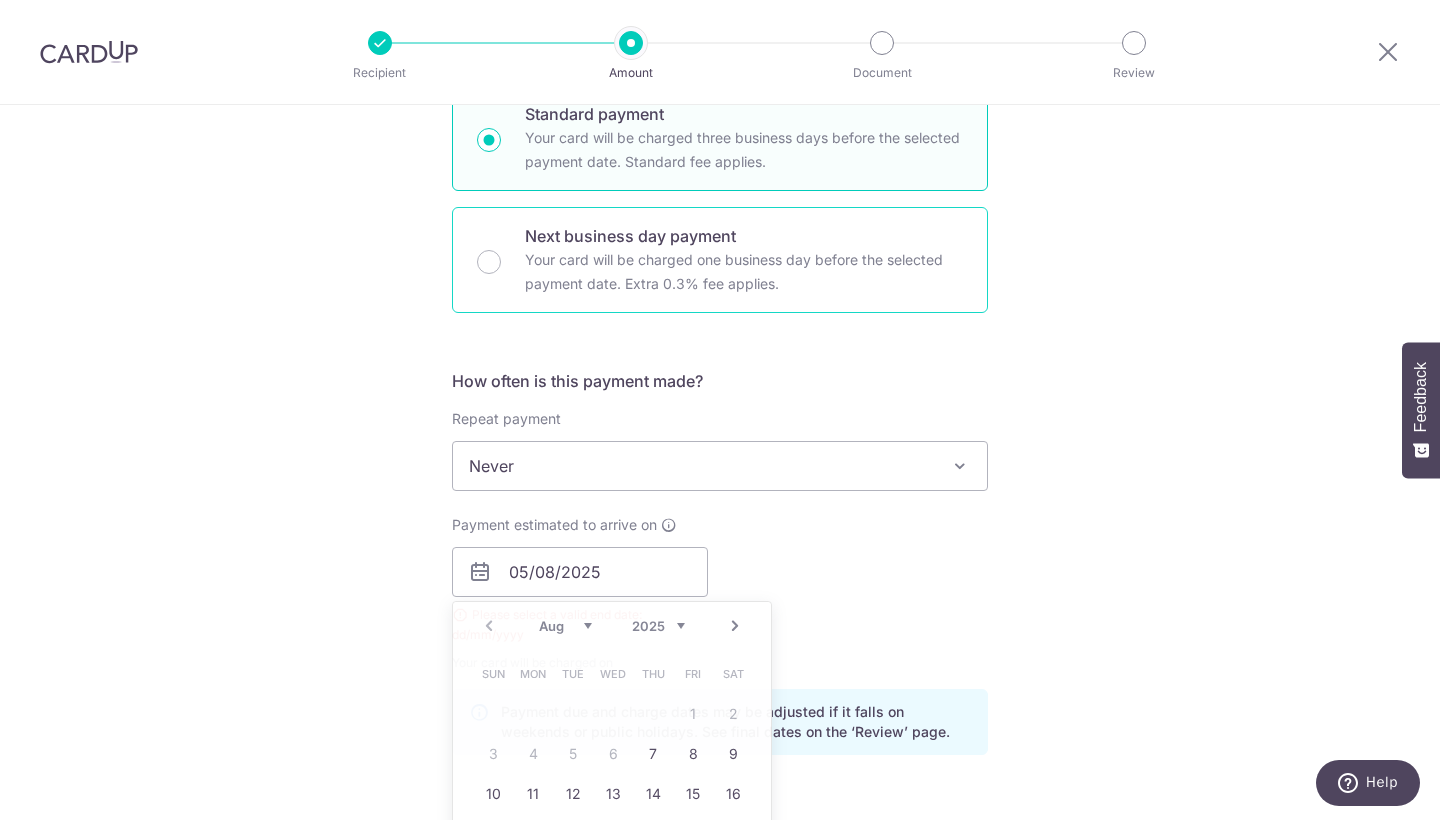 click on "Your card will be charged one business day before the selected payment date. Extra 0.3% fee applies." at bounding box center (744, 272) 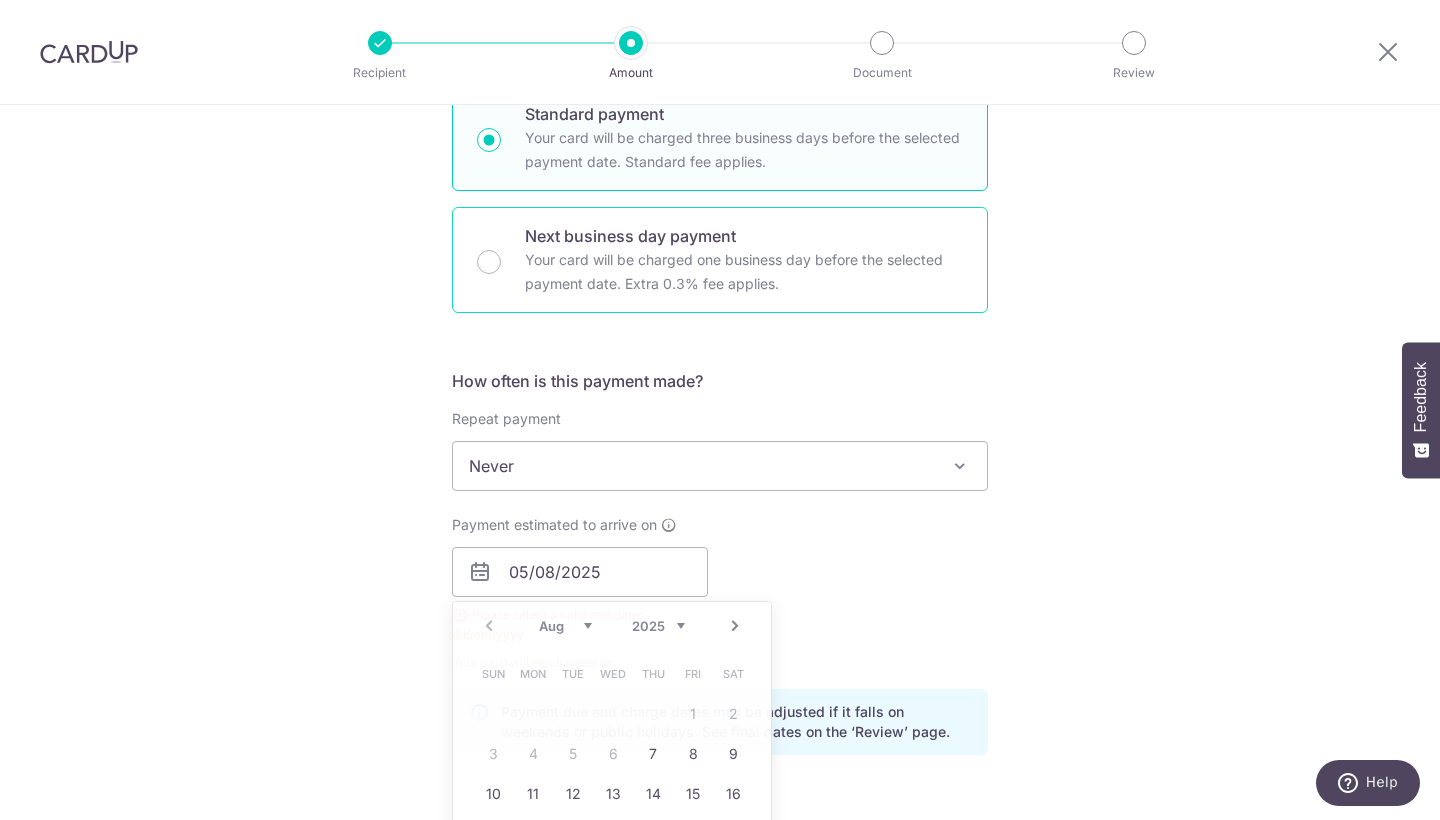 click on "Next business day payment
Your card will be charged one business day before the selected payment date. Extra 0.3% fee applies." at bounding box center [489, 262] 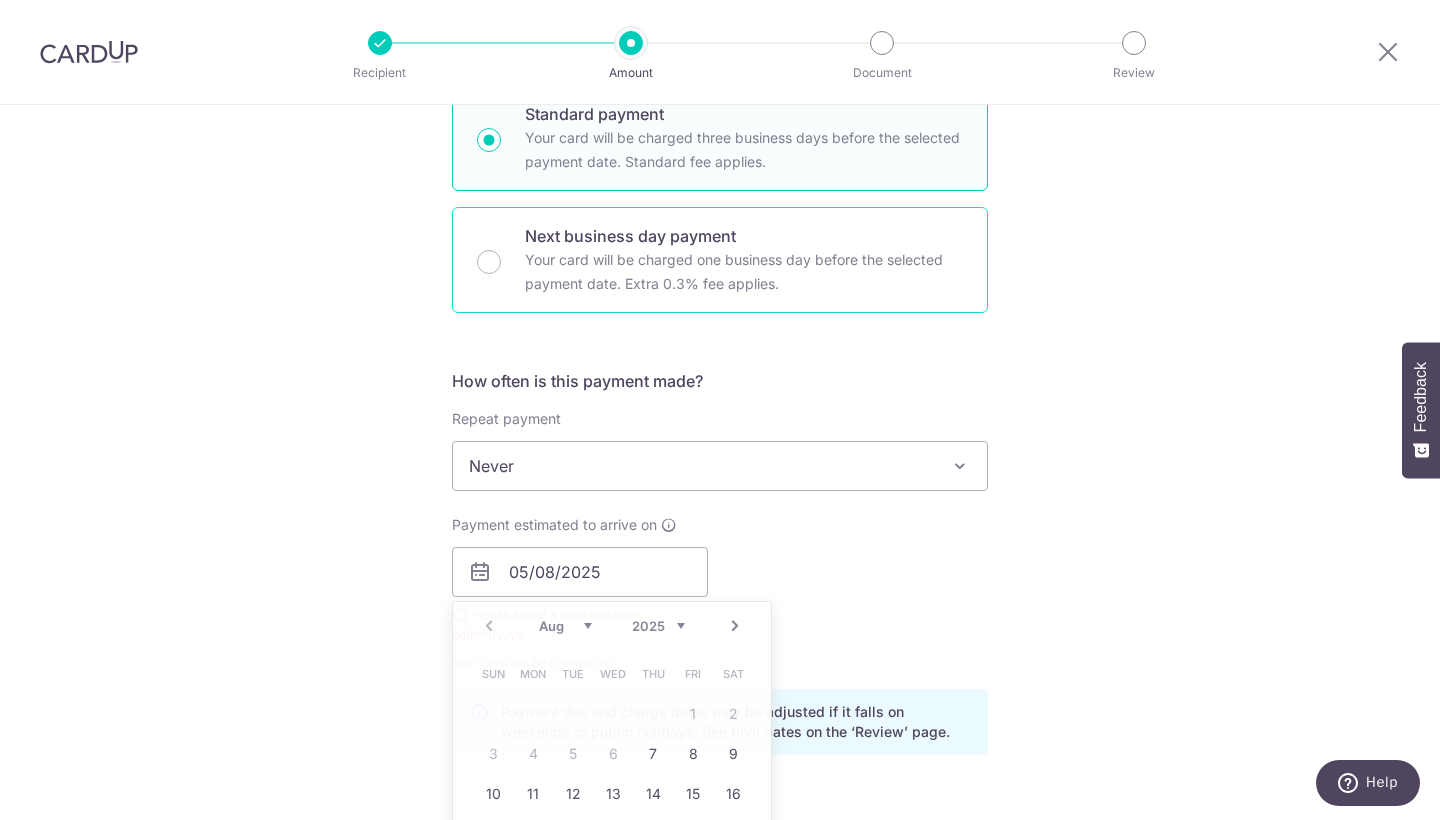 radio on "false" 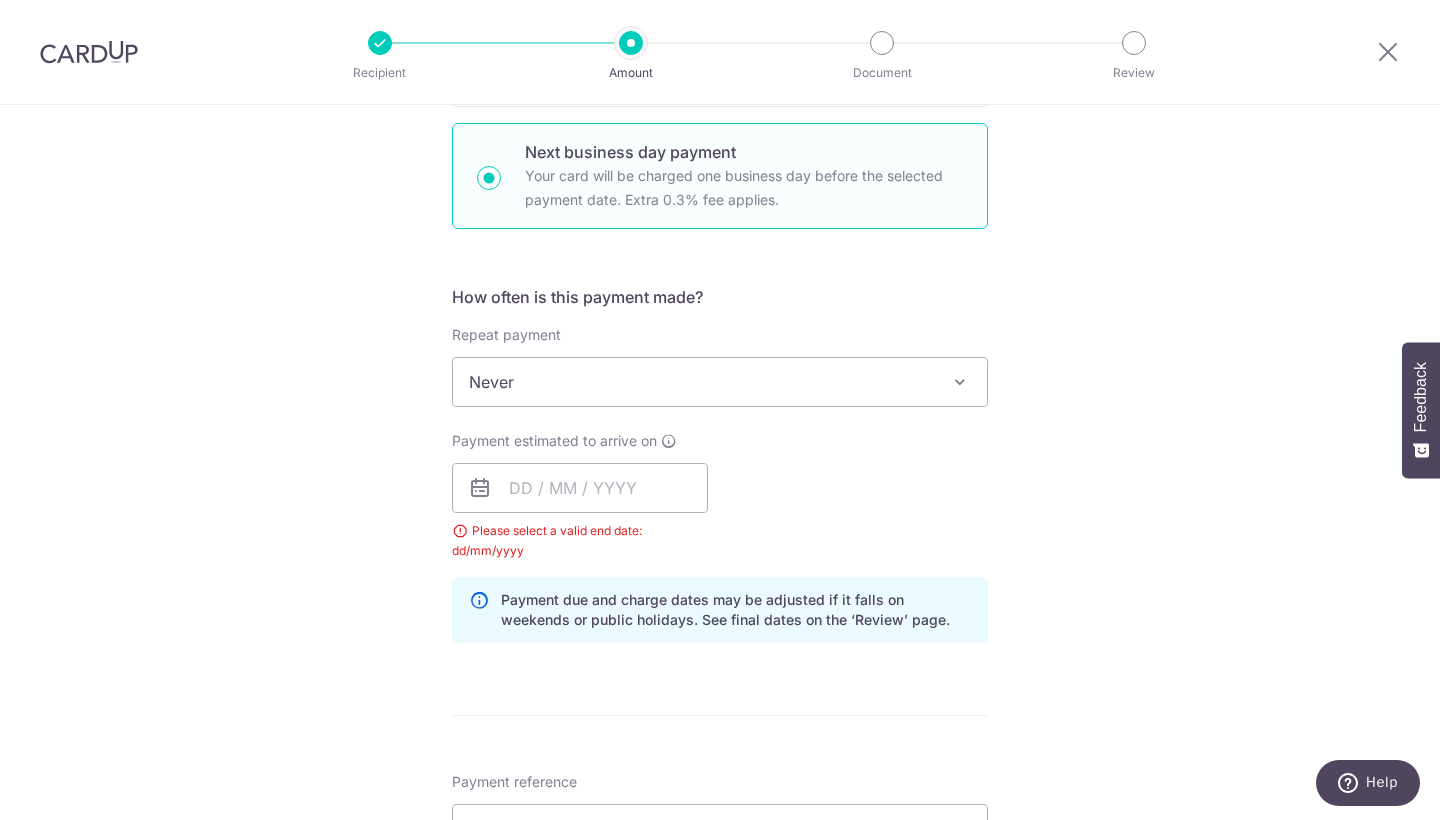 scroll, scrollTop: 721, scrollLeft: 0, axis: vertical 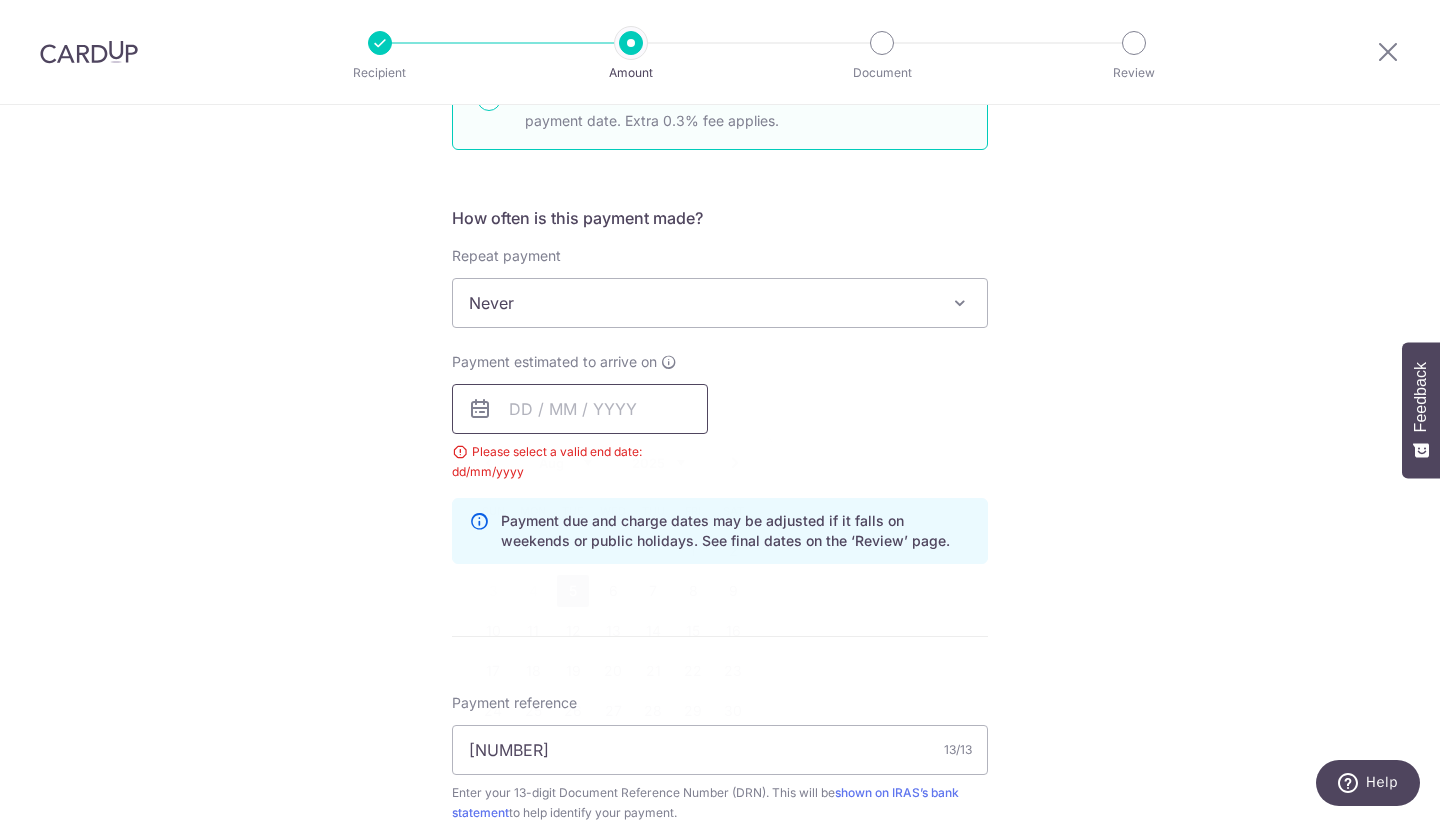 click at bounding box center (580, 409) 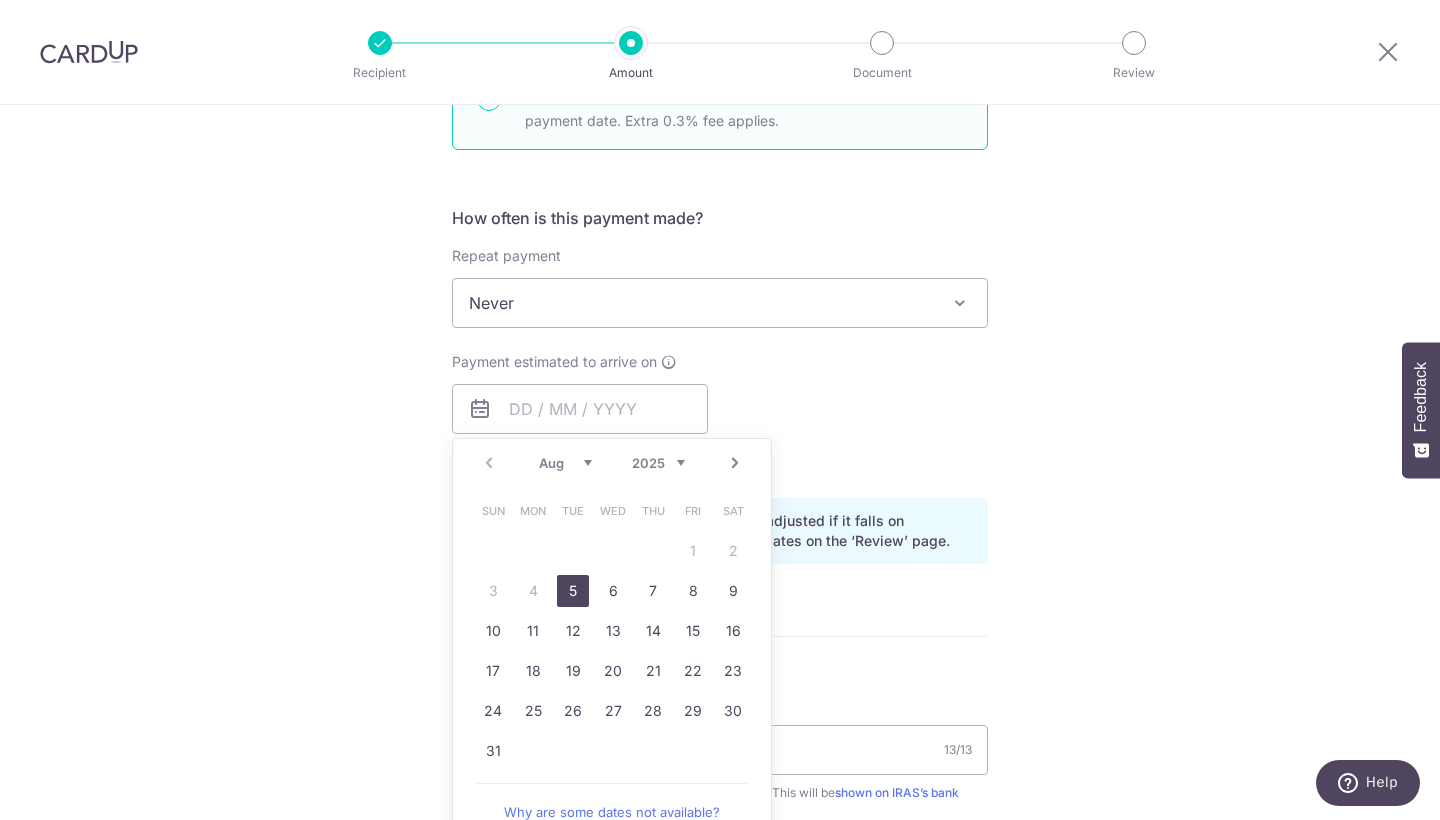 click on "5" at bounding box center [573, 591] 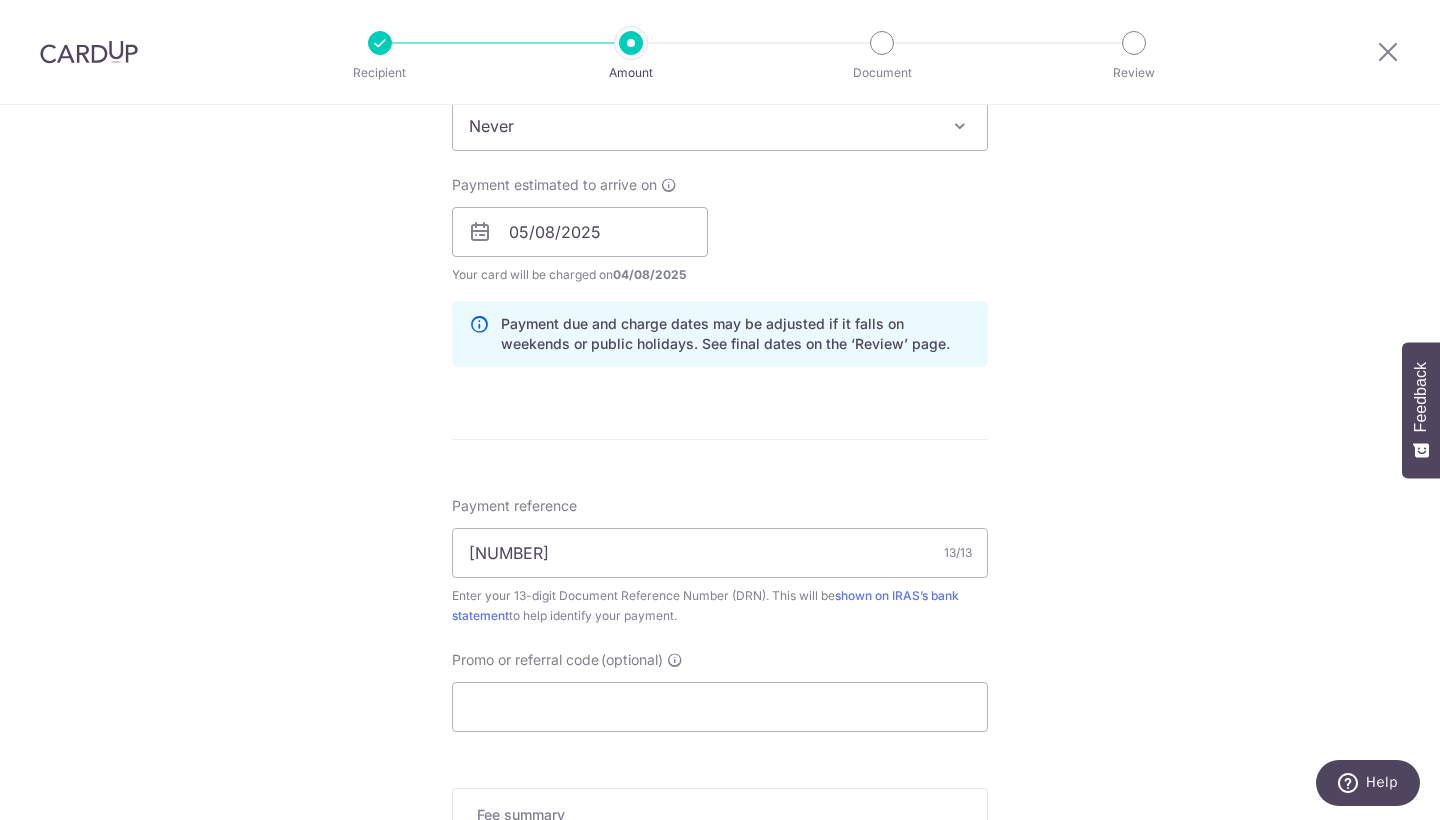 scroll, scrollTop: 1052, scrollLeft: 0, axis: vertical 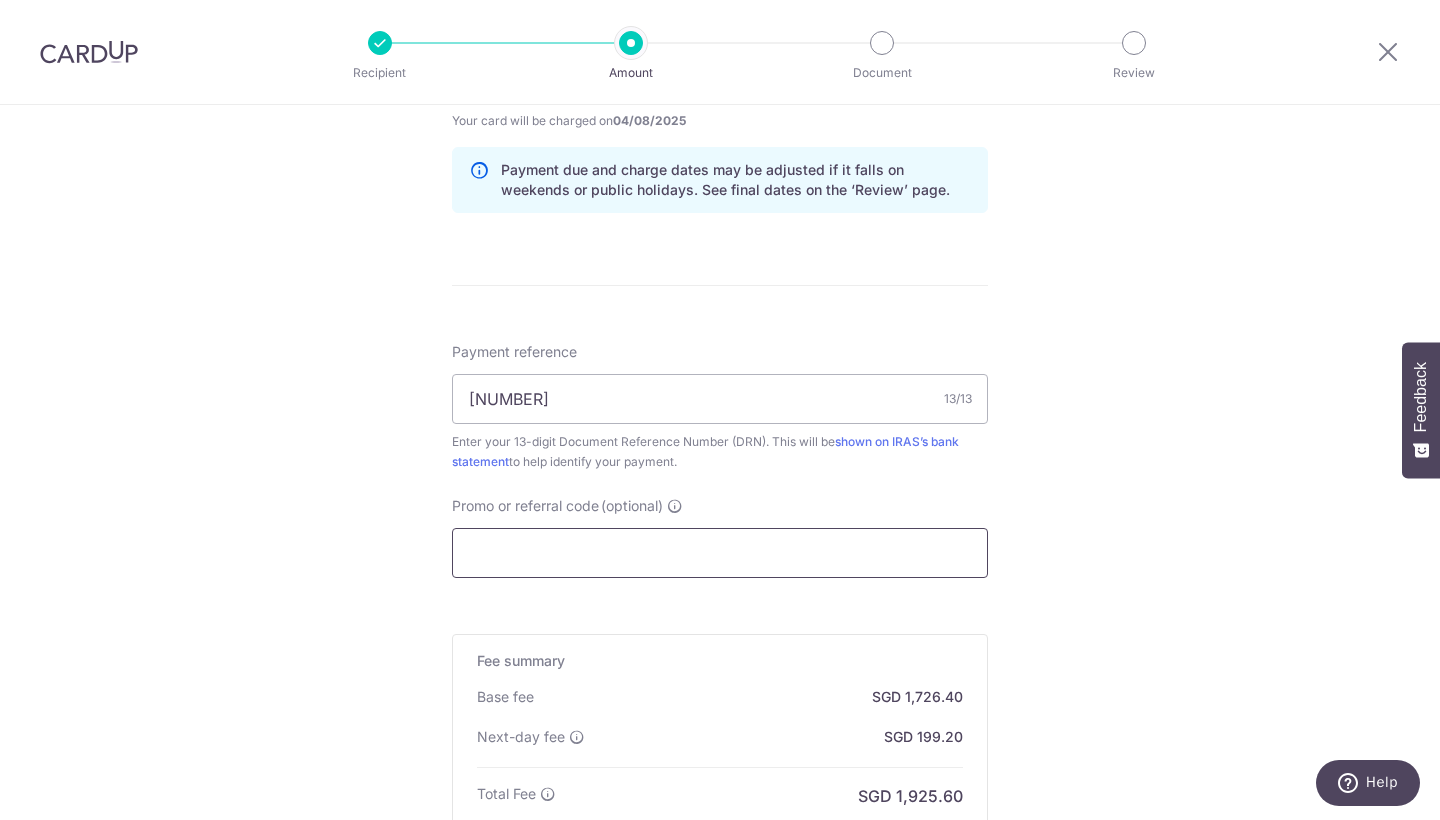 click on "Promo or referral code
(optional)" at bounding box center [720, 553] 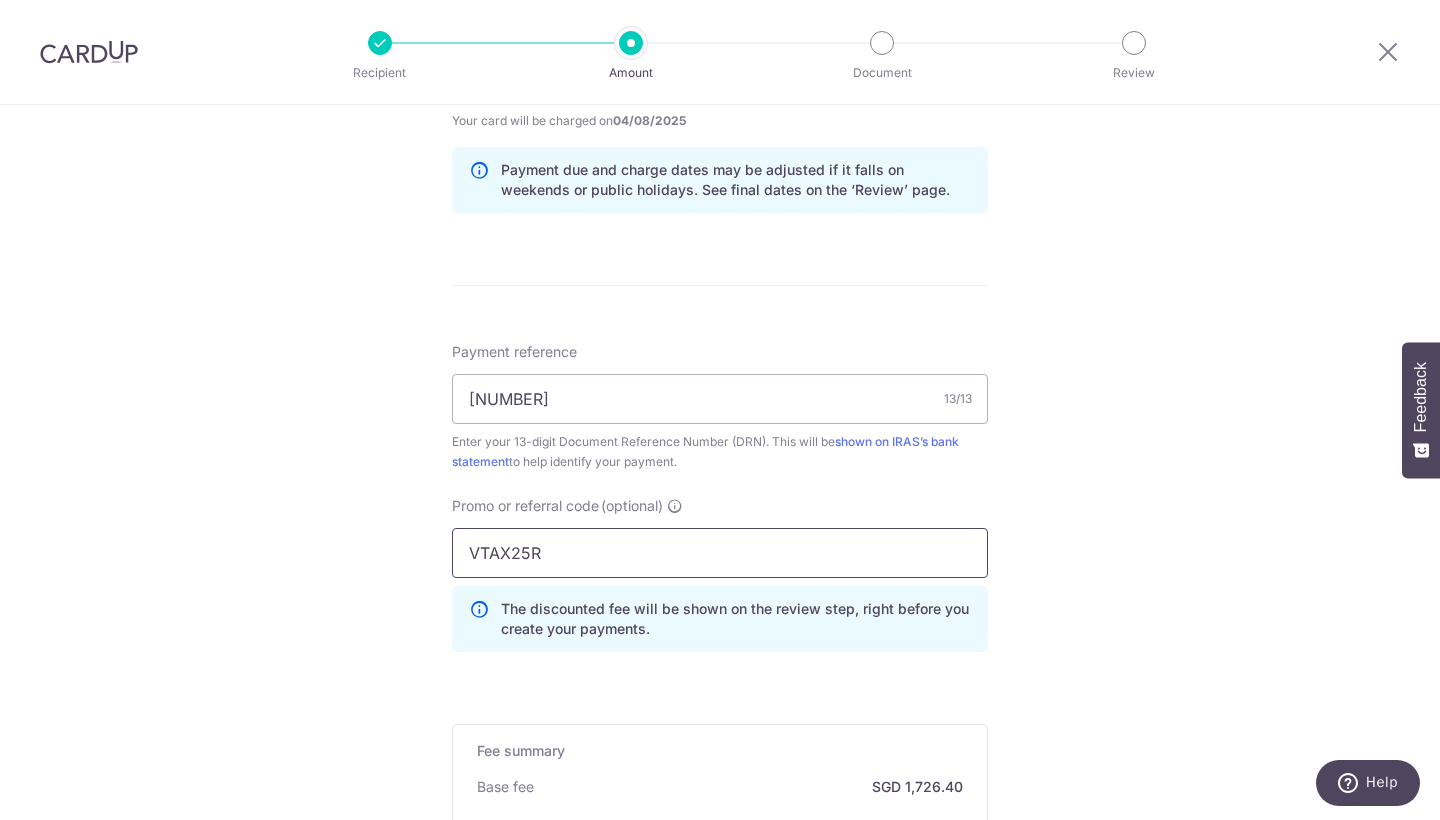 scroll, scrollTop: 1315, scrollLeft: 0, axis: vertical 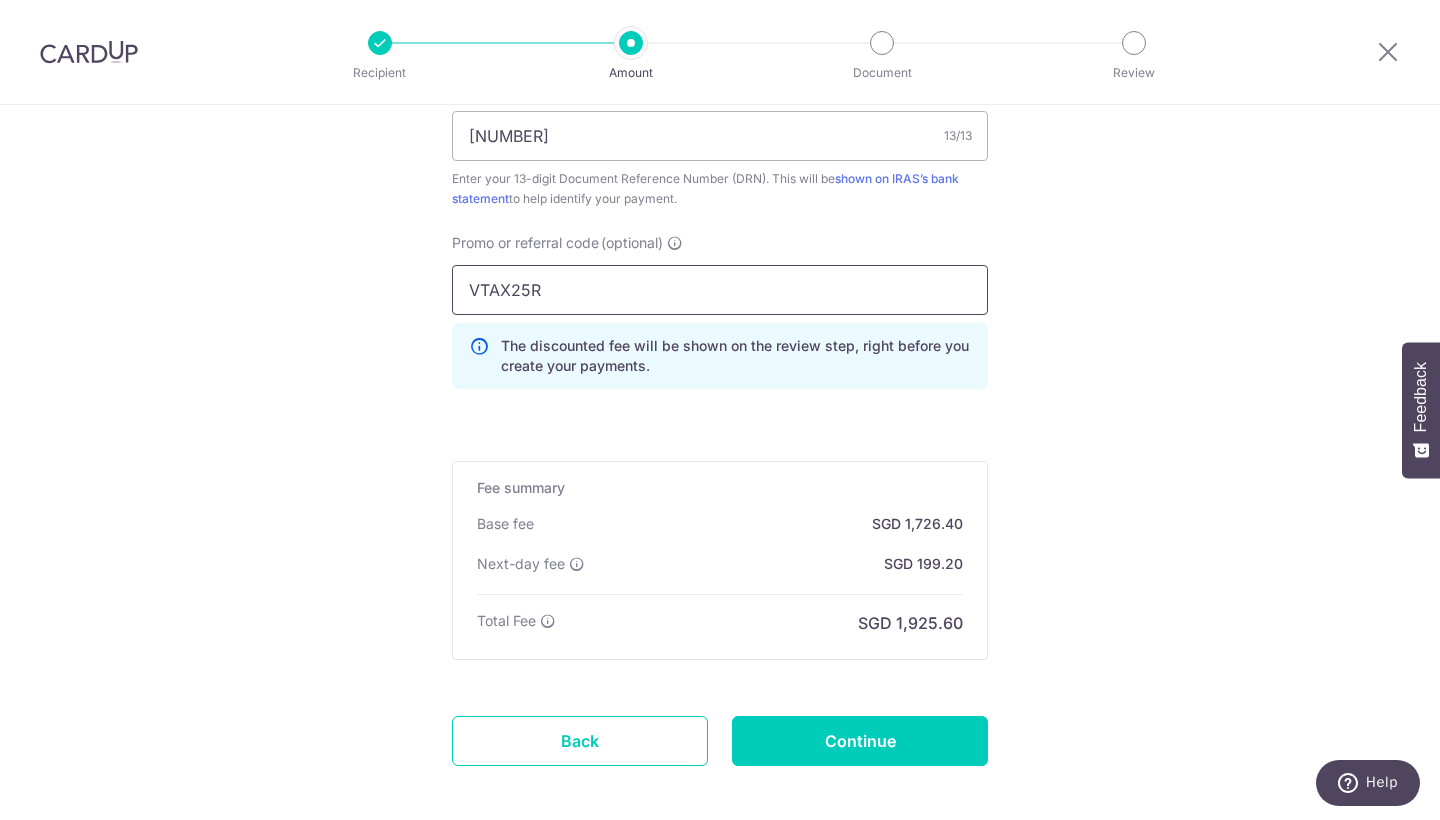 type on "VTAX25R" 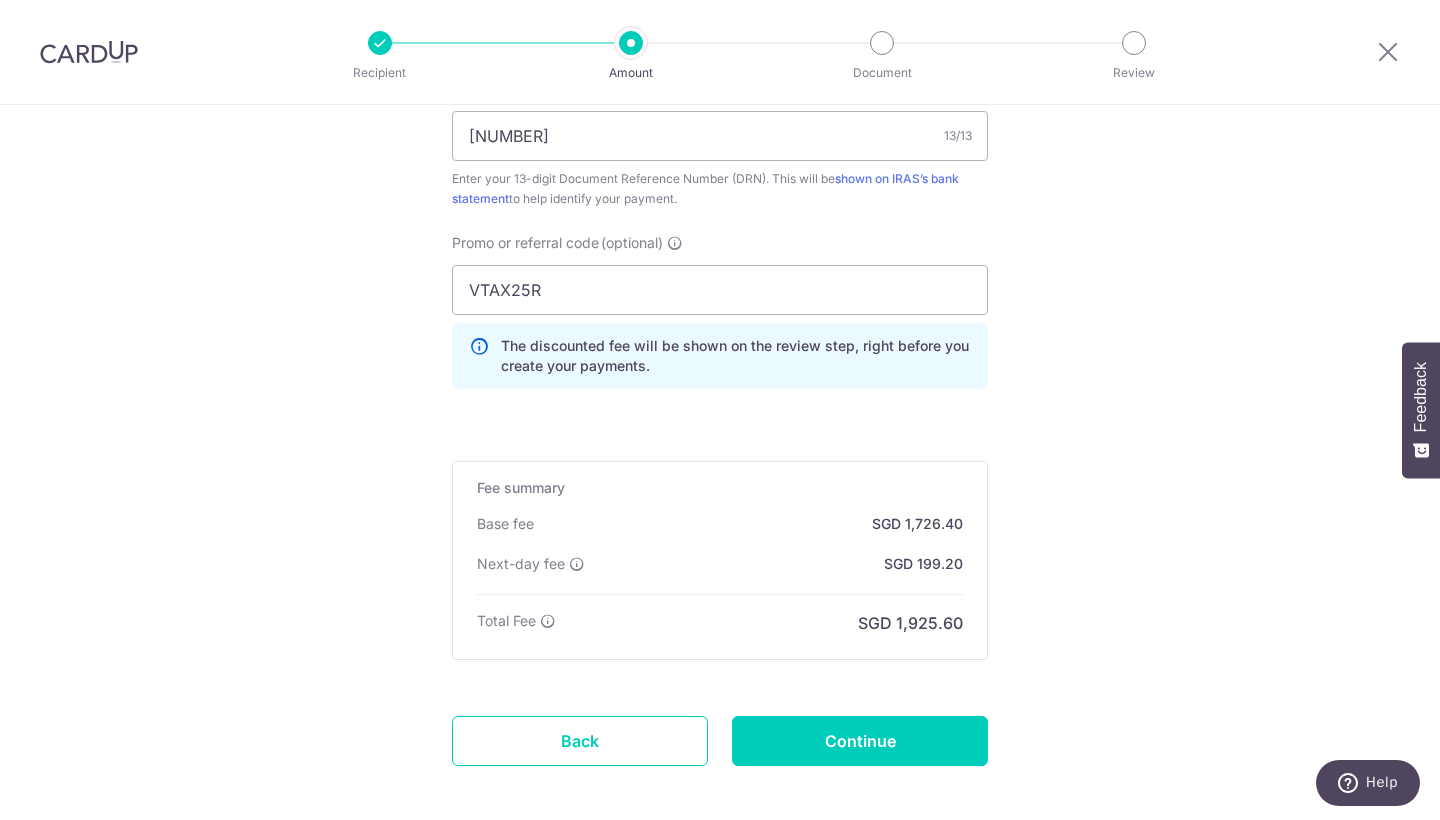 click on "Tell us more about your payment
Enter payment amount
SGD
66,400.00
66400.00
Select Card
**** [CARD_LAST_FOUR]
Add credit card
Your Cards
**** [CARD_LAST_FOUR]
**** [CARD_LAST_FOUR]
**** [CARD_LAST_FOUR]
**** [CARD_LAST_FOUR]
Secure 256-bit SSL" at bounding box center [720, -147] 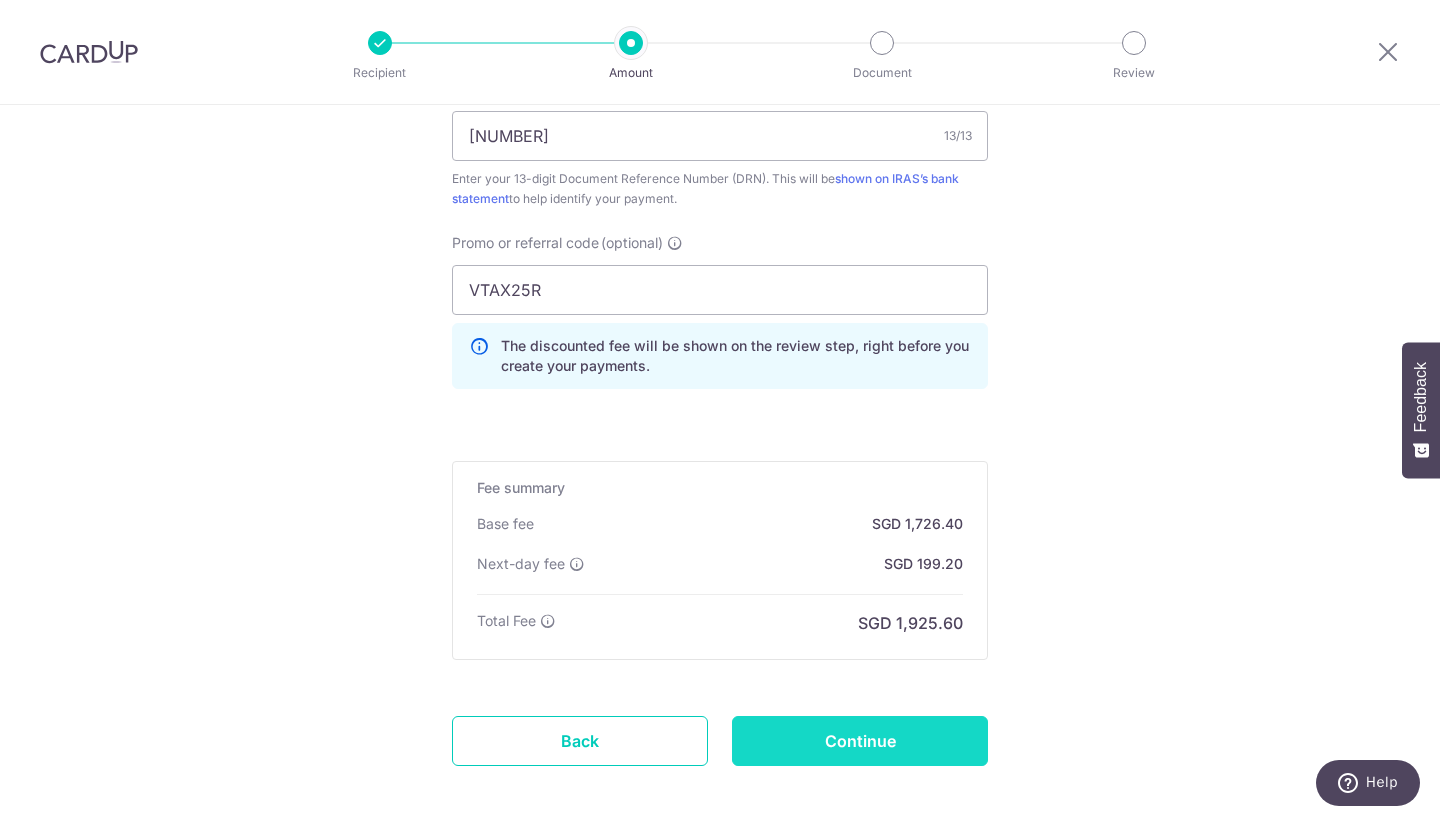click on "Continue" at bounding box center (860, 741) 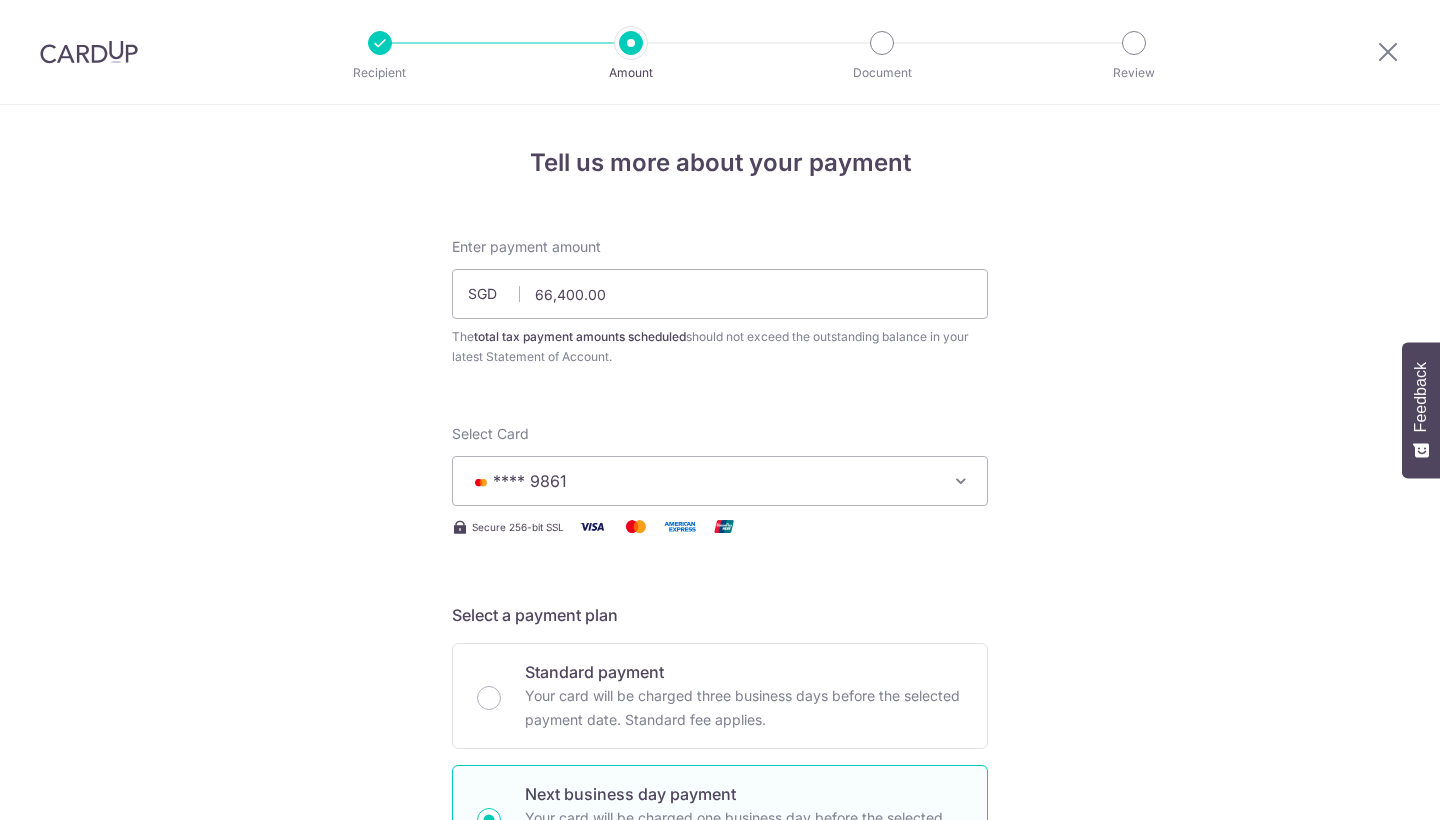scroll, scrollTop: 0, scrollLeft: 0, axis: both 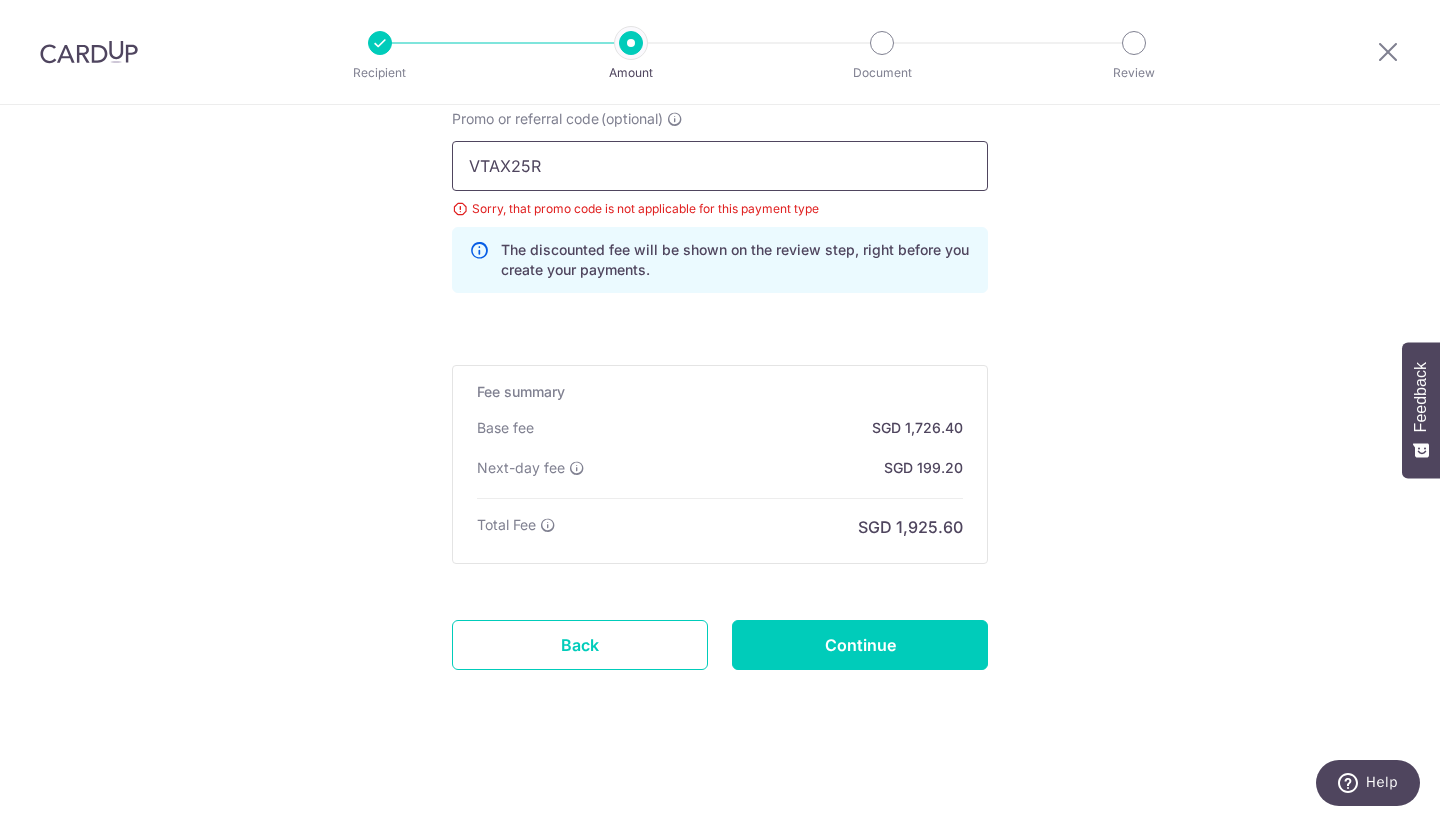 drag, startPoint x: 745, startPoint y: 182, endPoint x: 286, endPoint y: 182, distance: 459 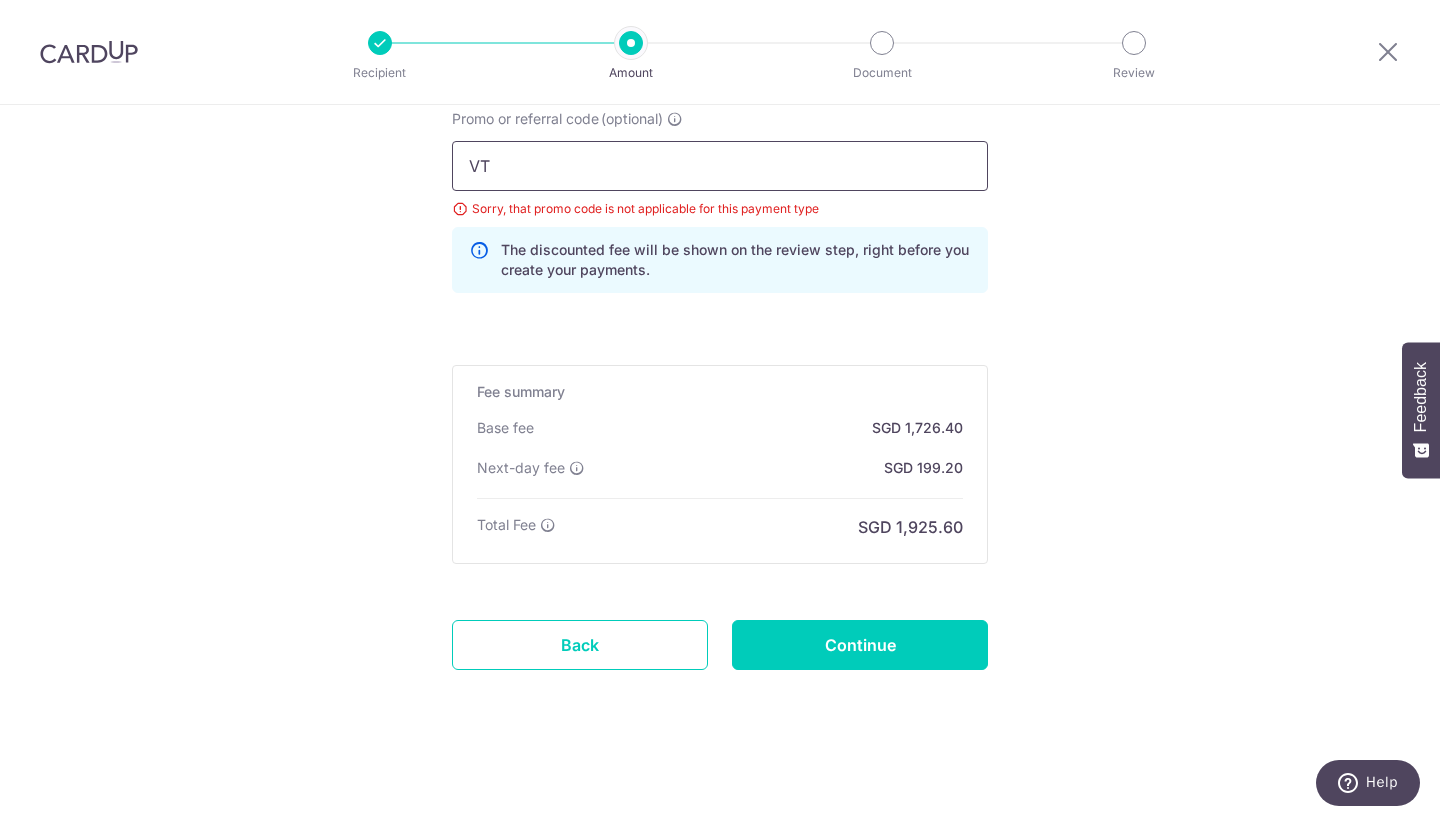 type on "V" 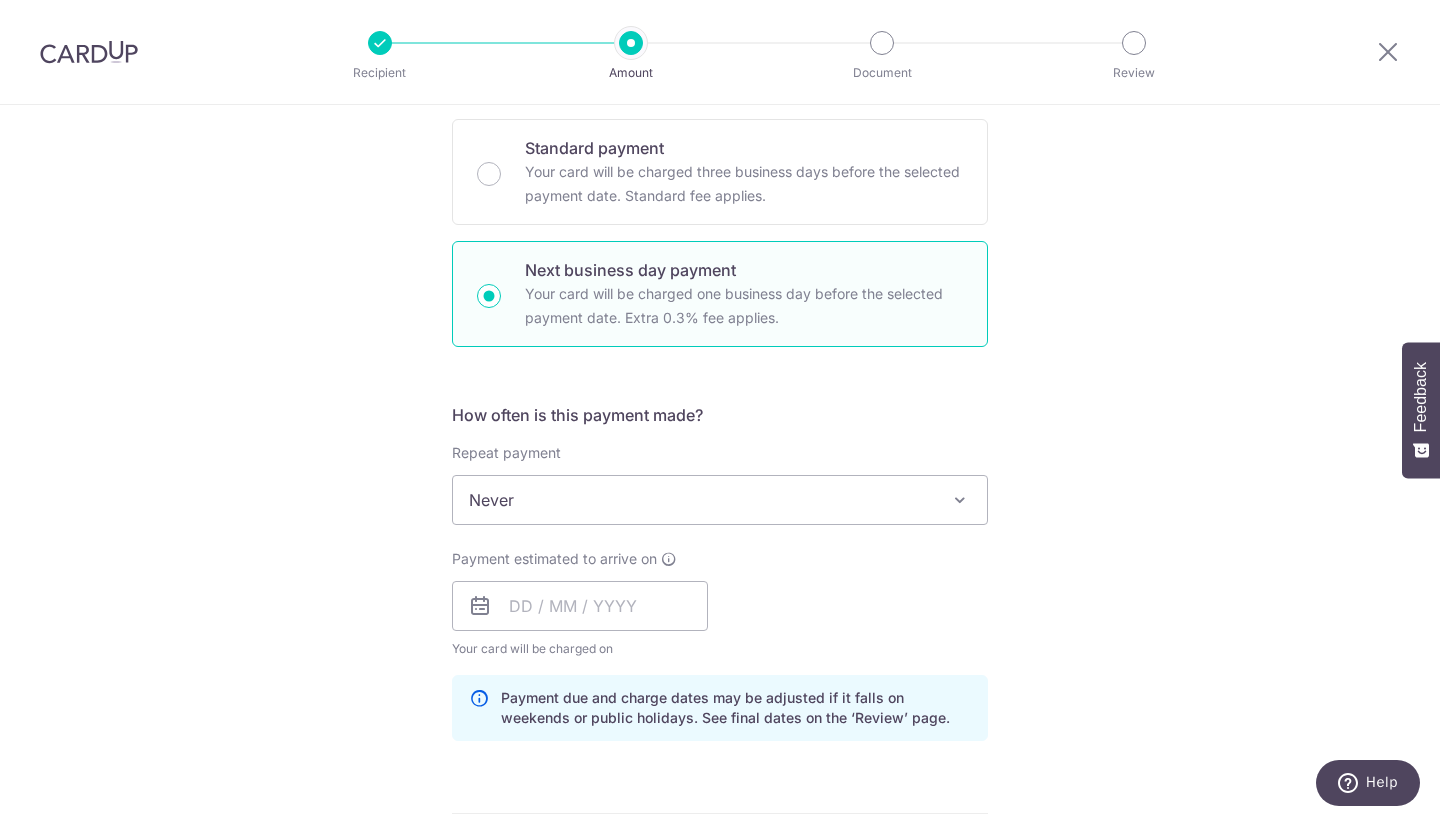 scroll, scrollTop: 525, scrollLeft: 0, axis: vertical 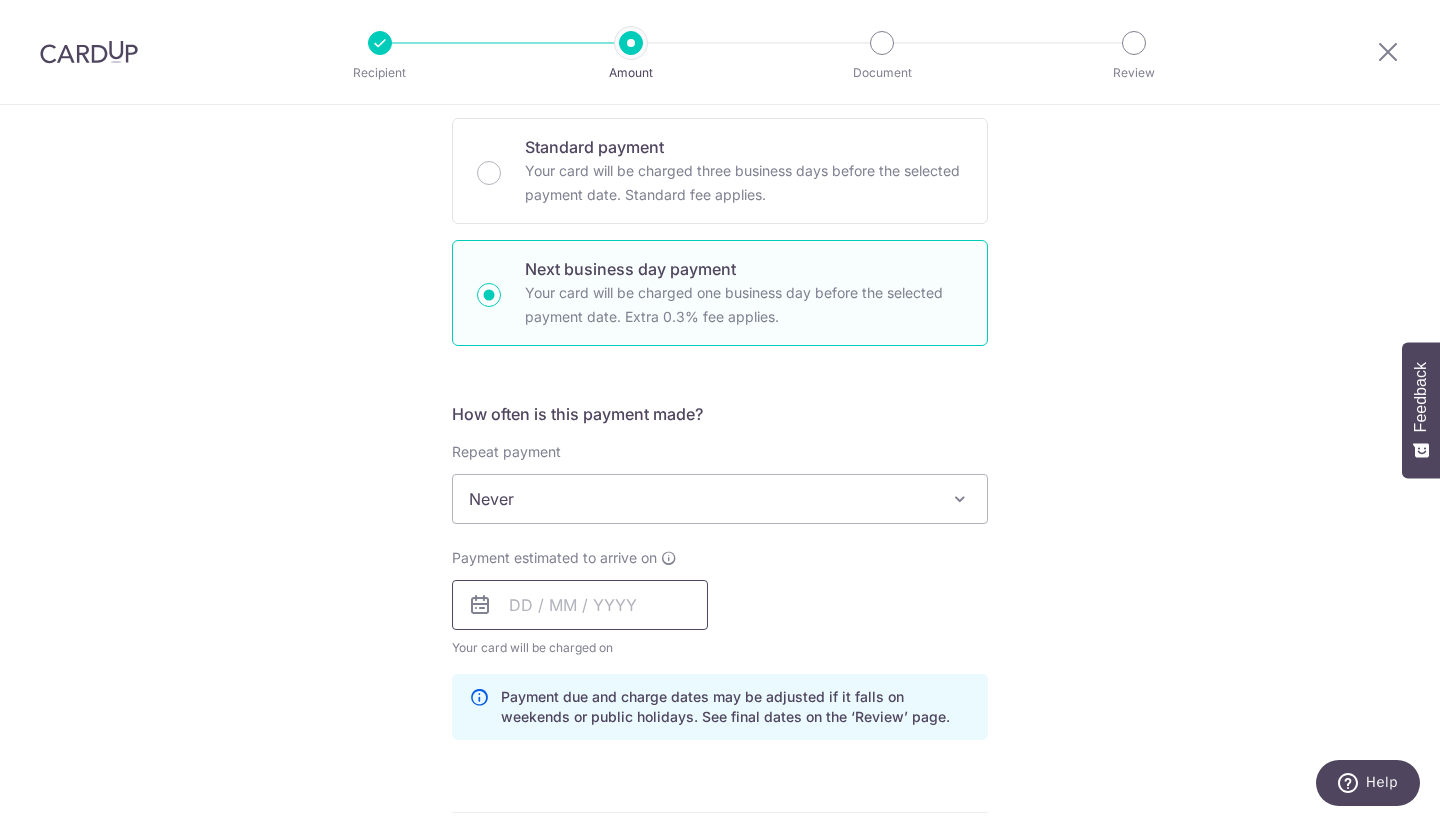 type 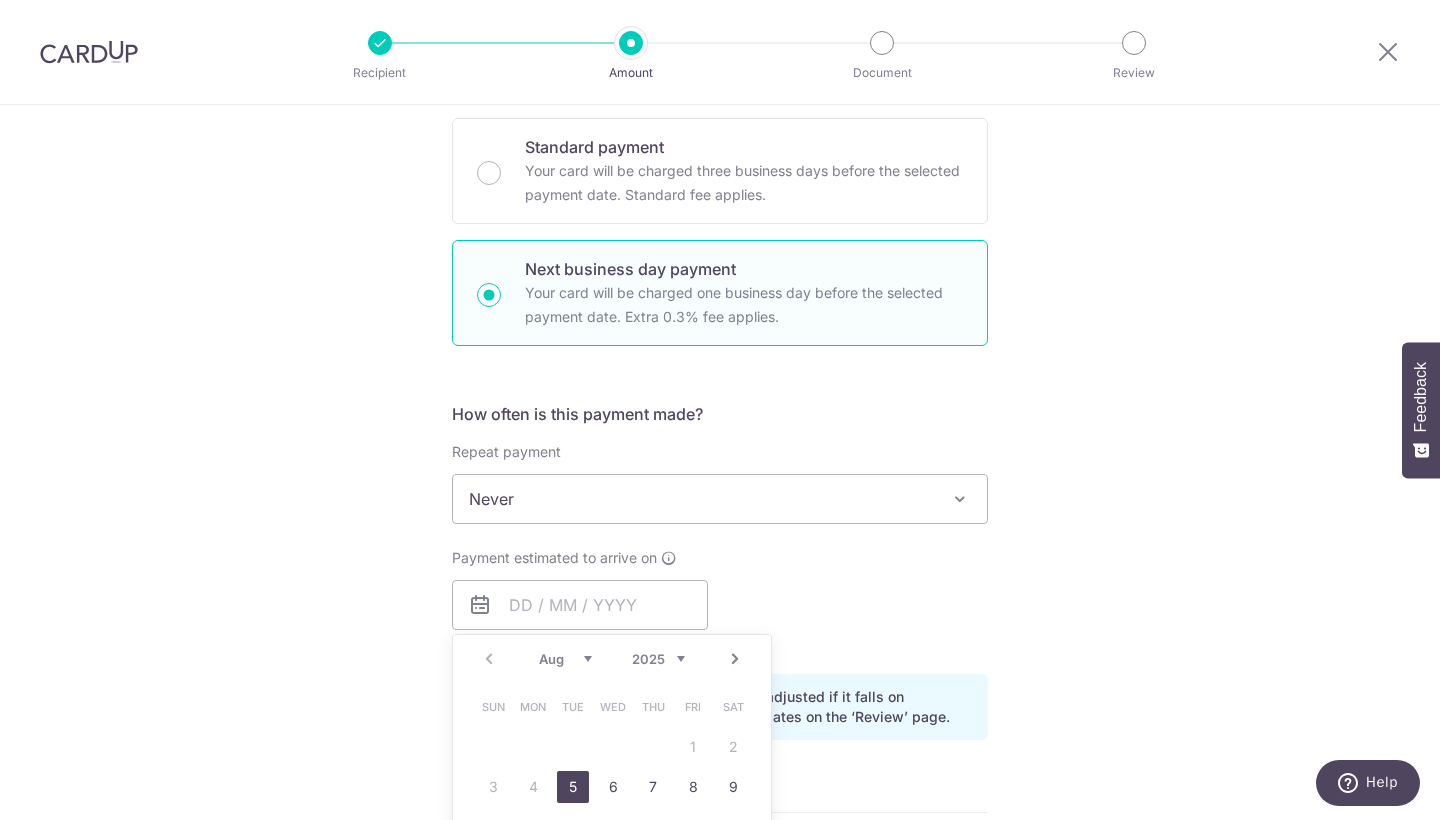 click on "5" at bounding box center [573, 787] 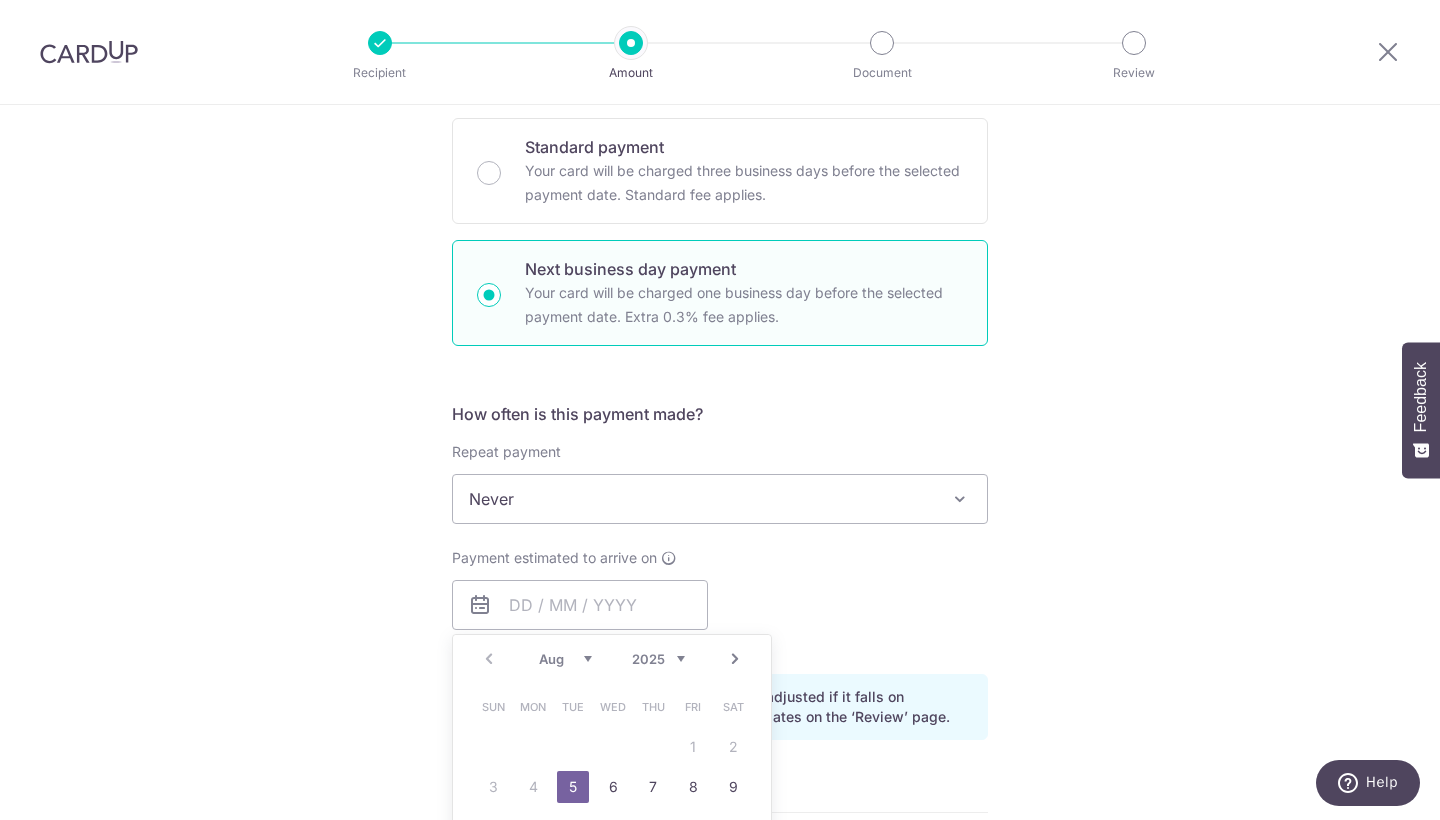 type on "05/08/2025" 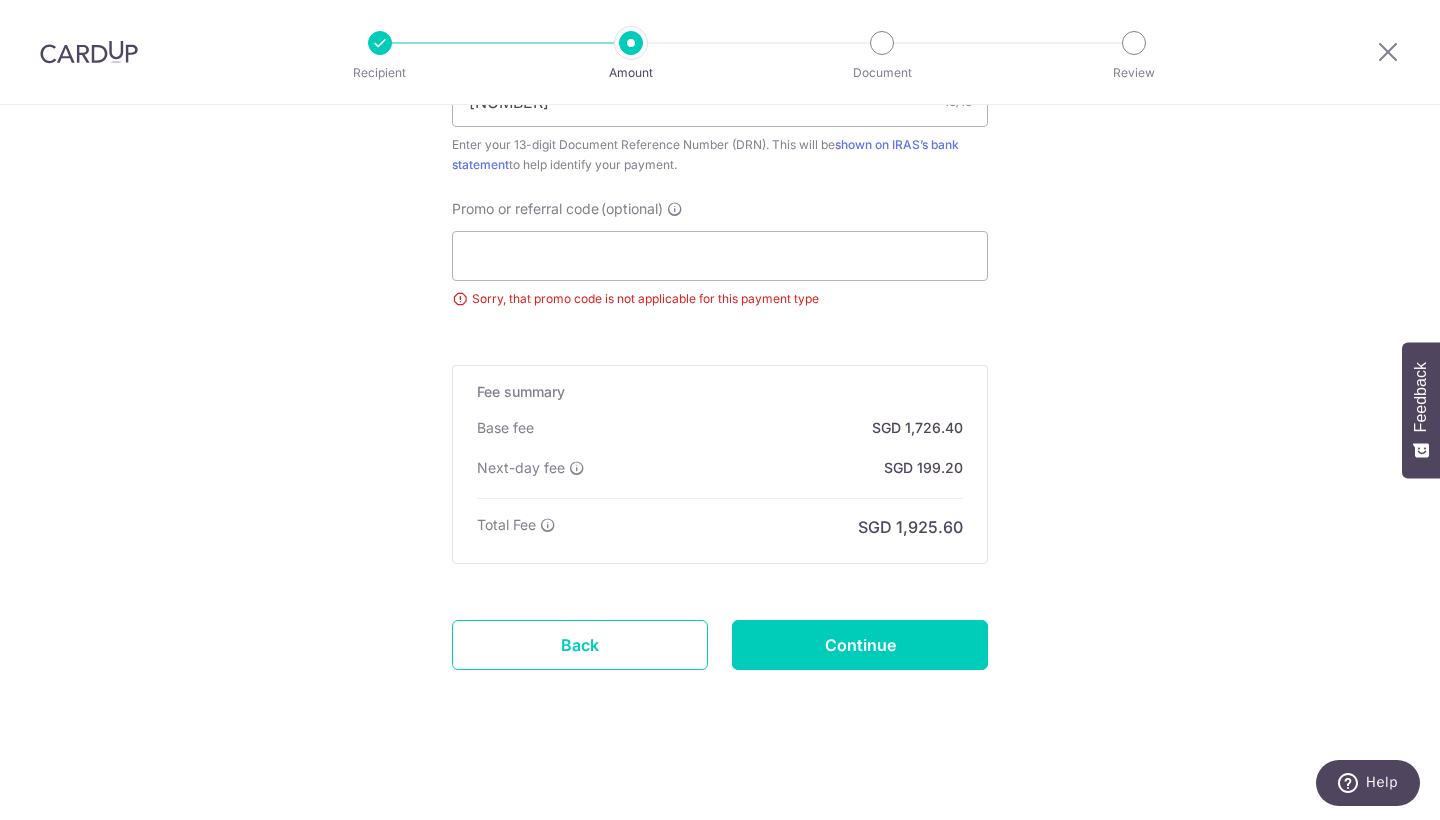 scroll, scrollTop: 1349, scrollLeft: 0, axis: vertical 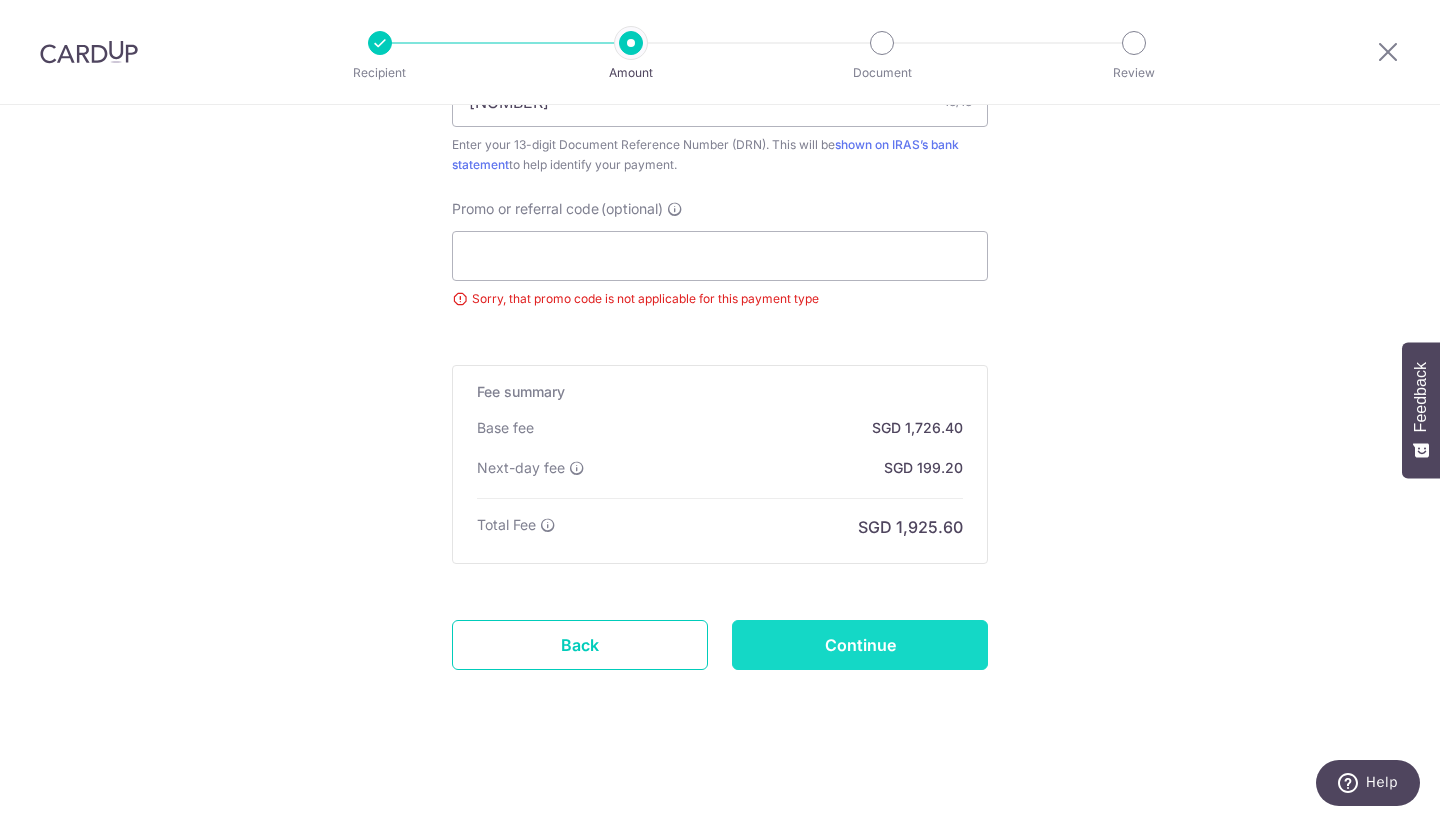 click on "Continue" at bounding box center [860, 645] 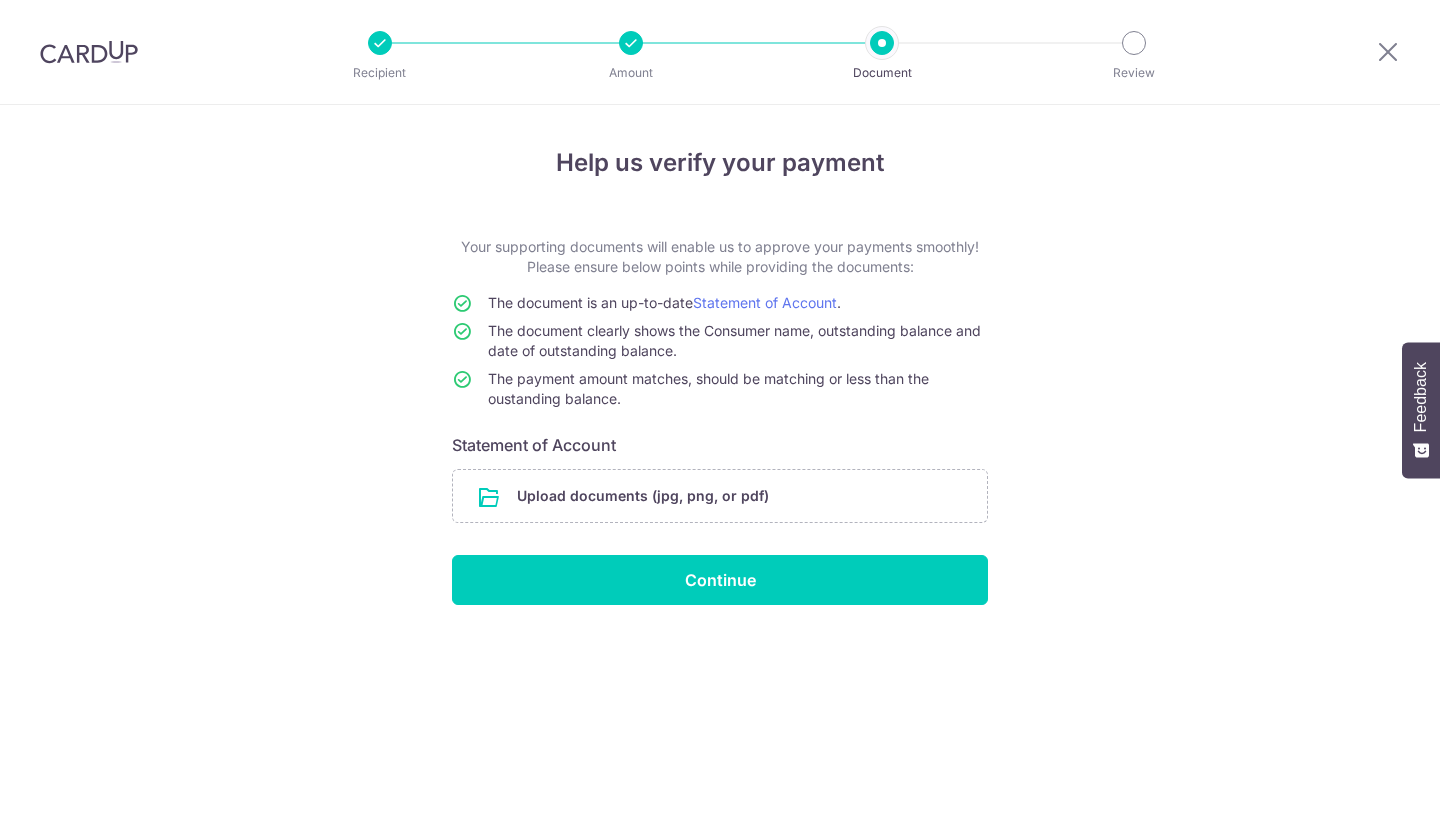 scroll, scrollTop: 0, scrollLeft: 0, axis: both 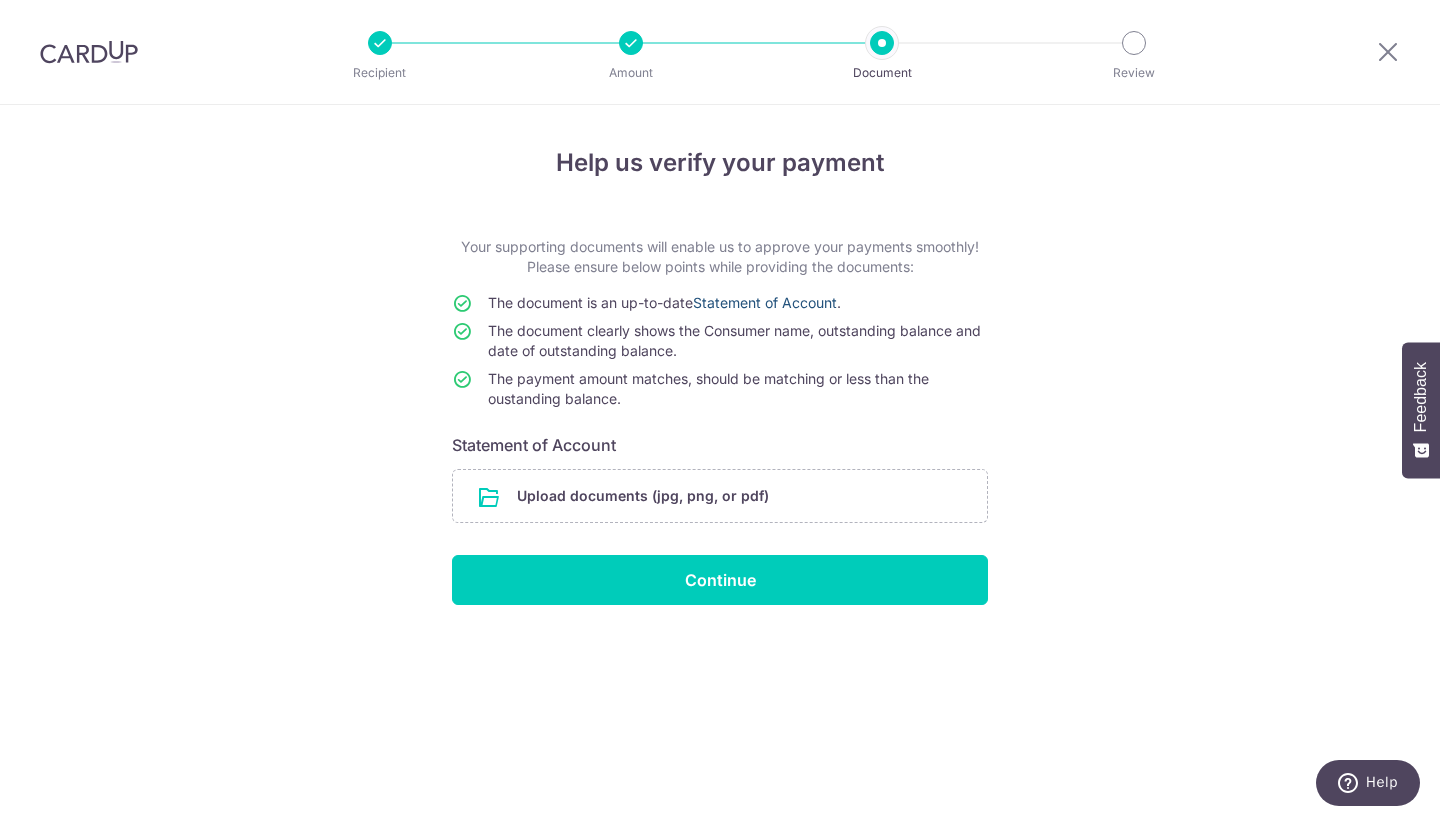 click on "Statement of Account" at bounding box center (765, 302) 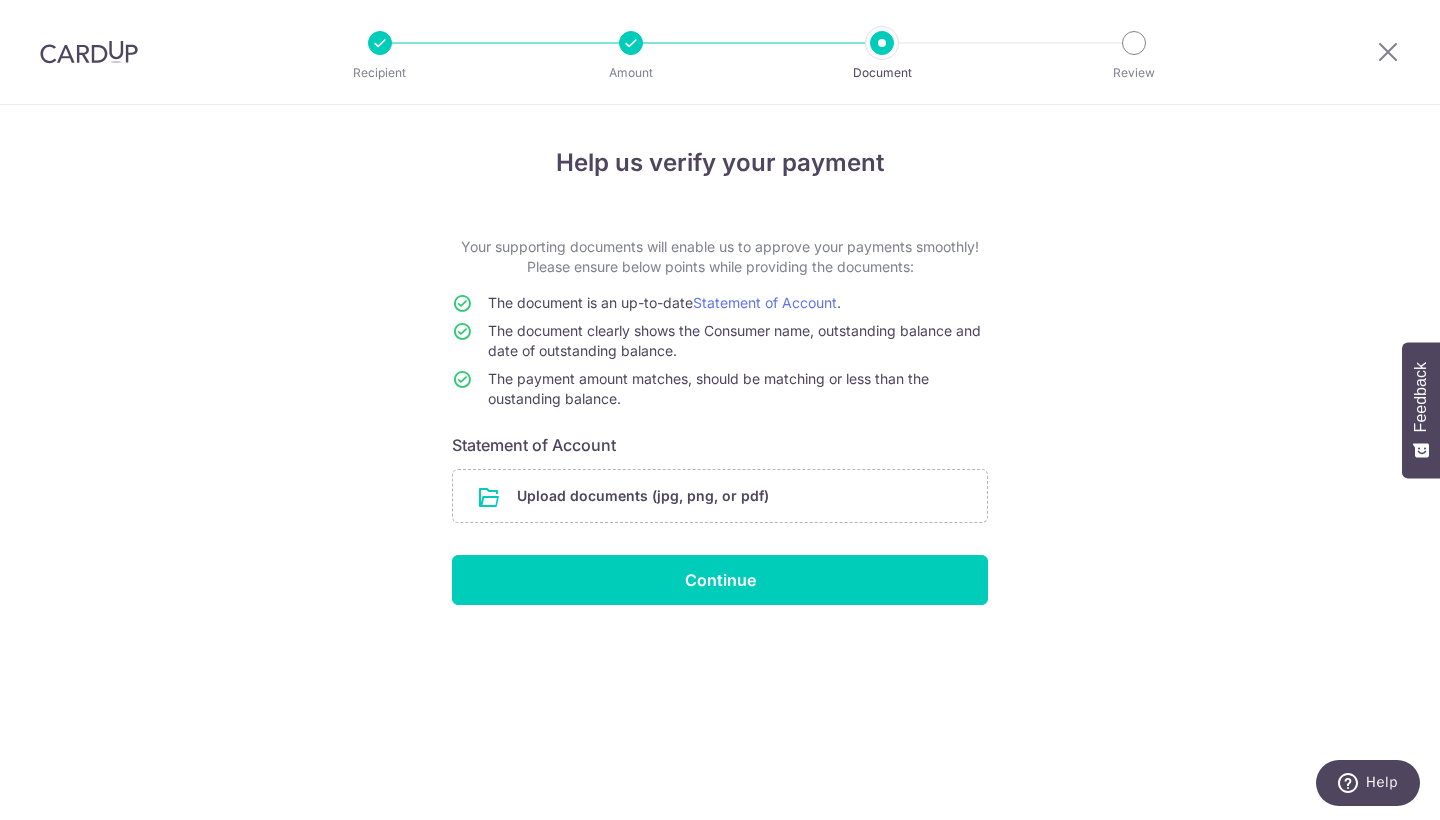 click at bounding box center [882, 43] 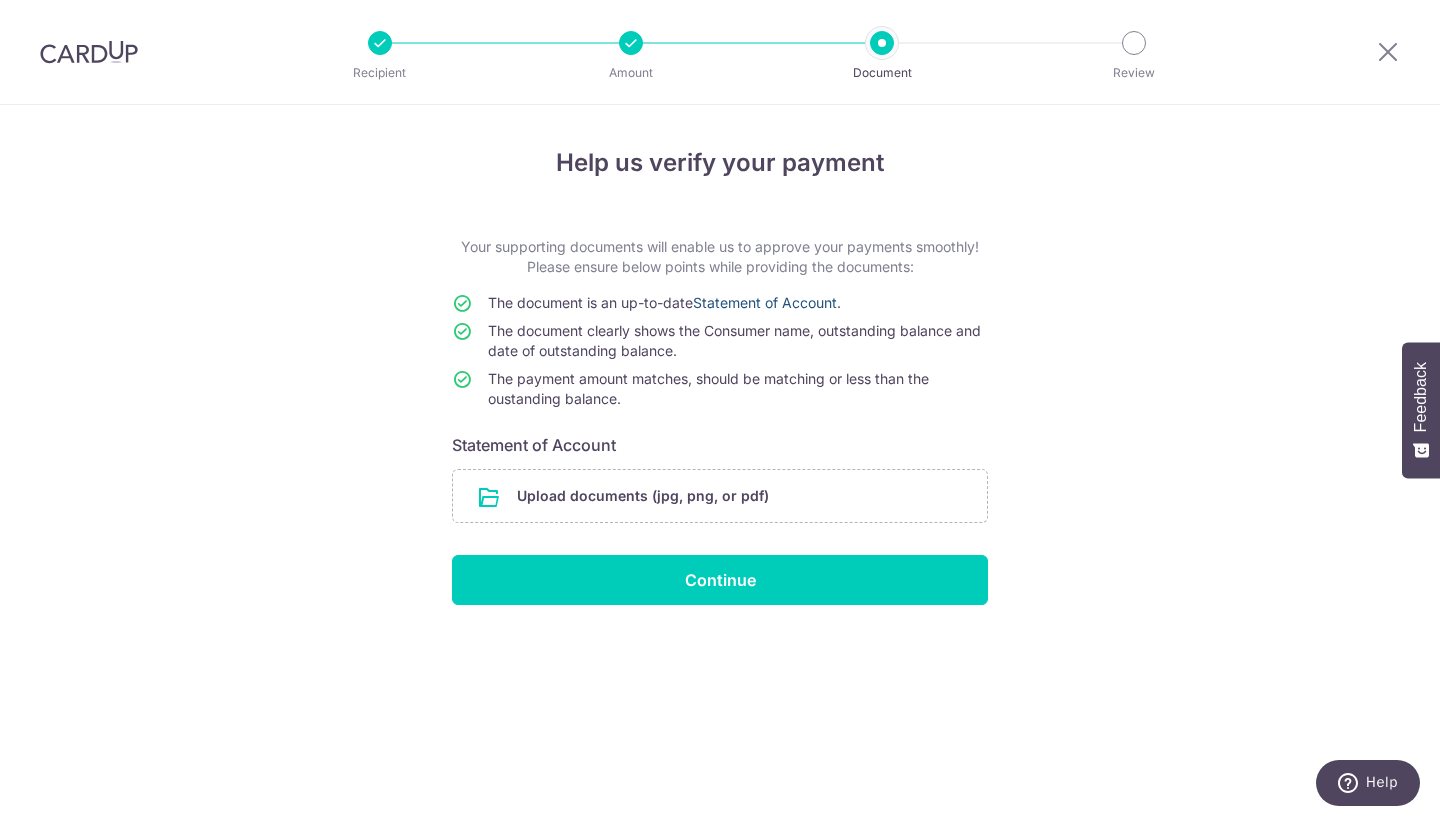 click on "Statement of Account" at bounding box center [765, 302] 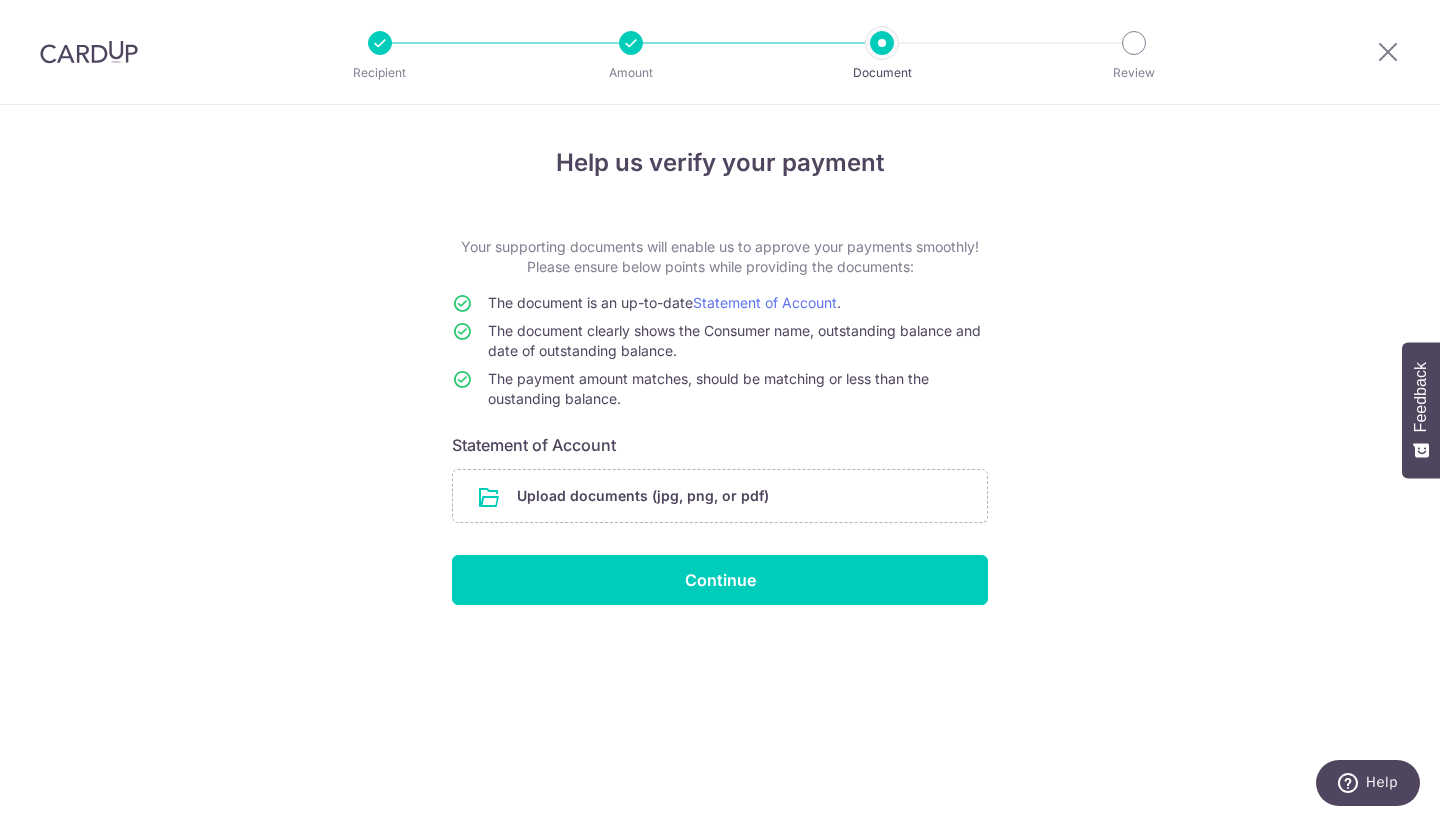 click on "The document is an up-to-date  Statement of Account ." at bounding box center [738, 307] 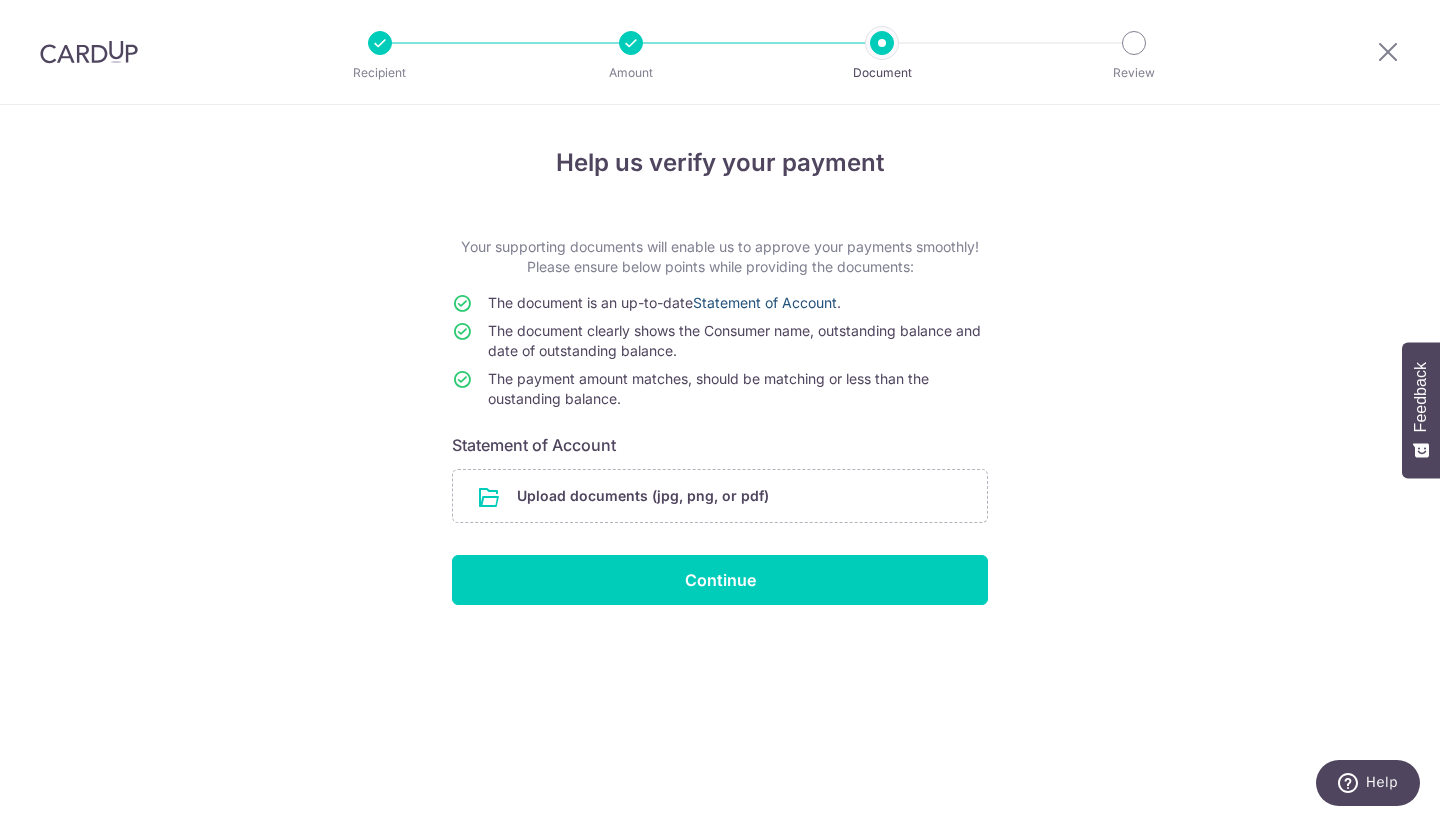 click on "Statement of Account" at bounding box center (765, 302) 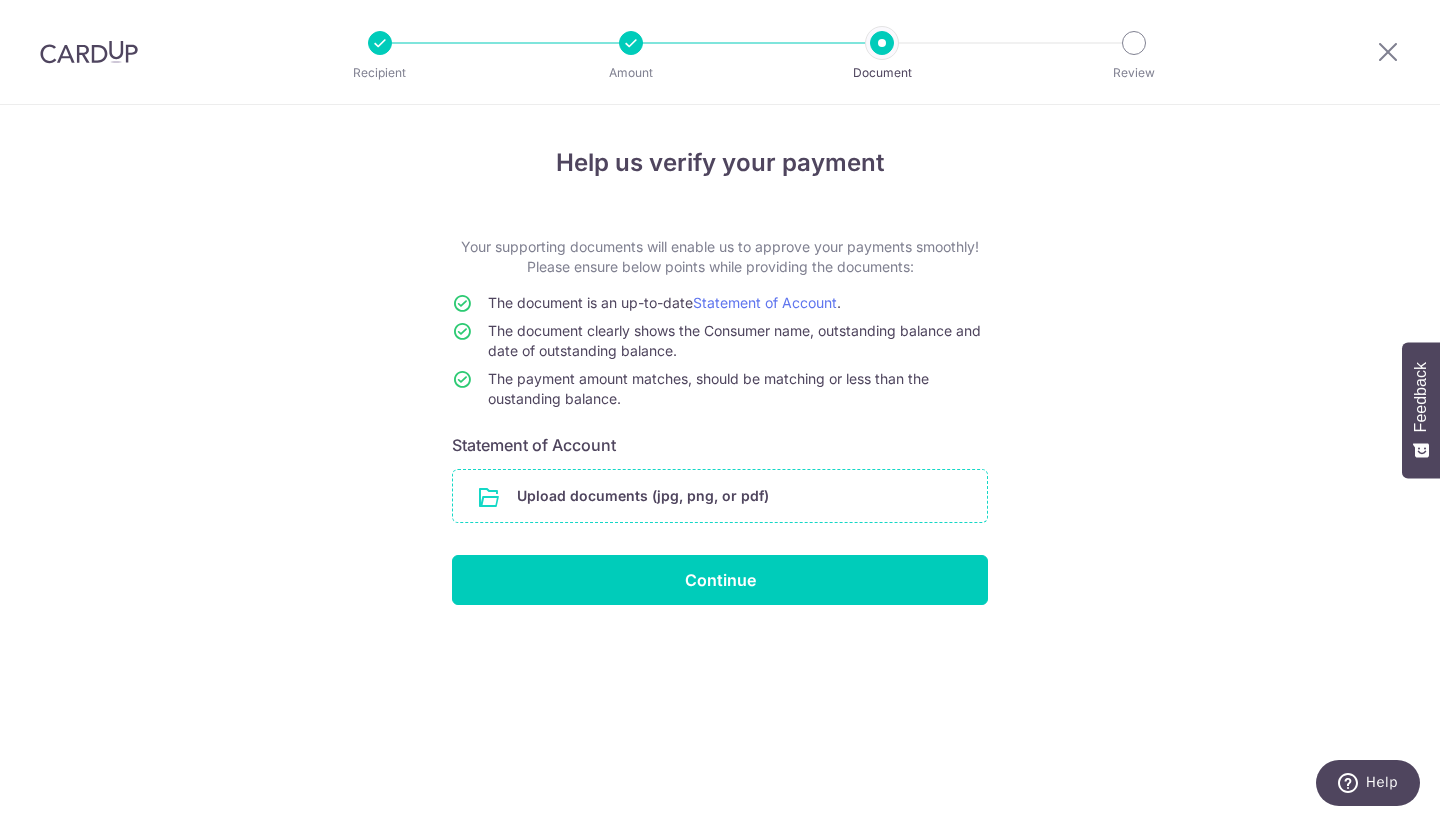 click at bounding box center (720, 496) 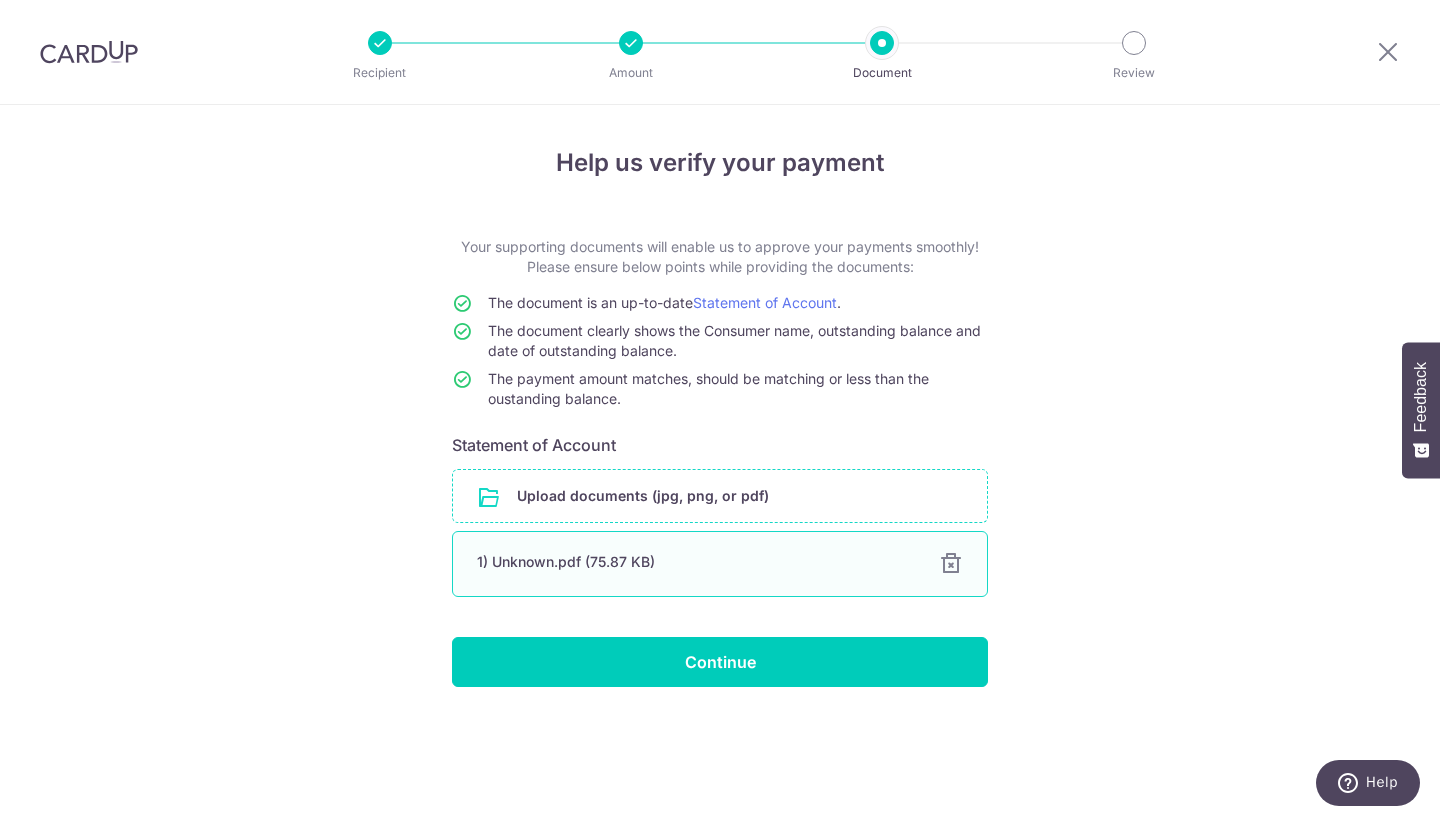 click on "1) Unknown.pdf (75.87 KB)" at bounding box center (696, 562) 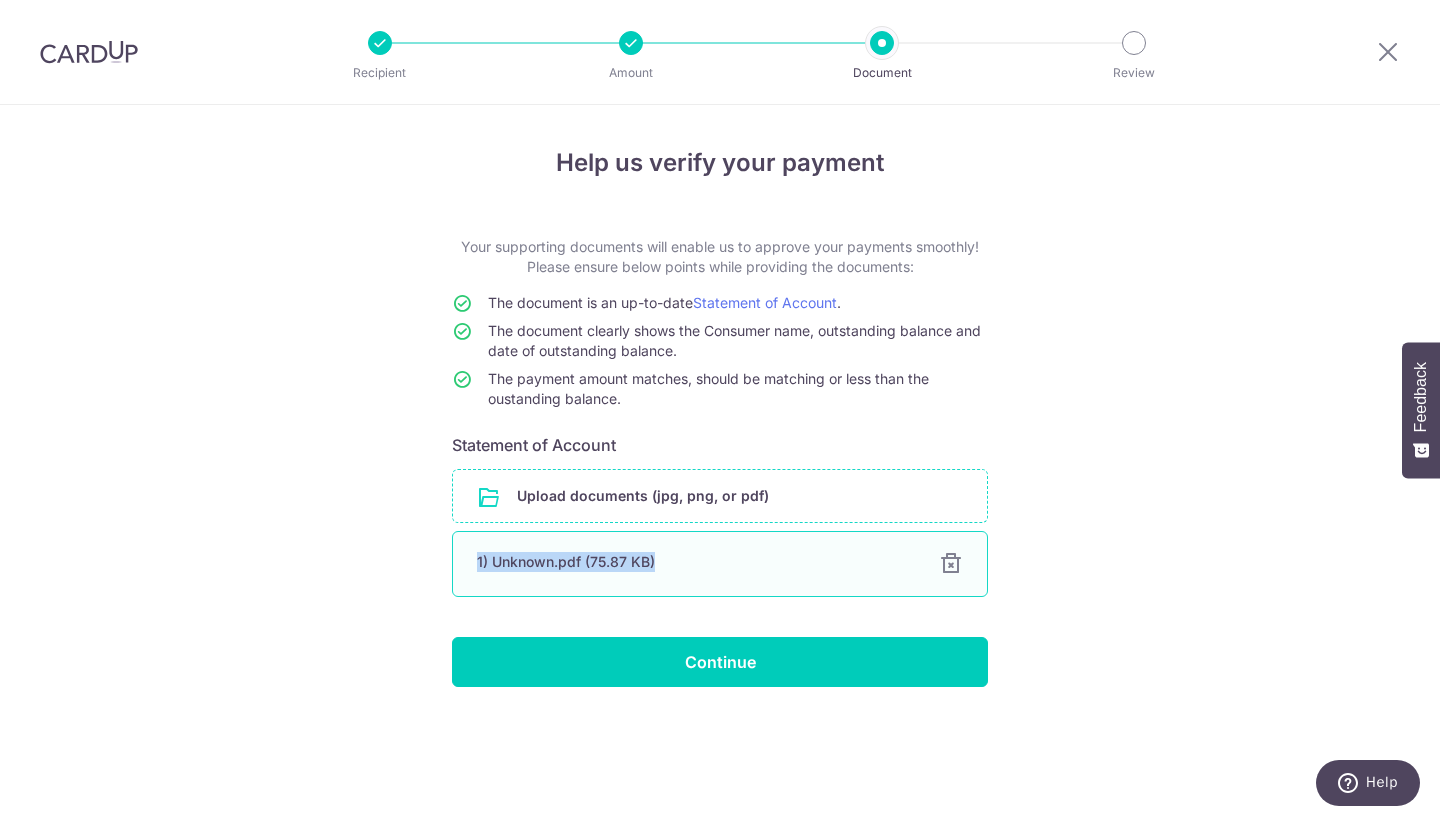 click on "1) Unknown.pdf (75.87 KB)" at bounding box center [696, 562] 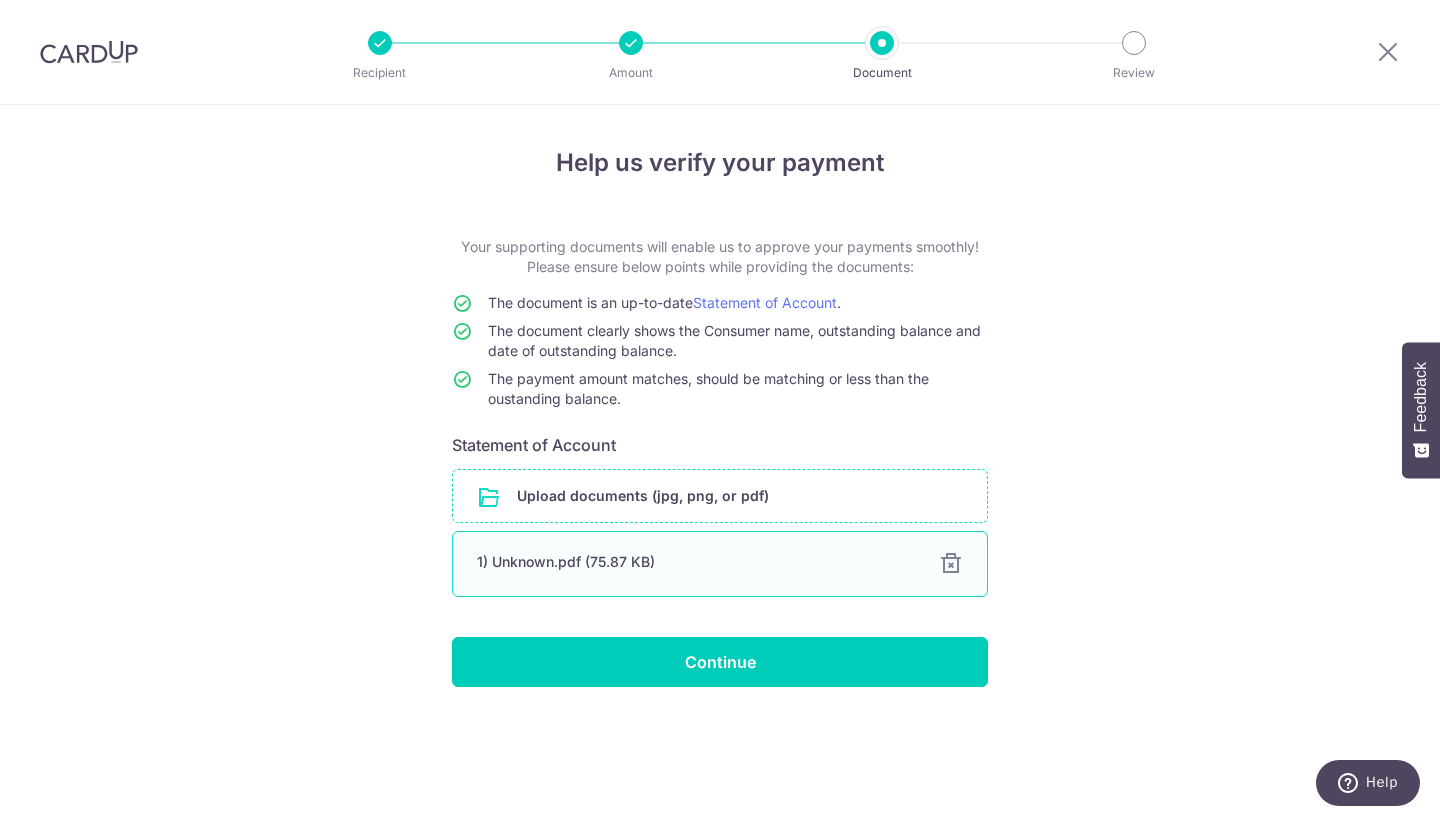 click on "1) Unknown.pdf (75.87 KB)" at bounding box center [696, 562] 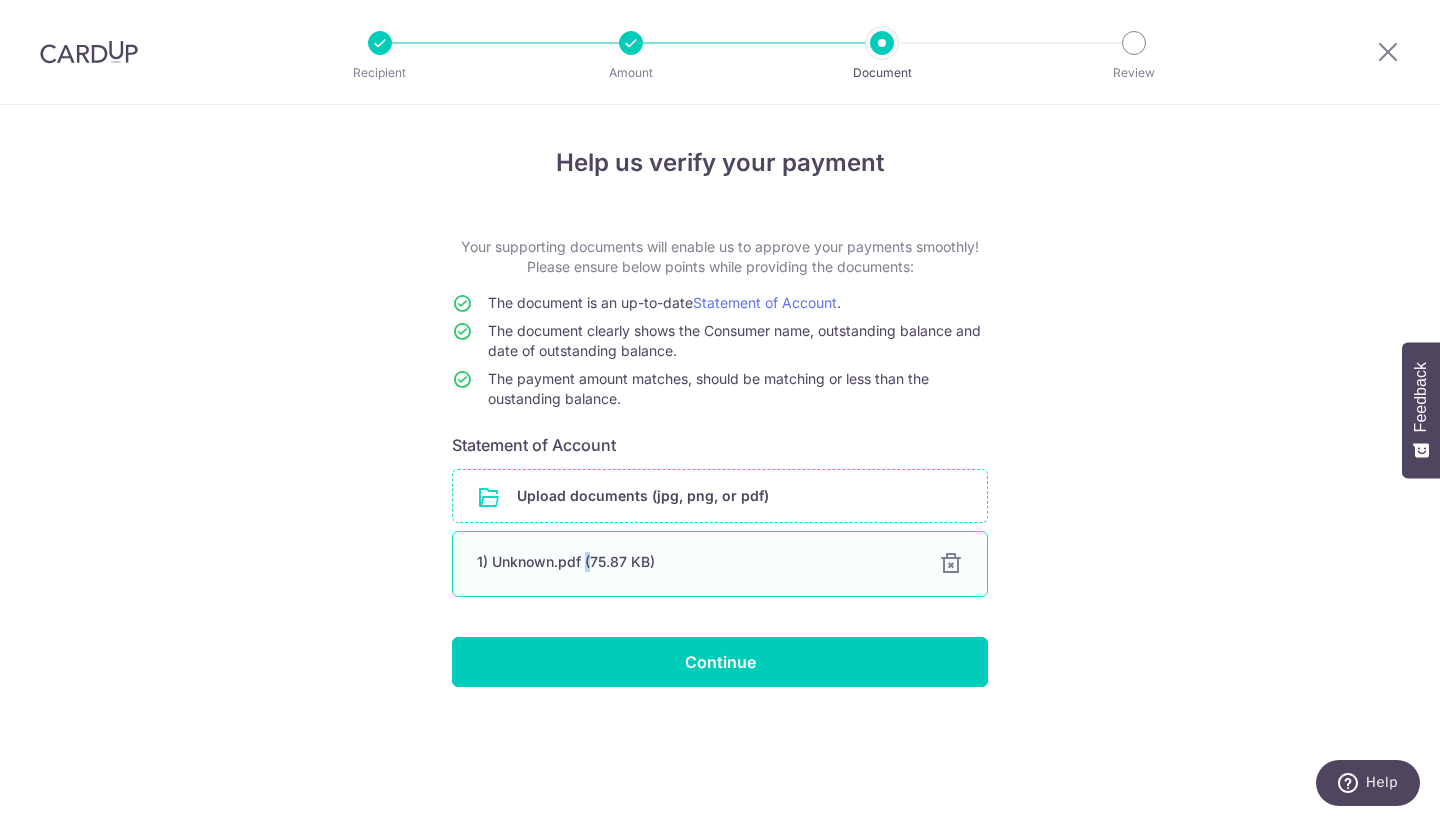 click on "1) Unknown.pdf (75.87 KB)" at bounding box center [696, 562] 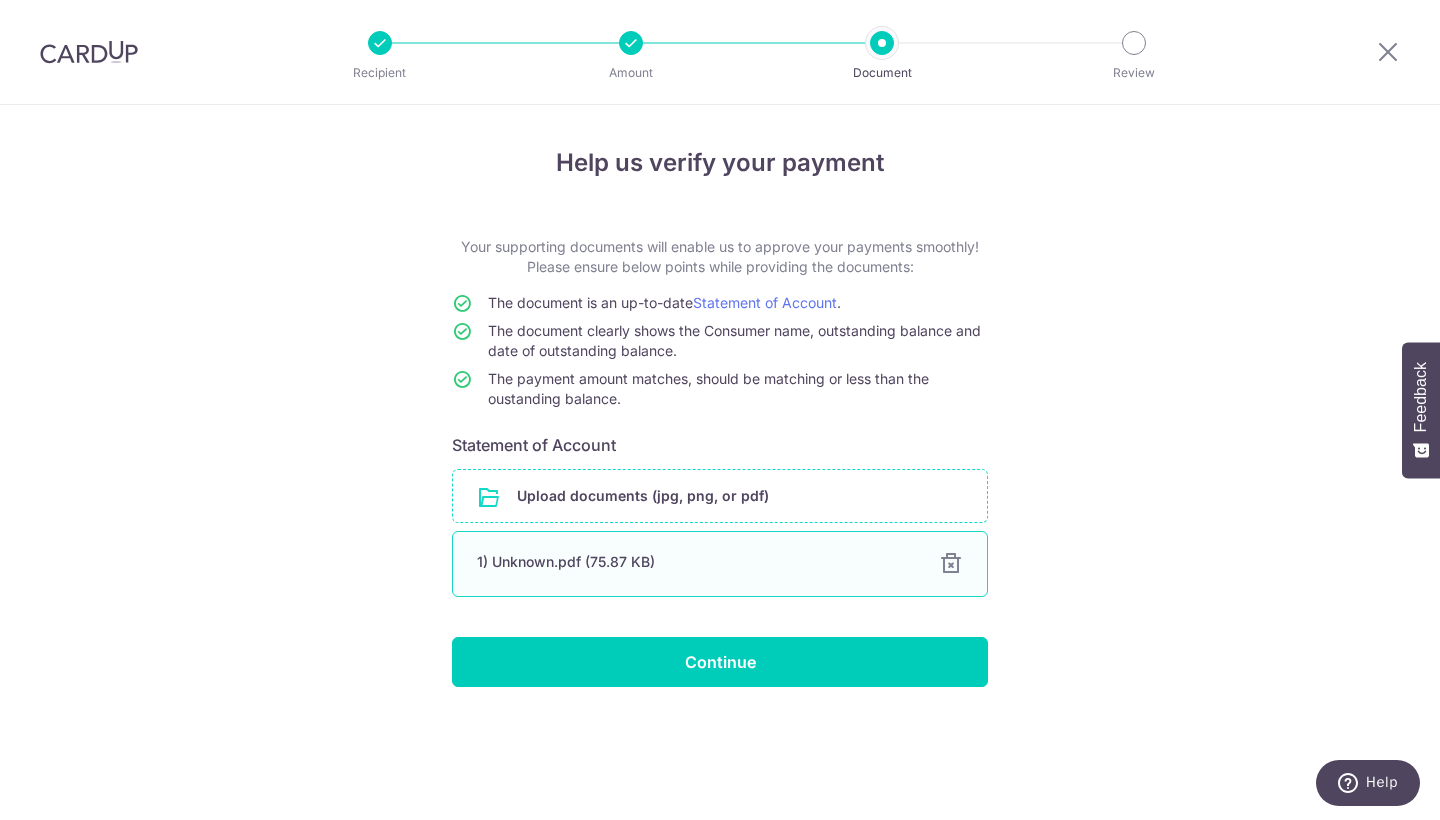 click at bounding box center (951, 564) 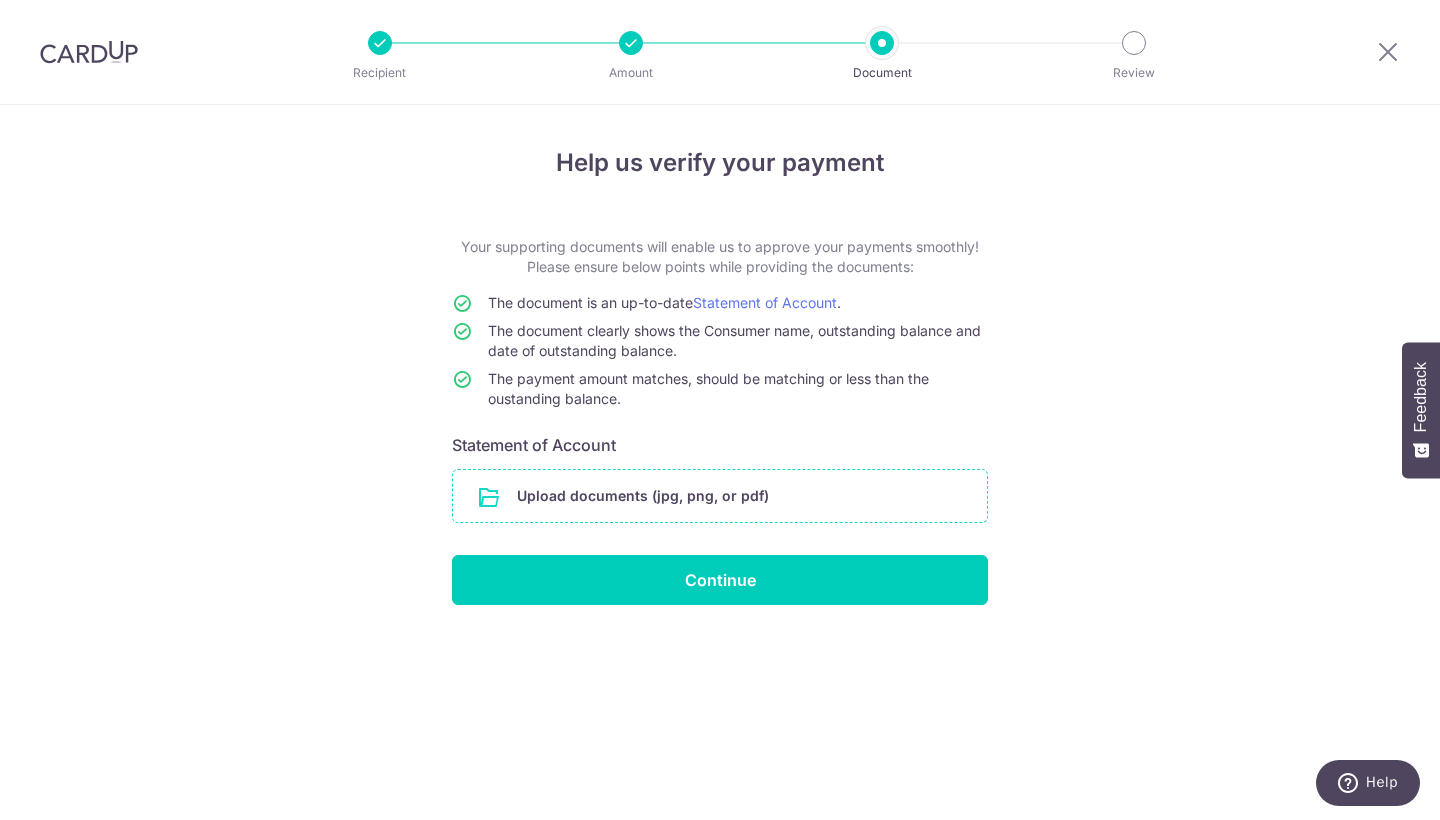 click at bounding box center (720, 496) 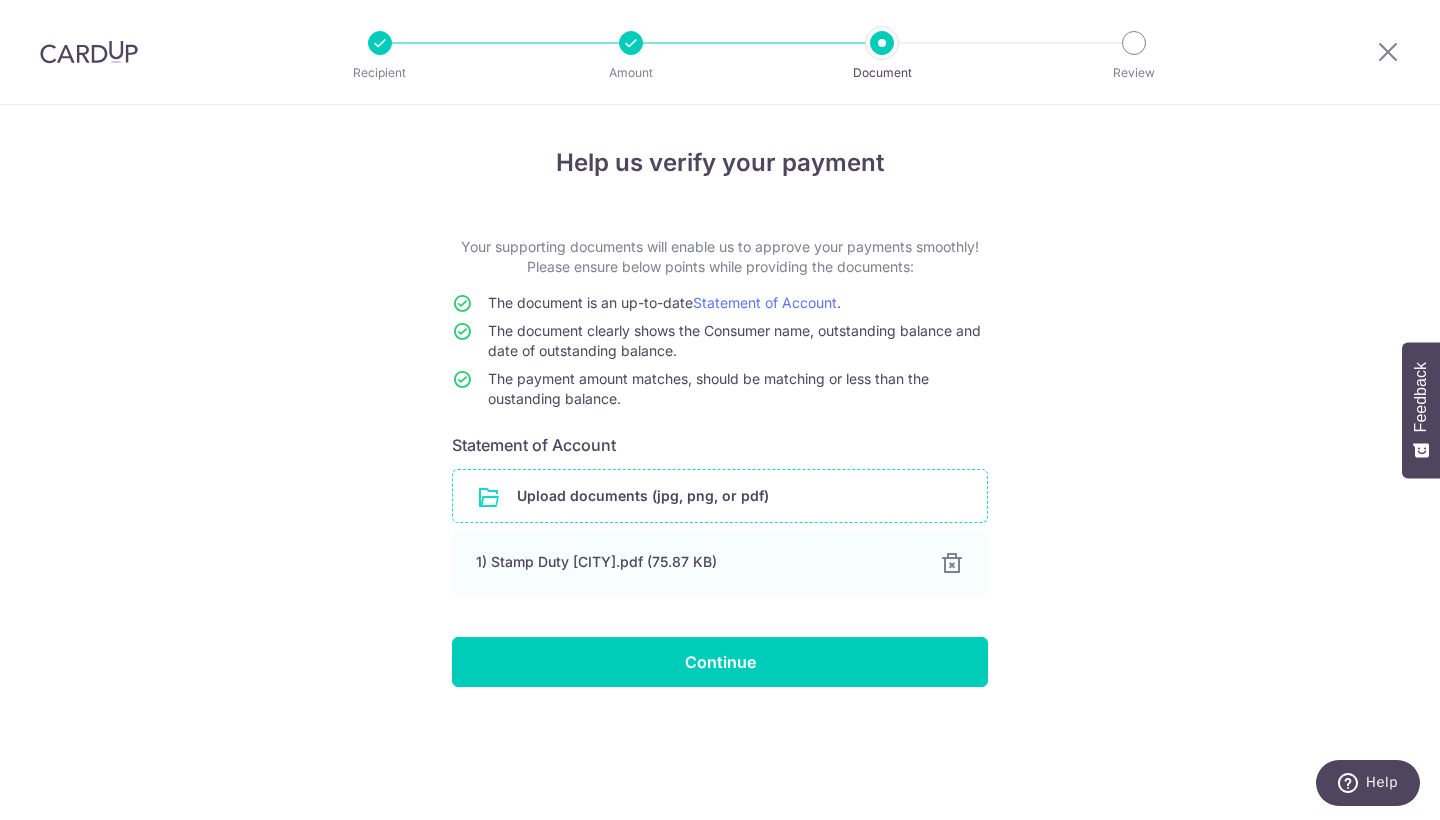 click at bounding box center (720, 496) 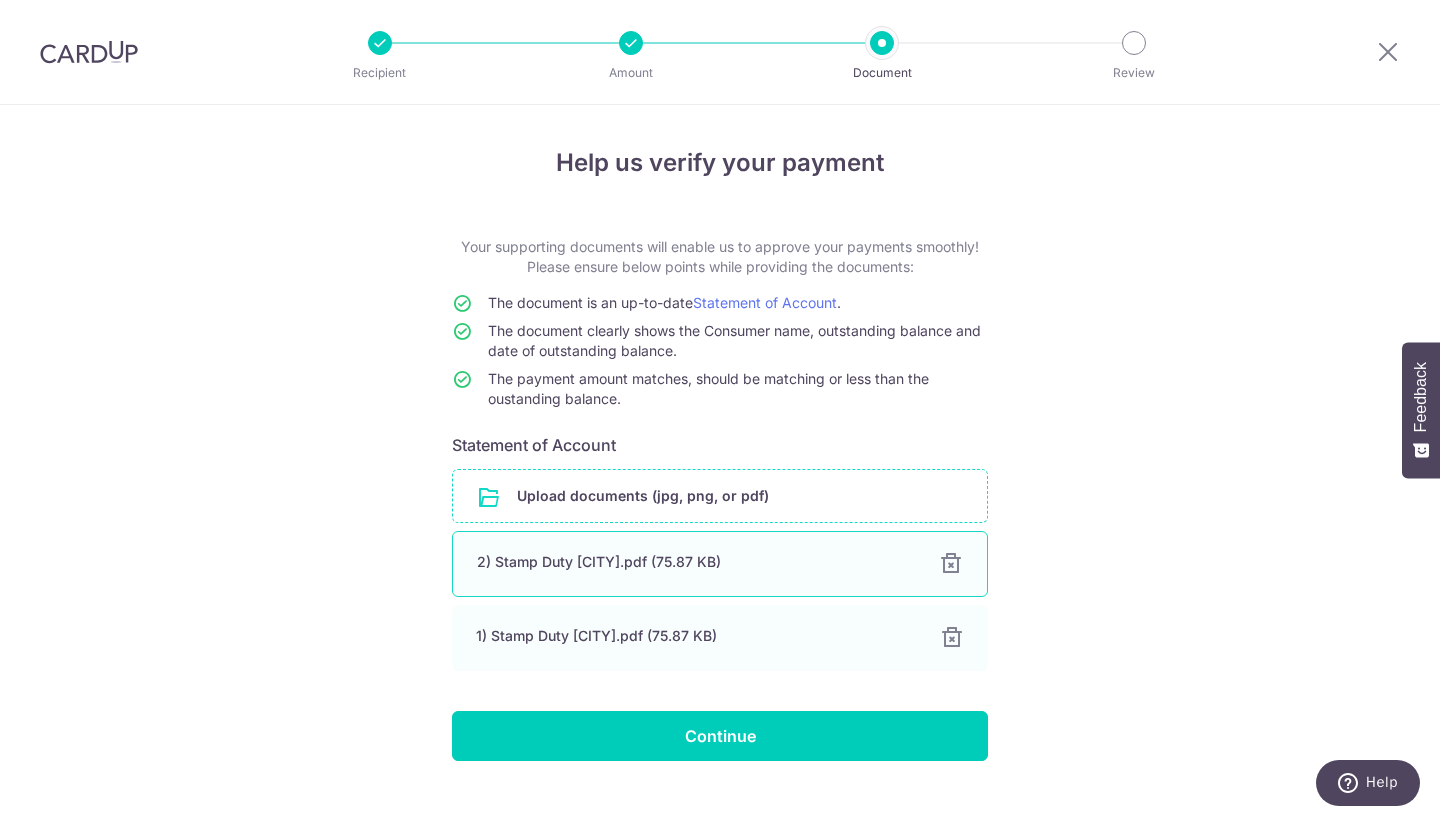 click at bounding box center [951, 564] 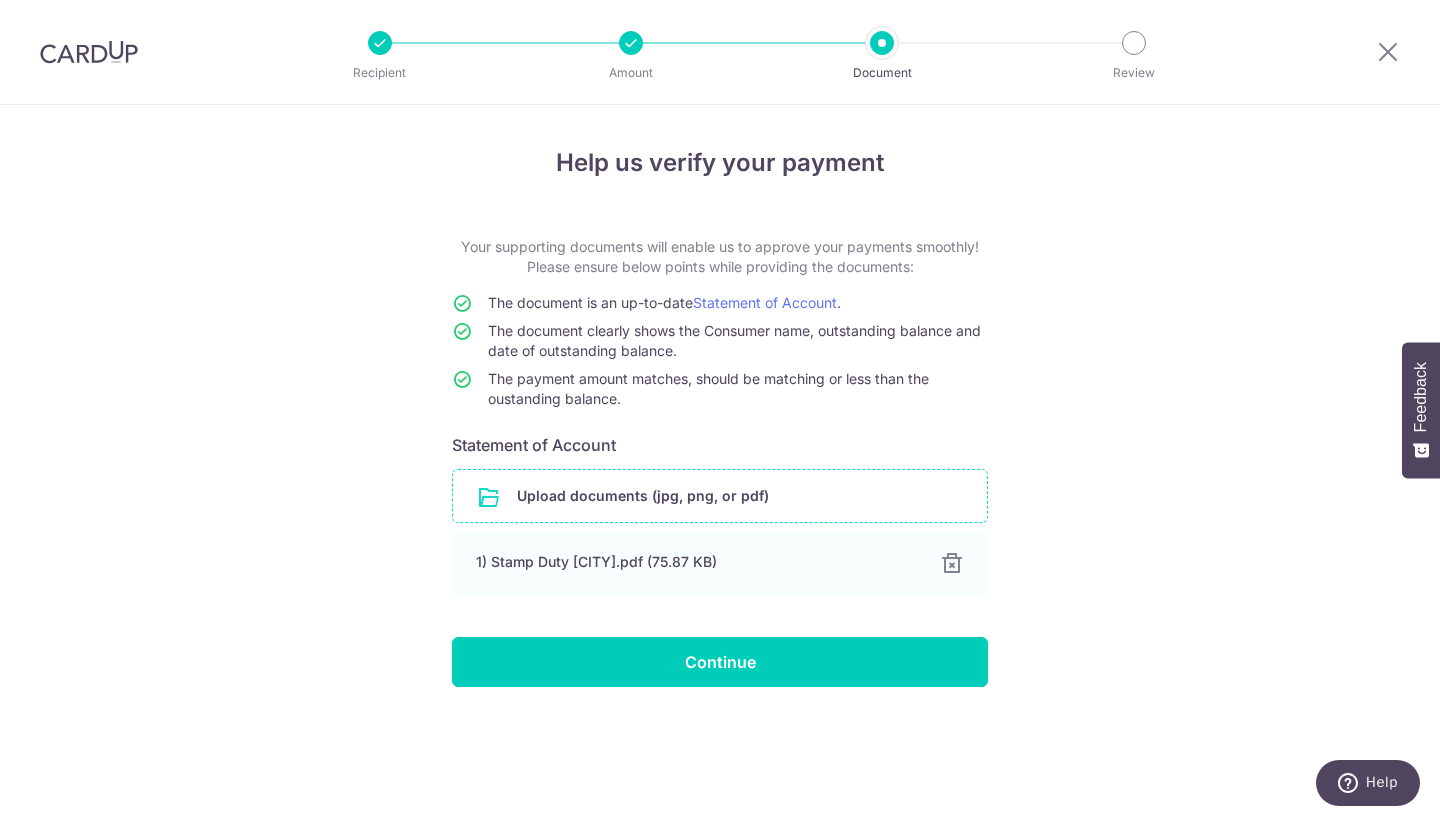 click at bounding box center [720, 496] 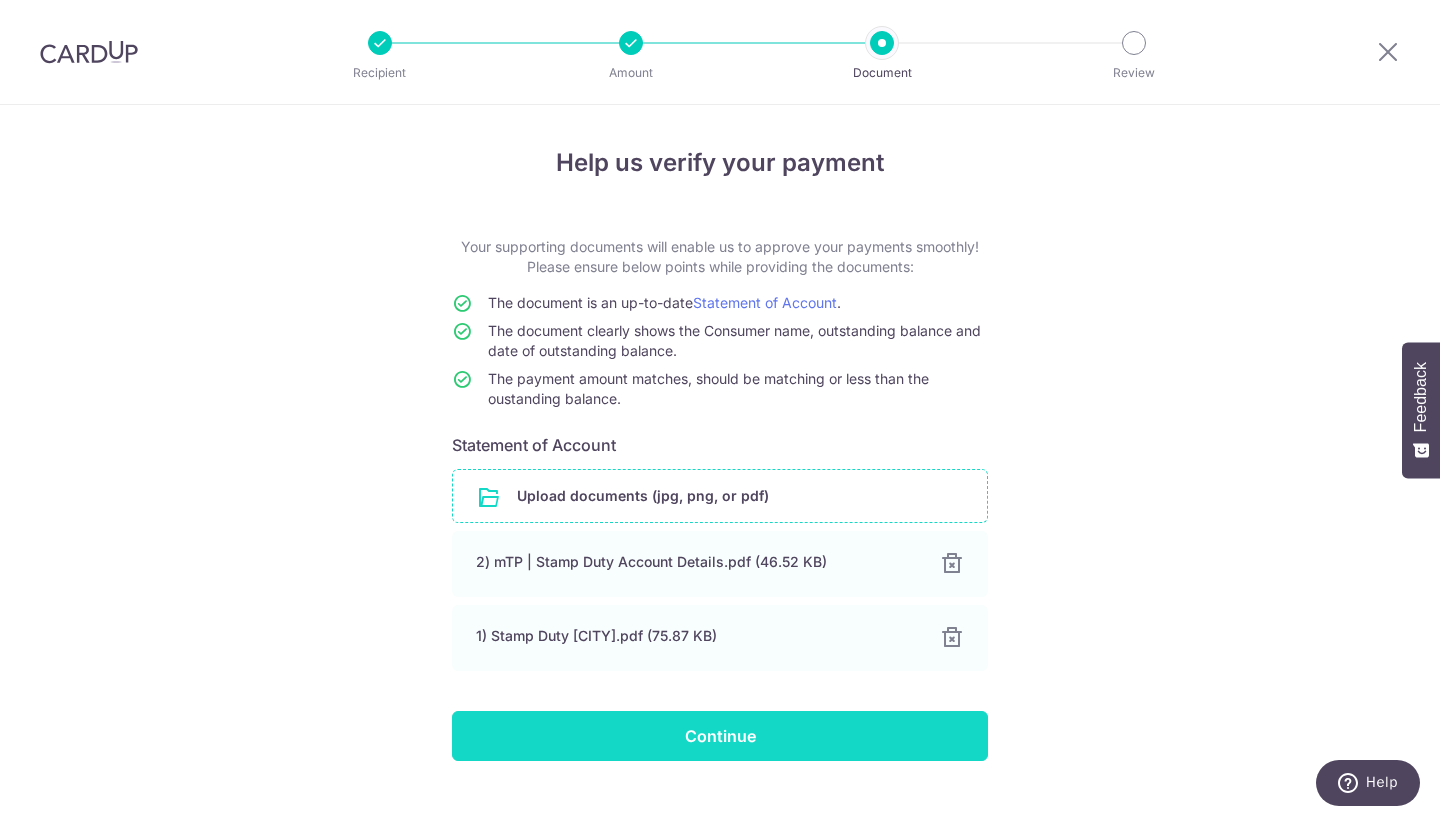 click on "Continue" at bounding box center [720, 736] 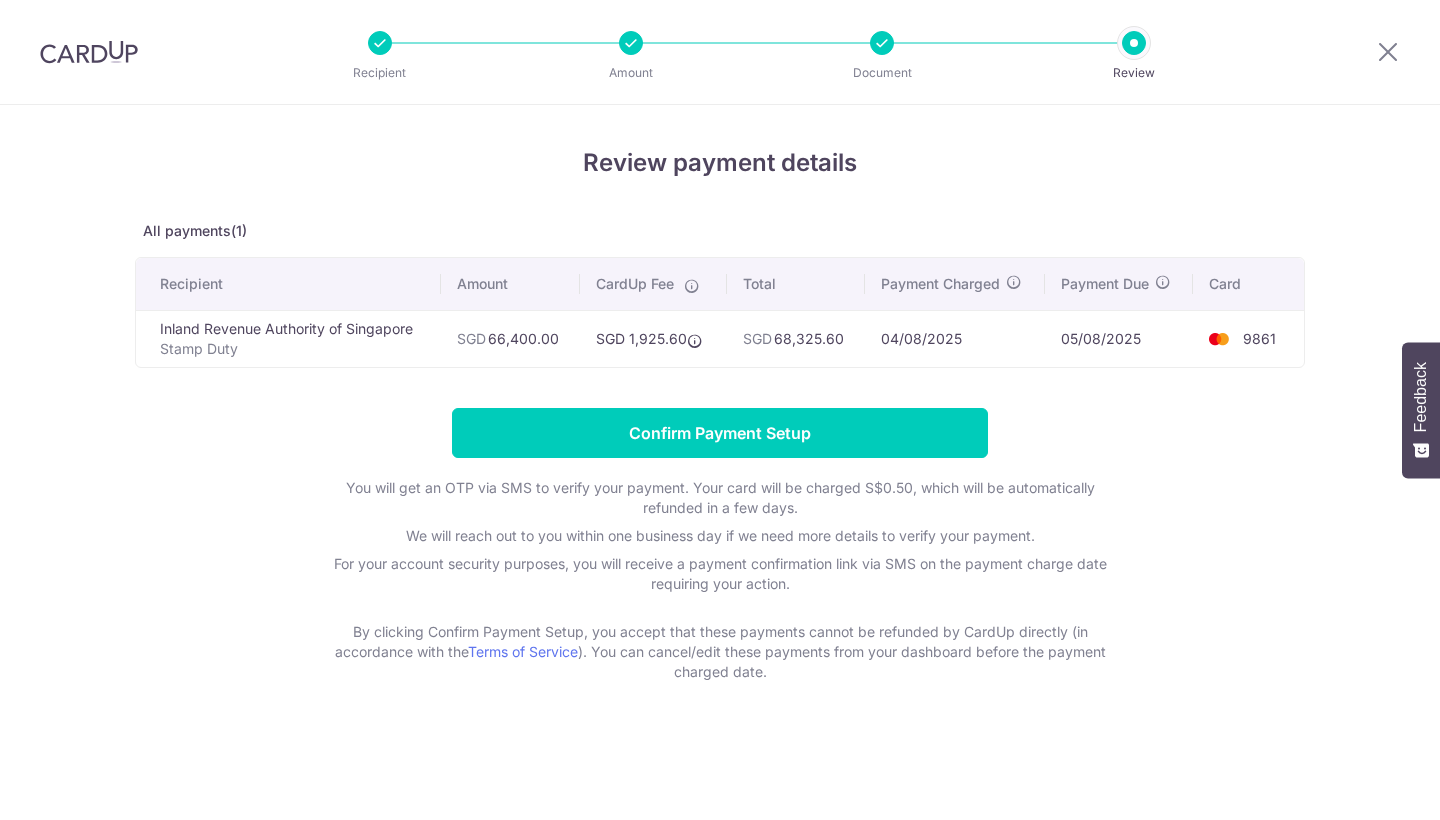 scroll, scrollTop: 0, scrollLeft: 0, axis: both 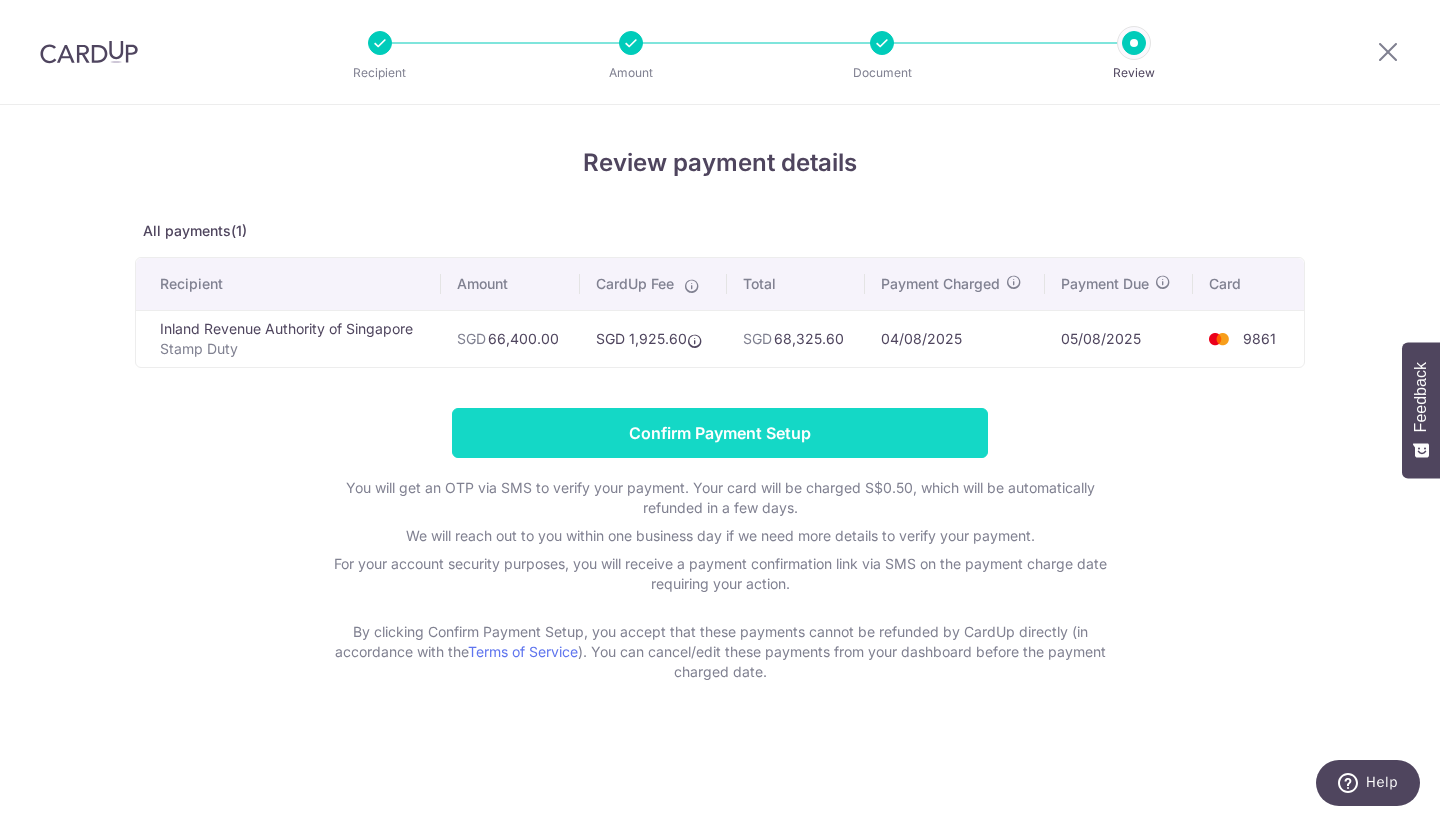 click on "Confirm Payment Setup" at bounding box center (720, 433) 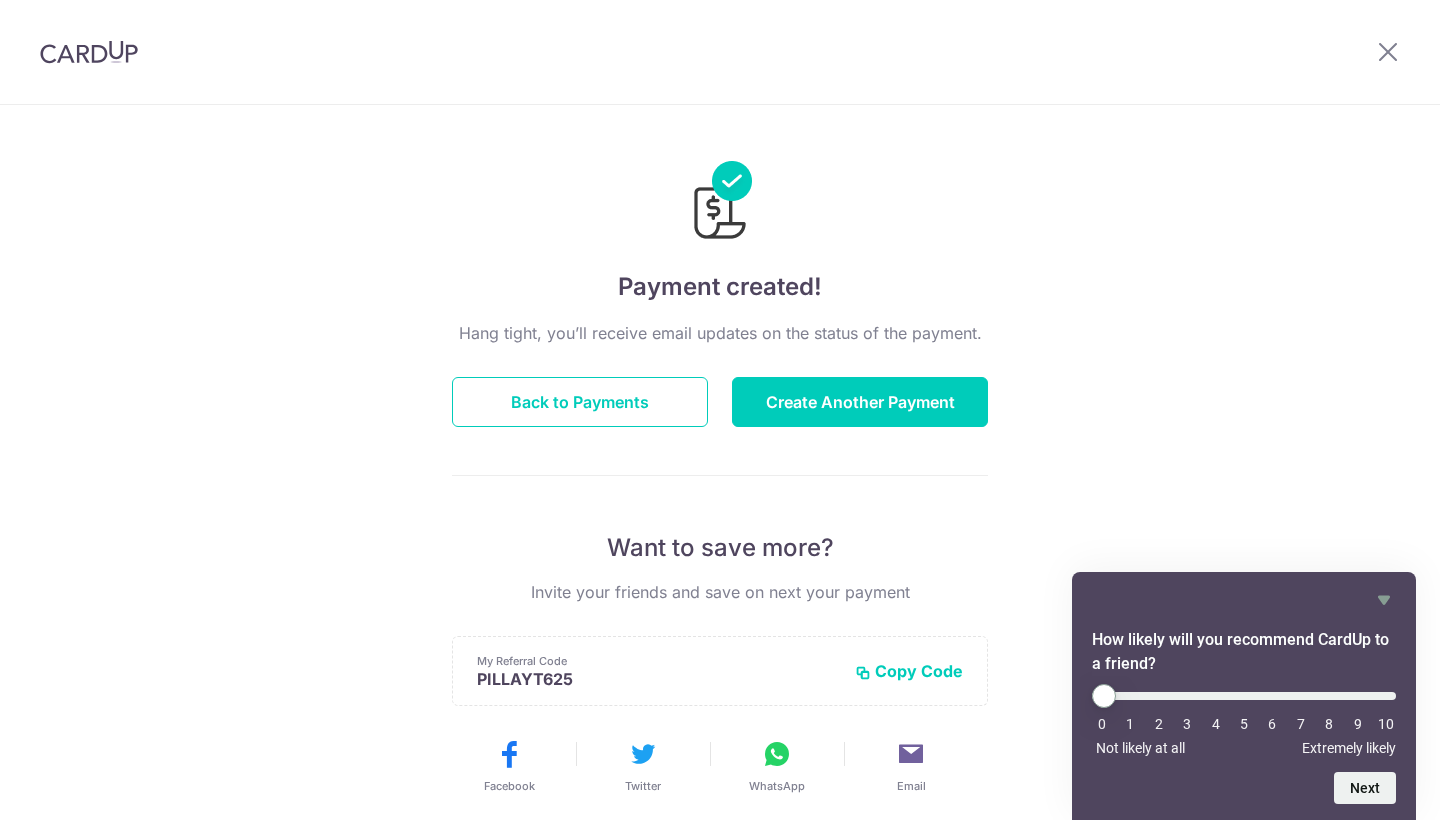 scroll, scrollTop: 0, scrollLeft: 0, axis: both 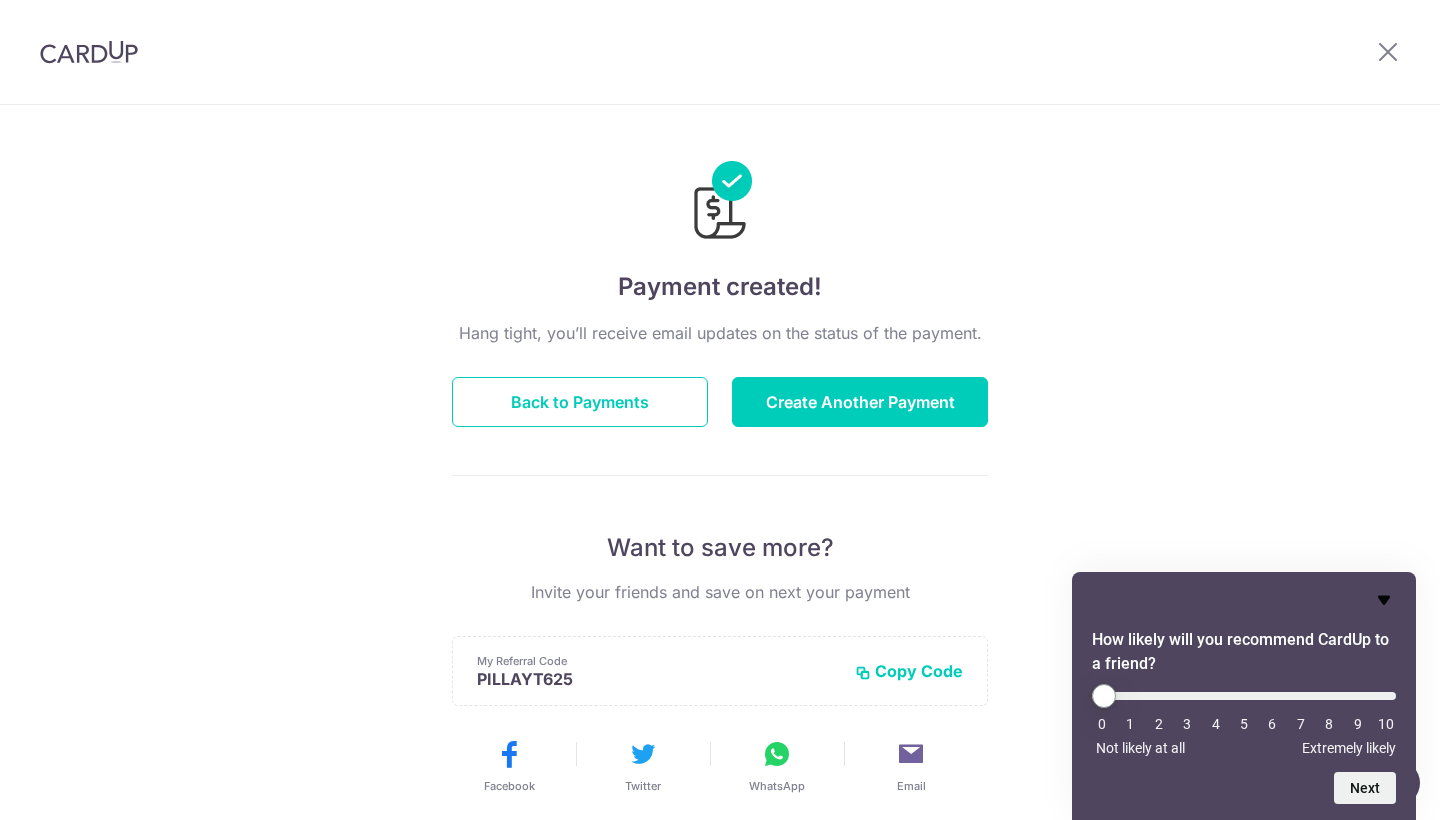 click 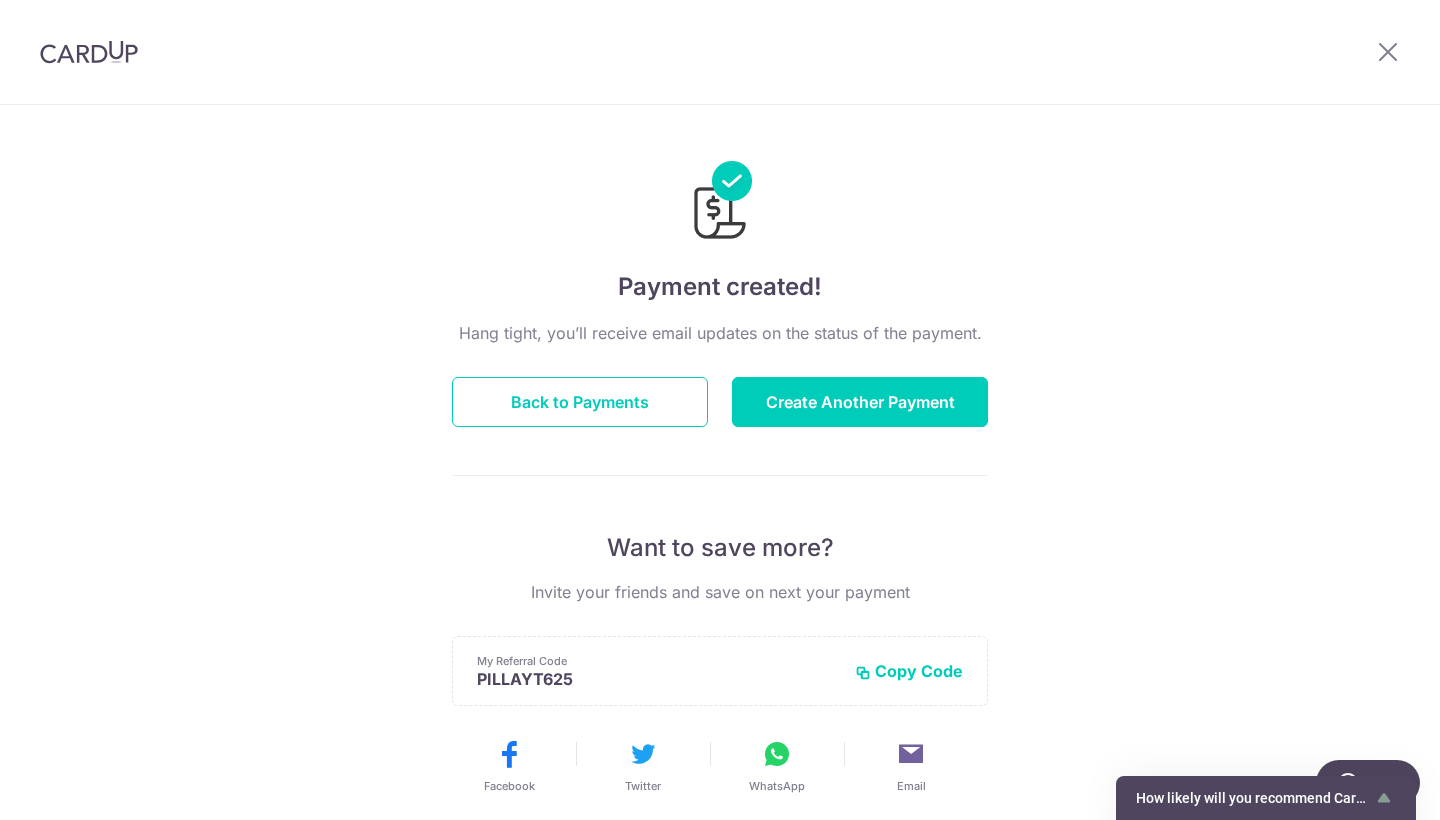 scroll, scrollTop: 0, scrollLeft: 0, axis: both 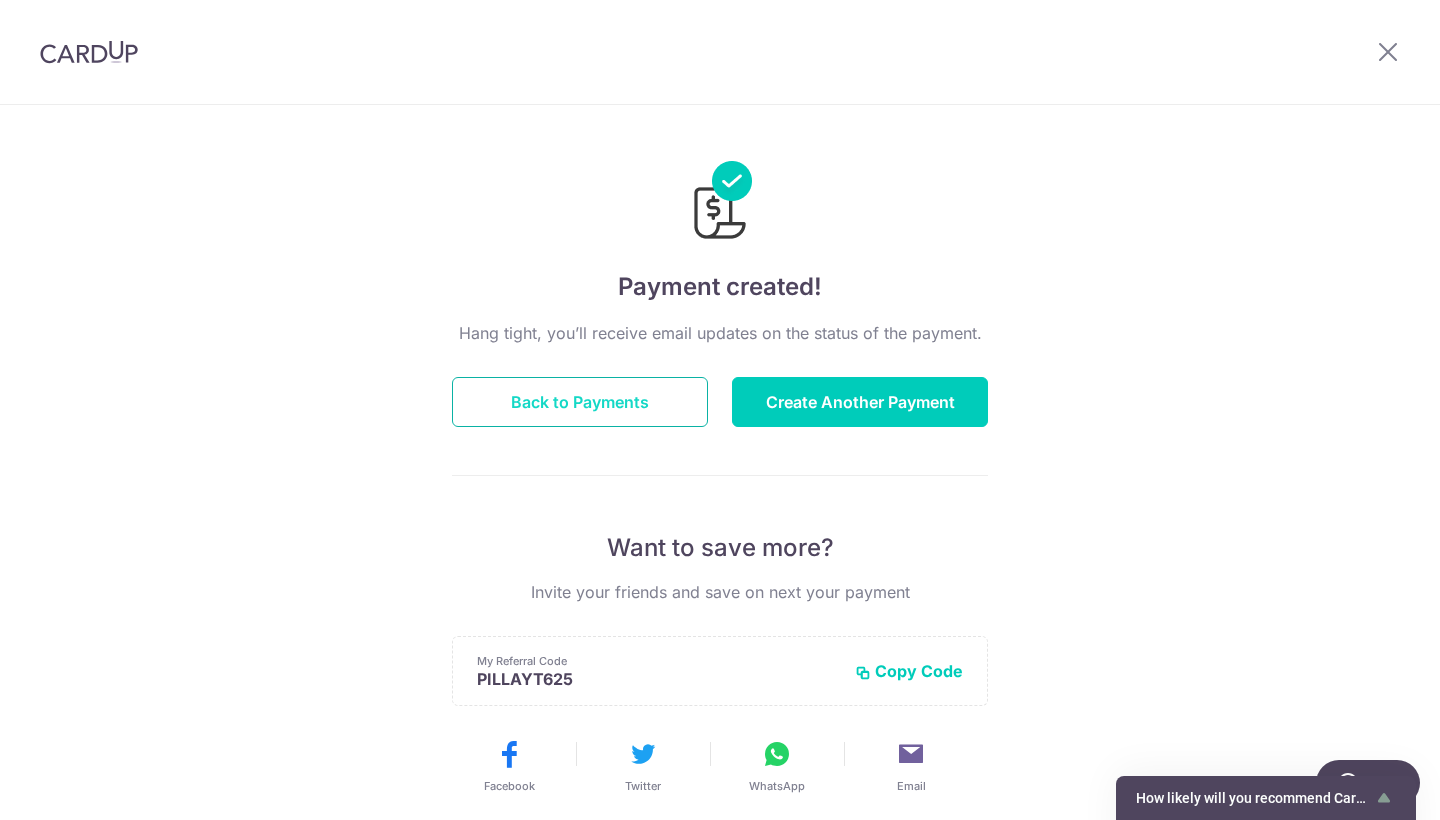 click on "Back to Payments" at bounding box center [580, 402] 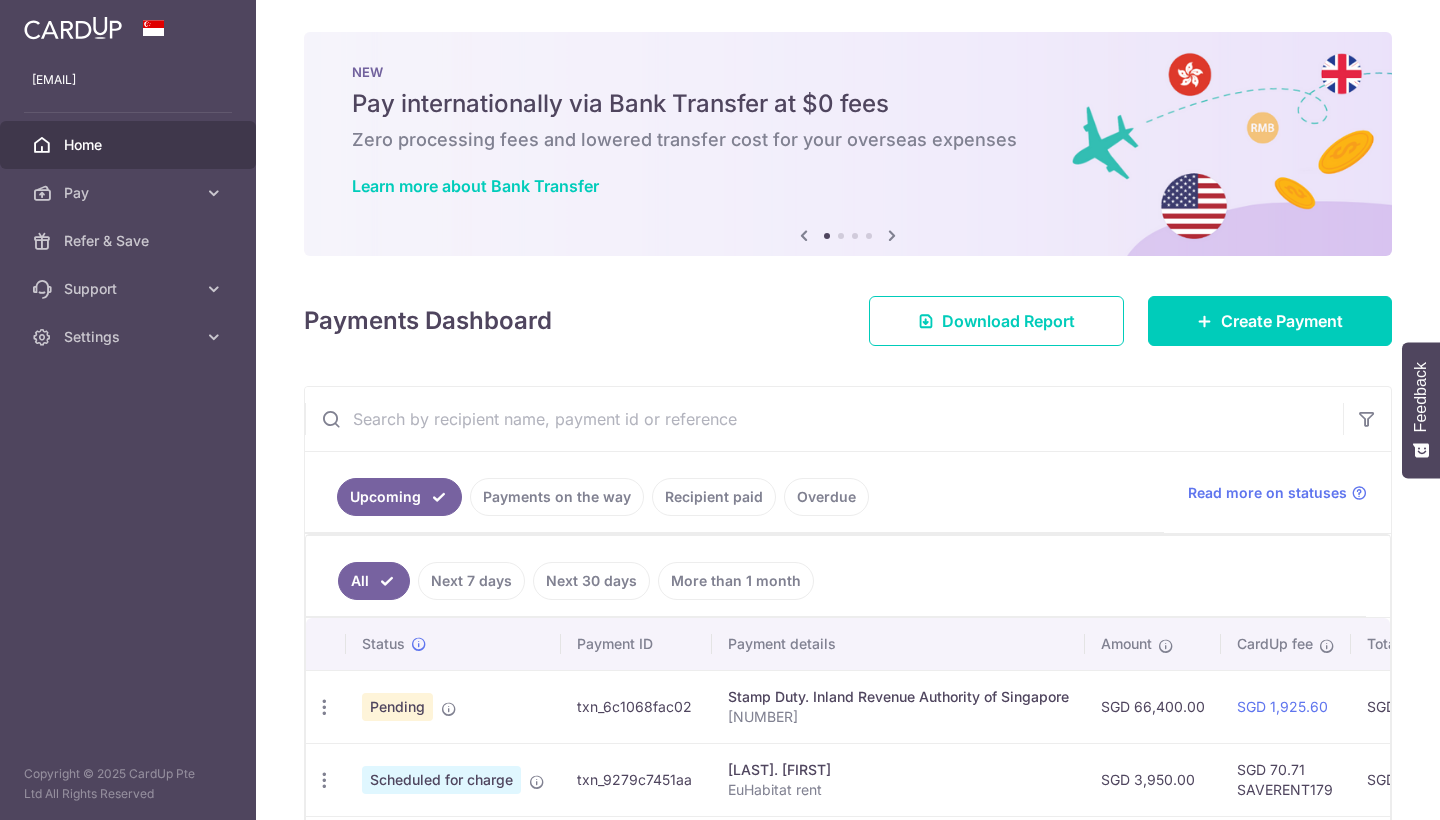 scroll, scrollTop: 0, scrollLeft: 0, axis: both 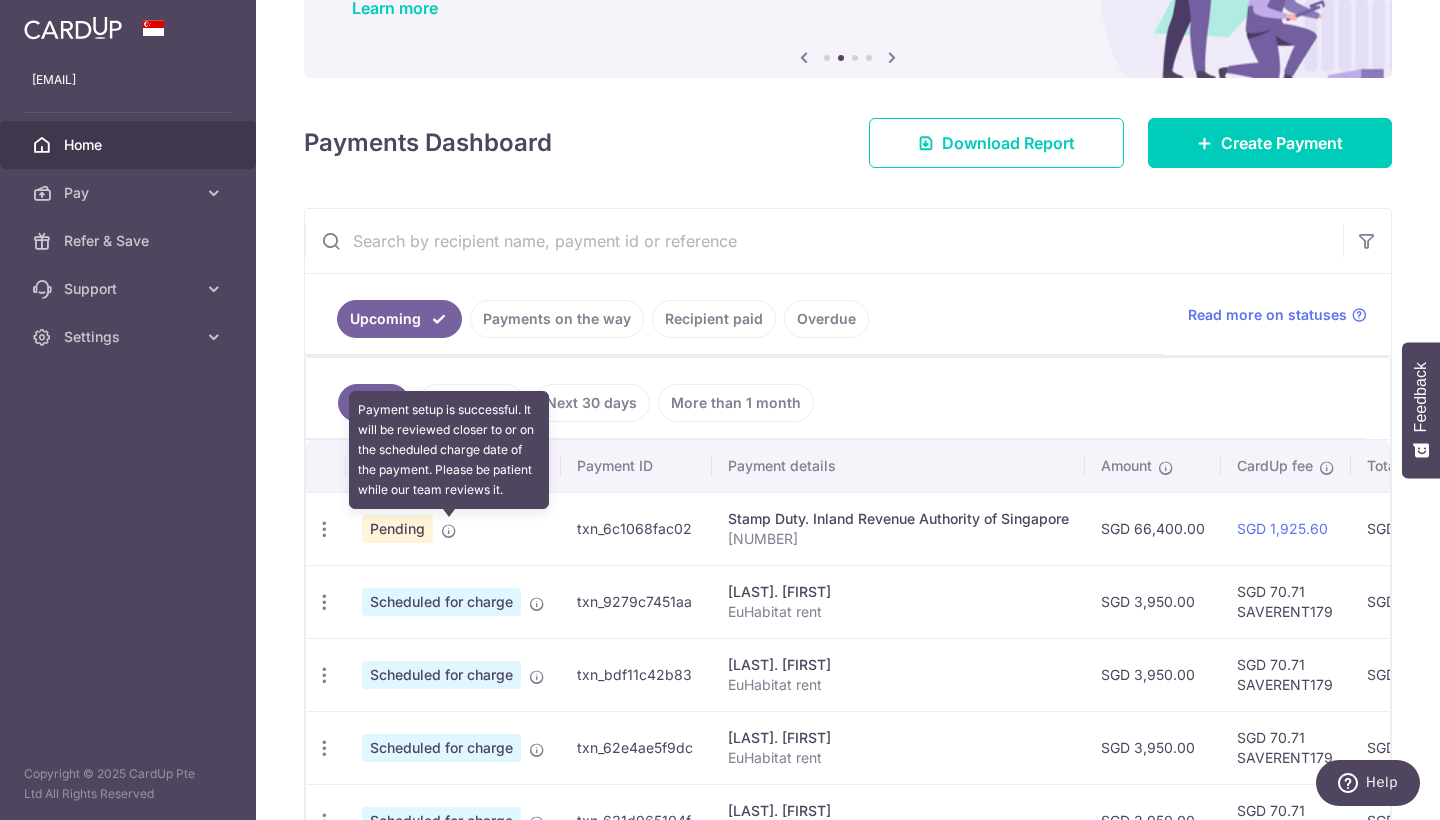 click at bounding box center [449, 531] 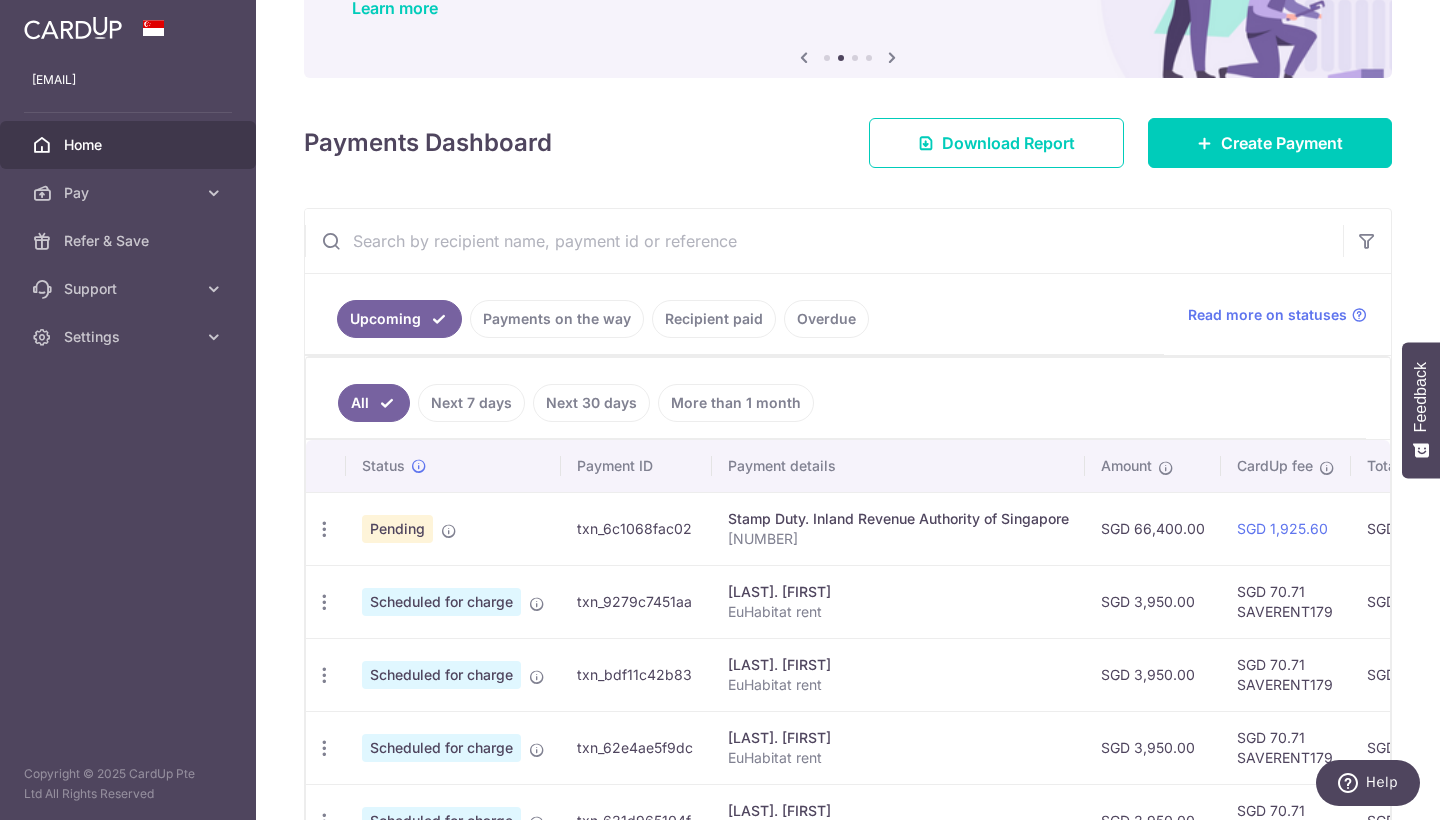 click on "Upcoming
Payments on the way
Recipient paid
Overdue" at bounding box center [734, 314] 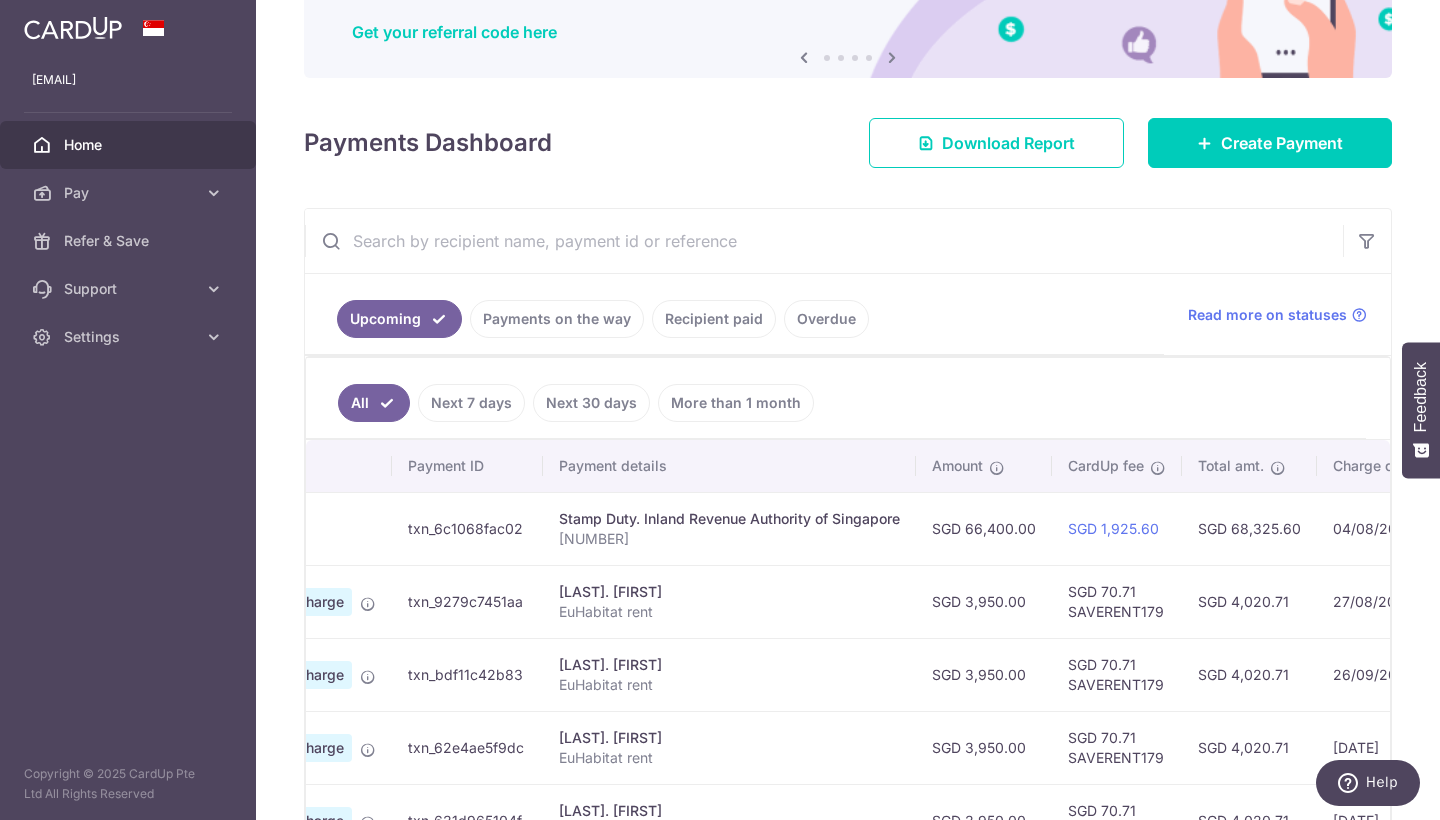 scroll, scrollTop: 0, scrollLeft: 270, axis: horizontal 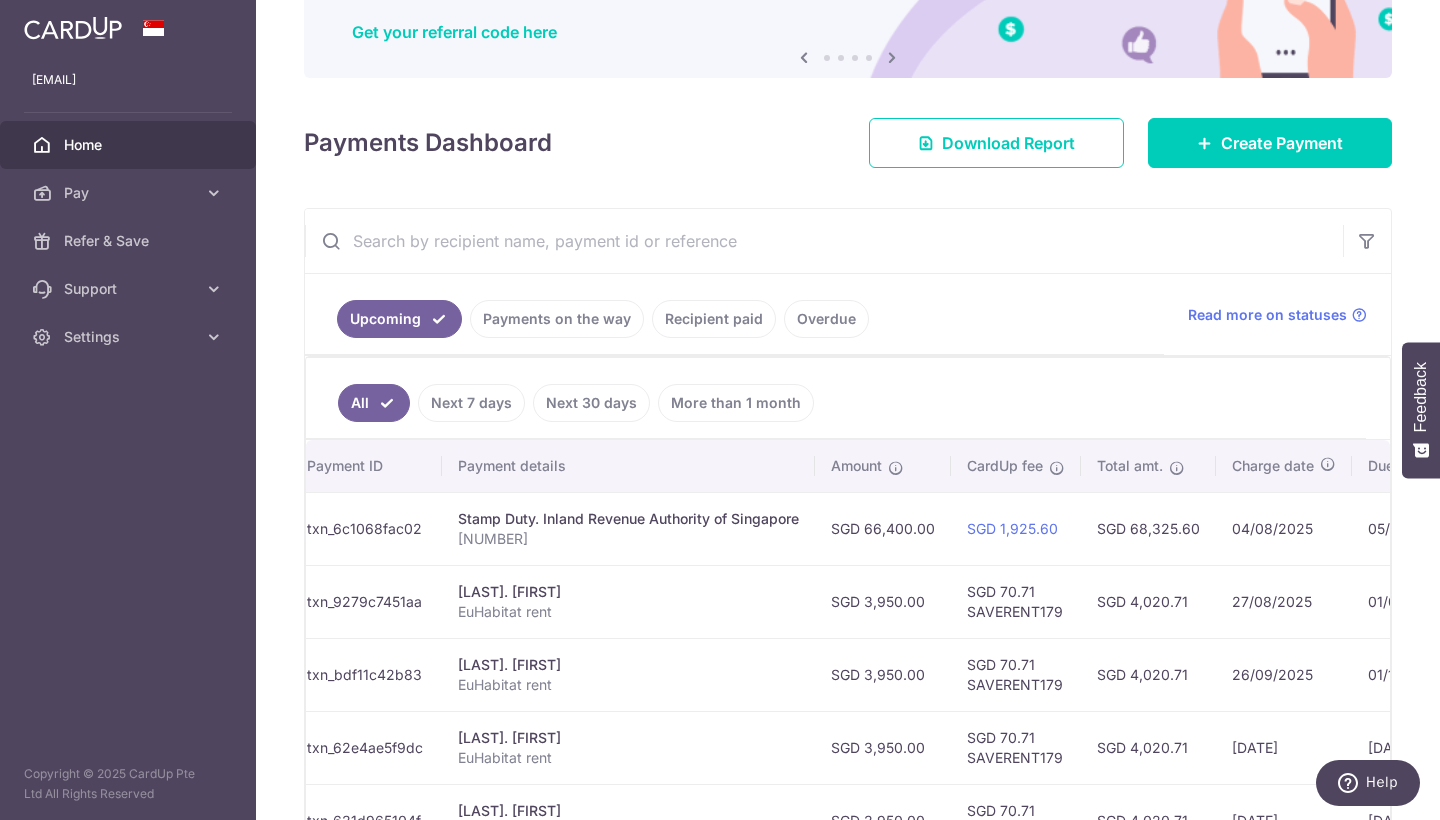 drag, startPoint x: 1138, startPoint y: 528, endPoint x: 1200, endPoint y: 527, distance: 62.008064 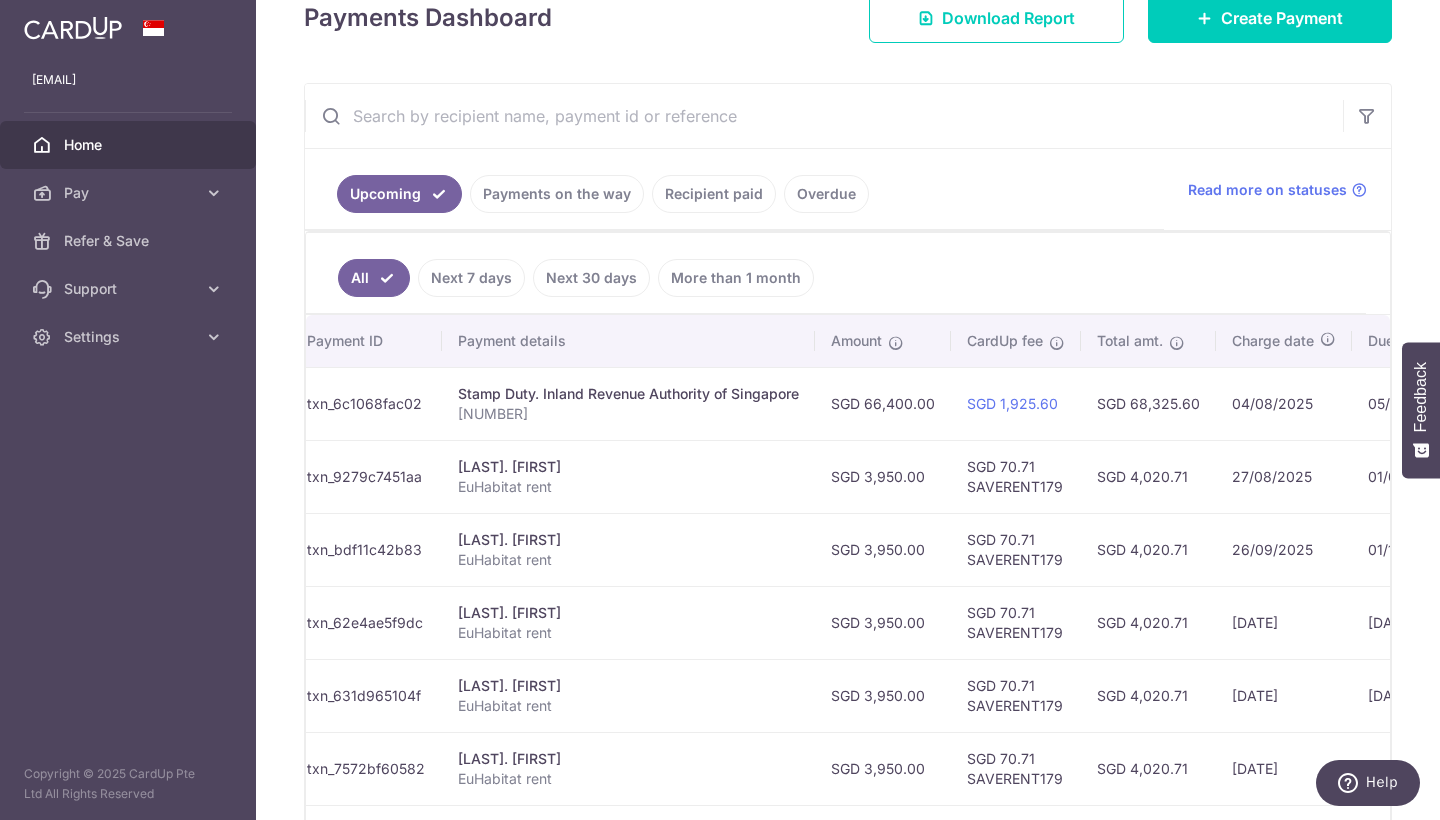 scroll, scrollTop: 336, scrollLeft: 0, axis: vertical 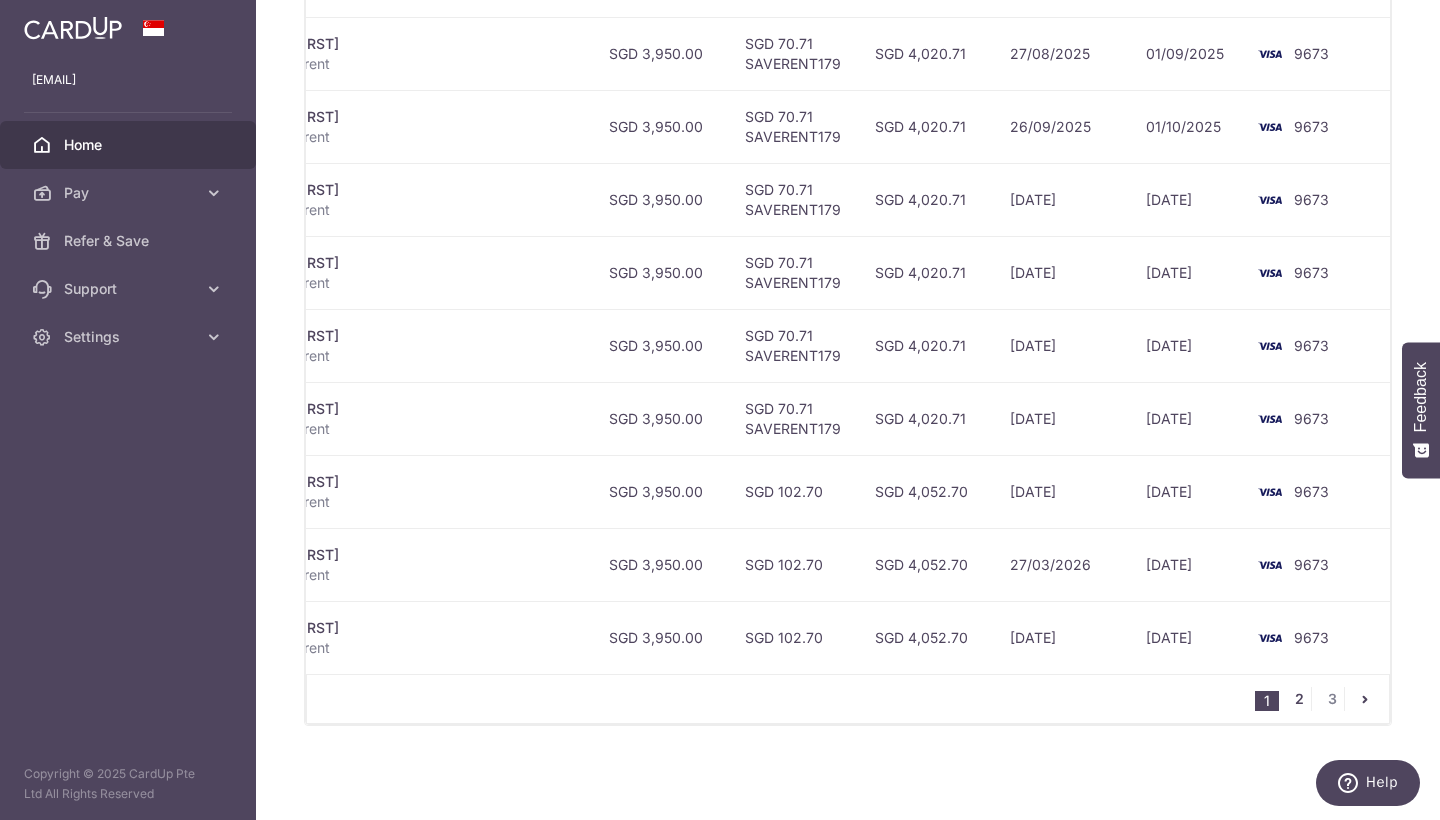 click on "2" at bounding box center (1299, 699) 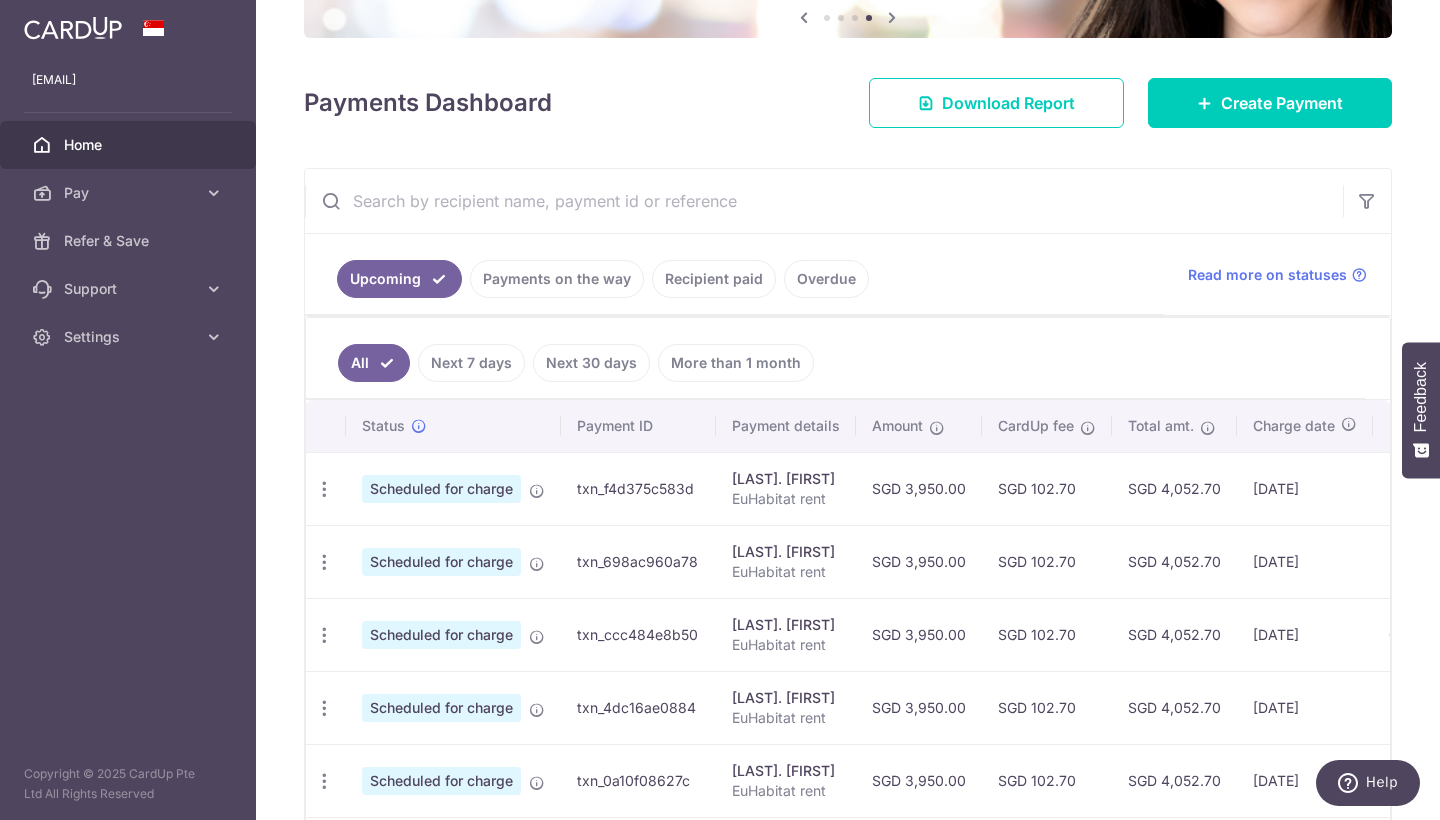 scroll, scrollTop: 241, scrollLeft: 0, axis: vertical 